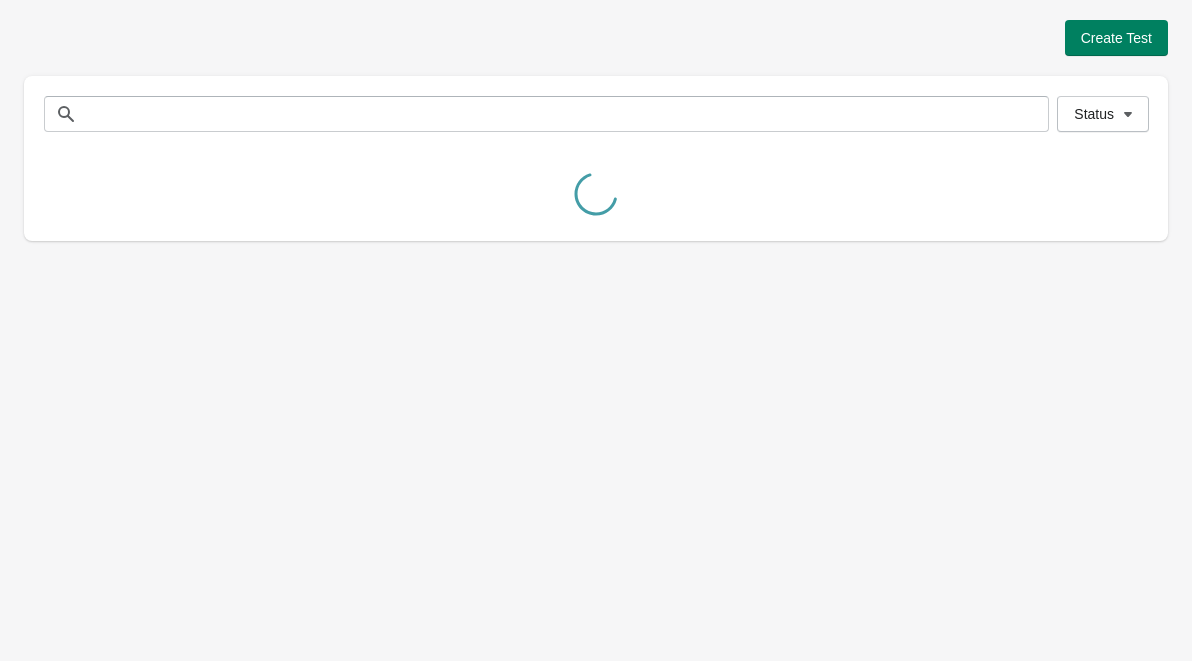 scroll, scrollTop: 0, scrollLeft: 0, axis: both 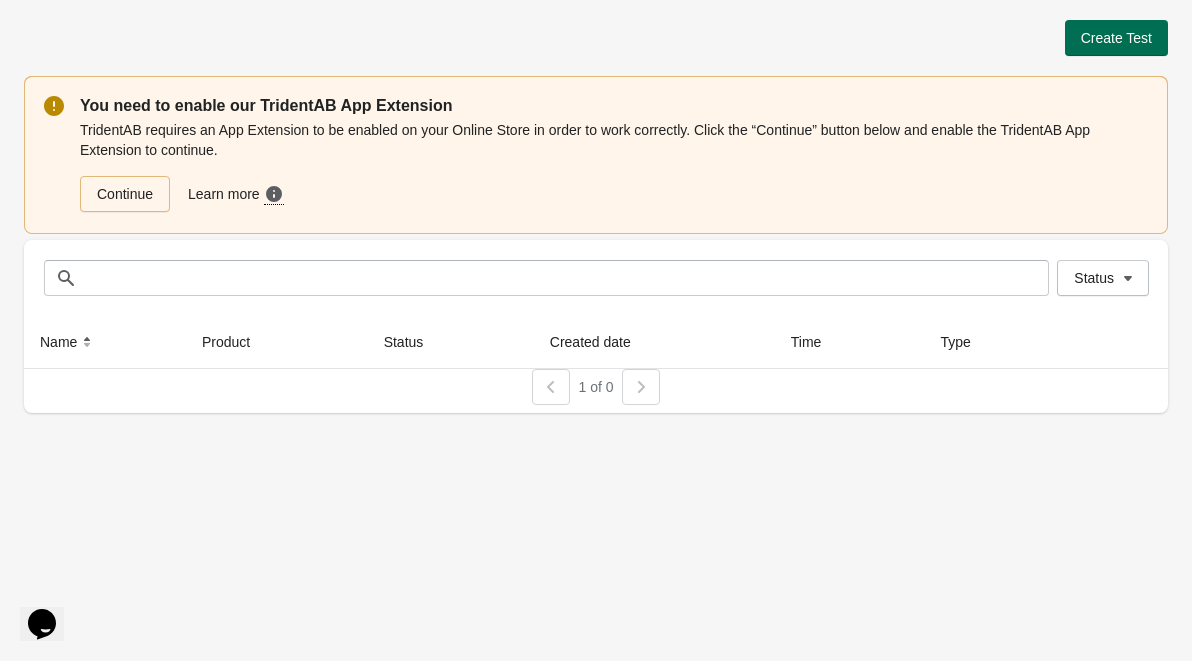 click on "Create Test" at bounding box center [1116, 38] 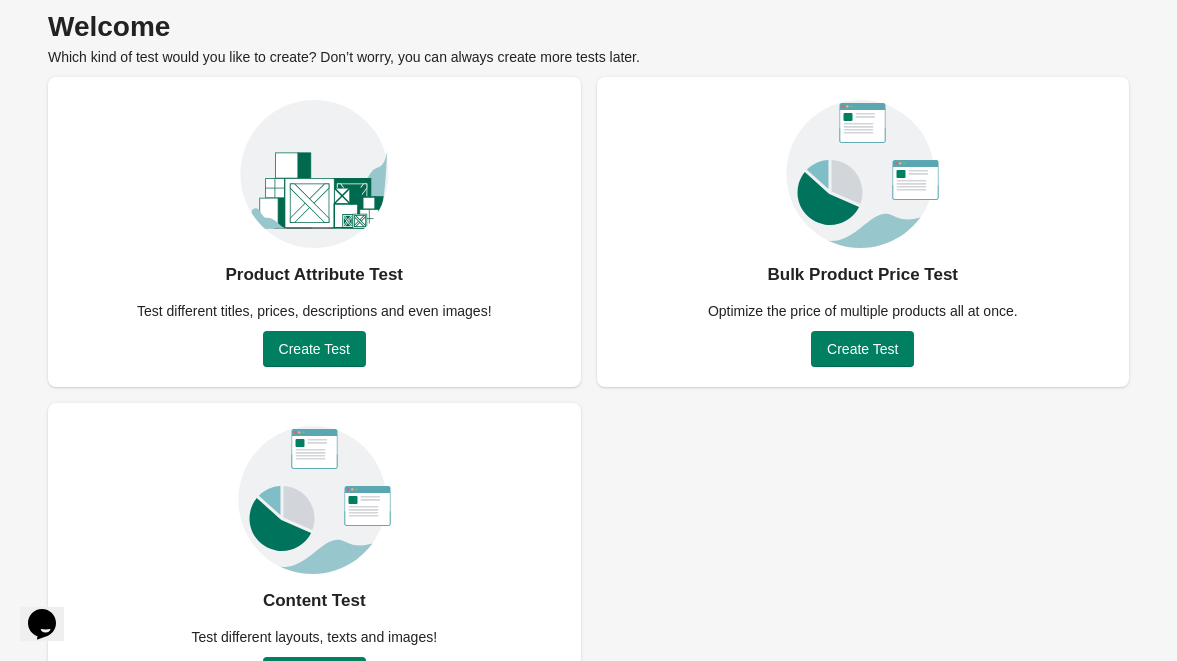 scroll, scrollTop: 147, scrollLeft: 0, axis: vertical 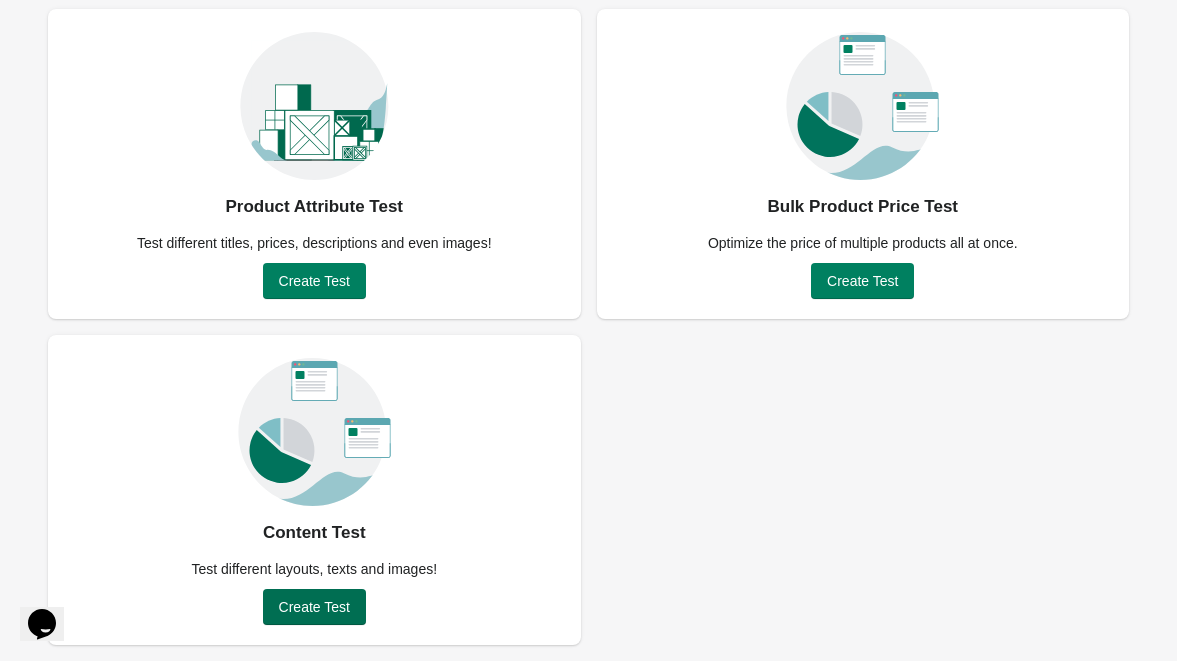 click on "Create Test" at bounding box center (314, 607) 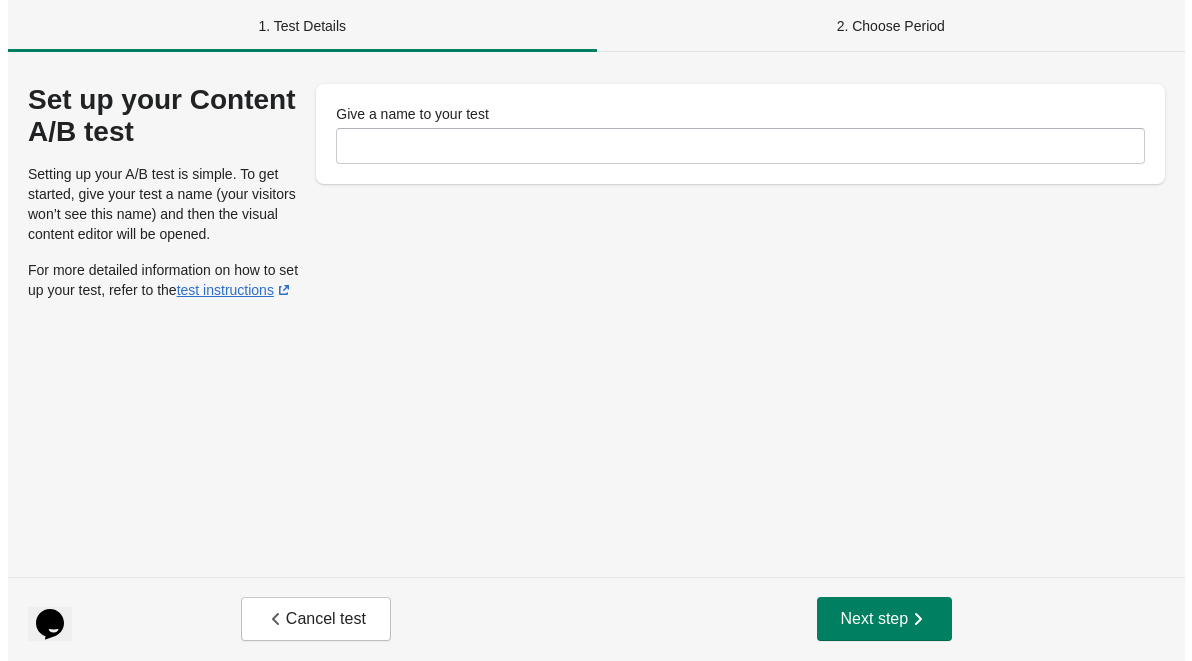 scroll, scrollTop: 0, scrollLeft: 0, axis: both 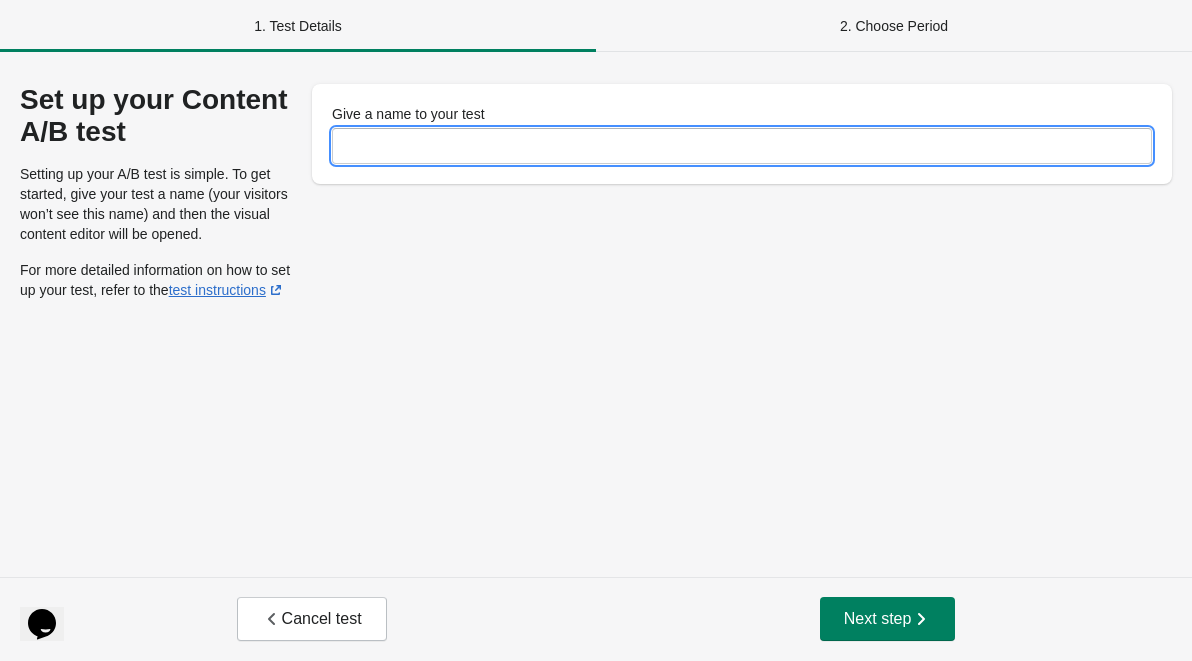click on "Give a name to your test" at bounding box center (742, 146) 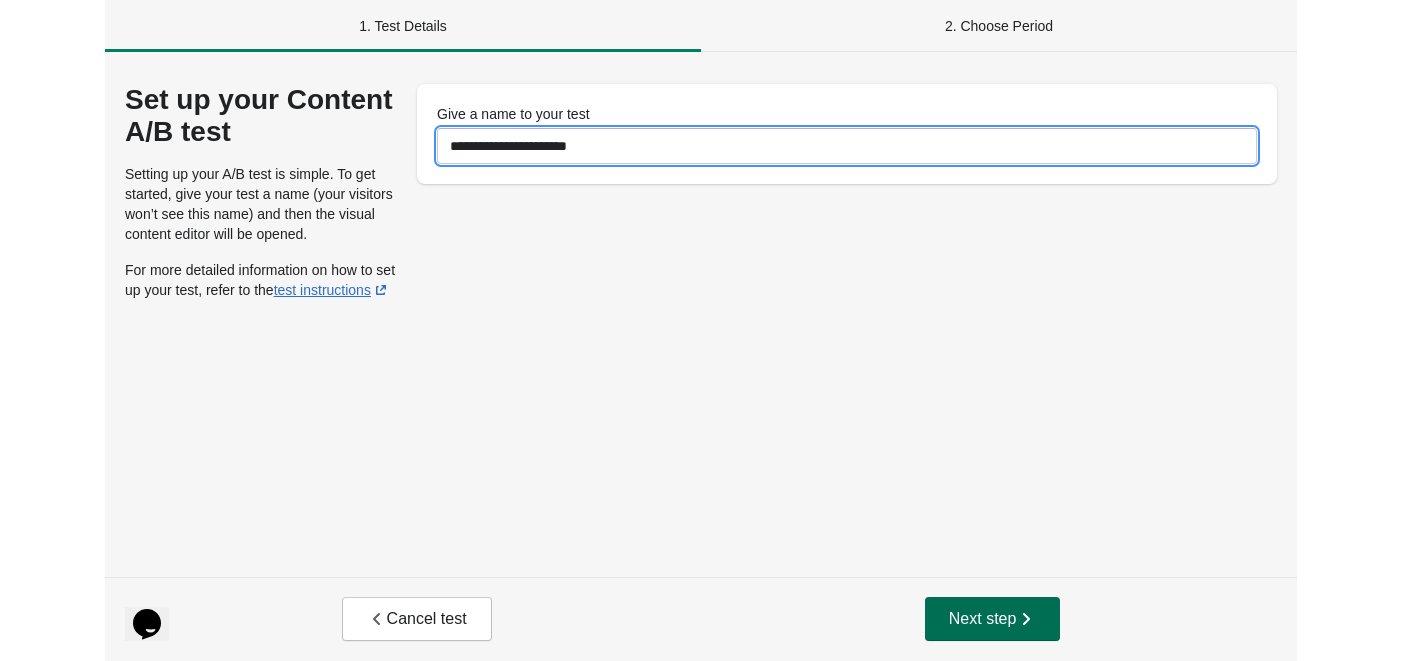 scroll, scrollTop: 0, scrollLeft: 0, axis: both 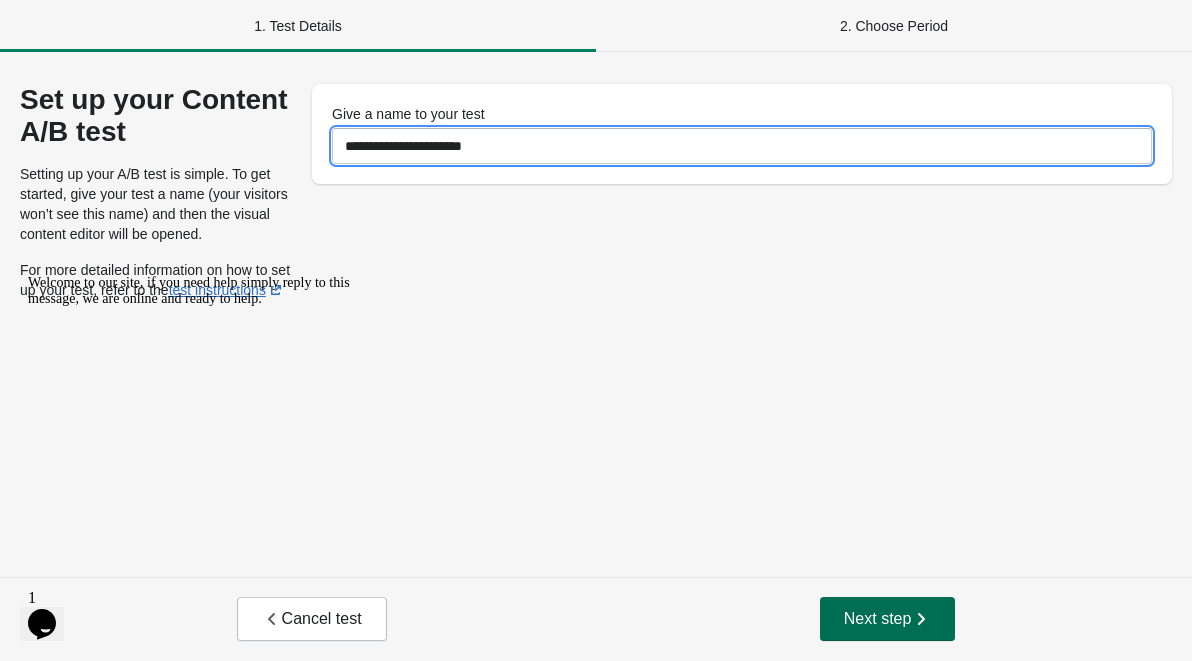type on "**********" 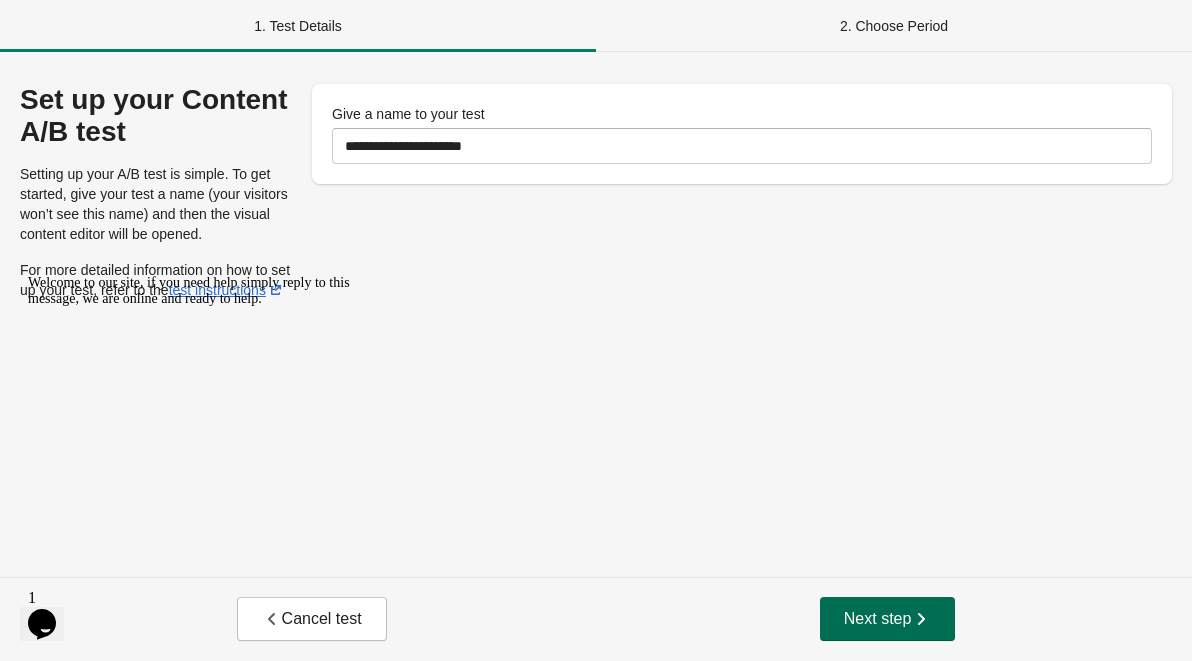 click on "Next step" at bounding box center [888, 619] 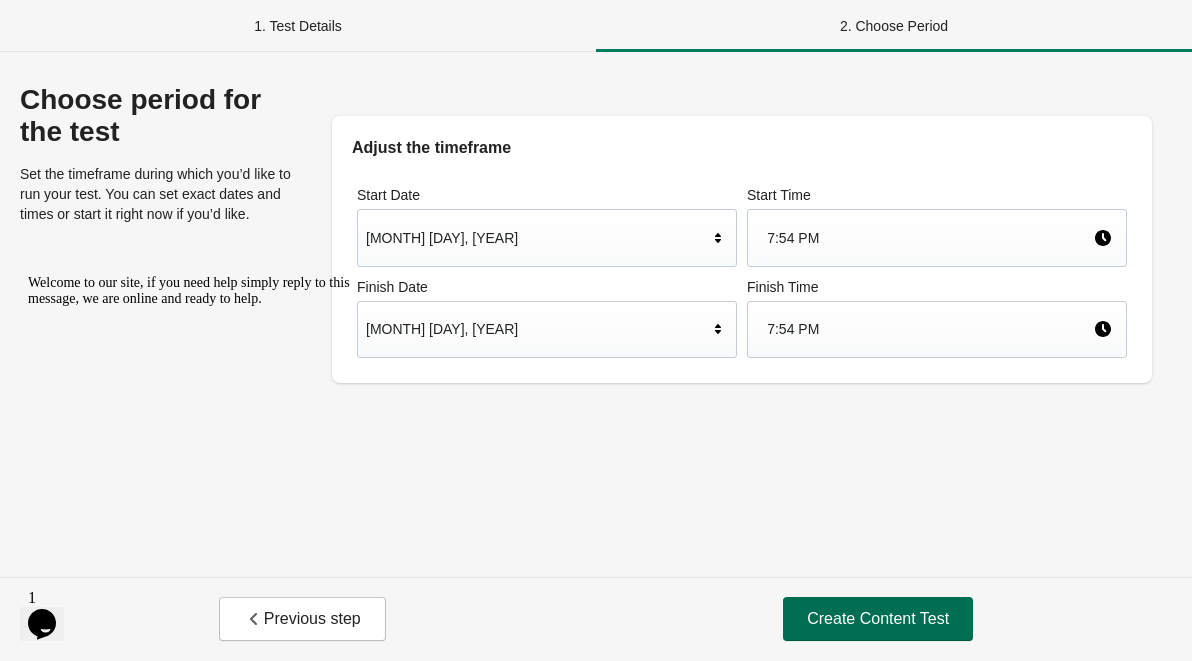 click on "Create Content Test" at bounding box center (878, 619) 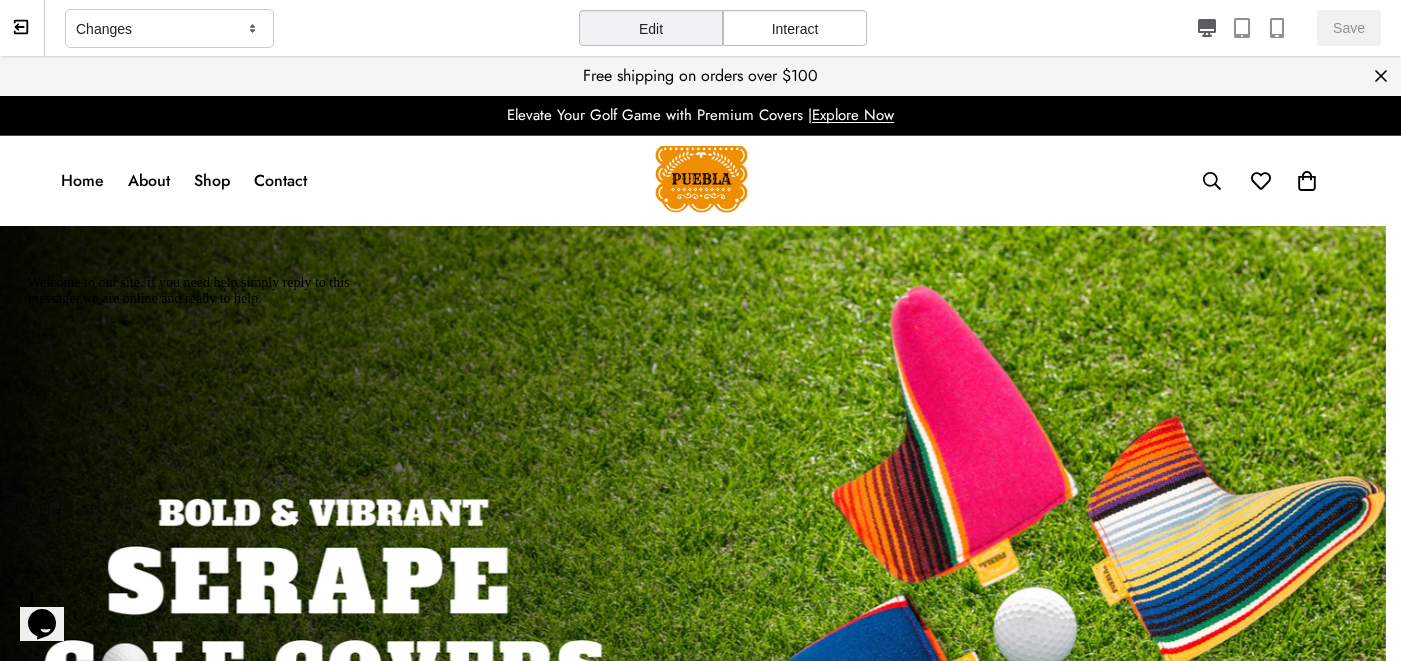scroll, scrollTop: 0, scrollLeft: 0, axis: both 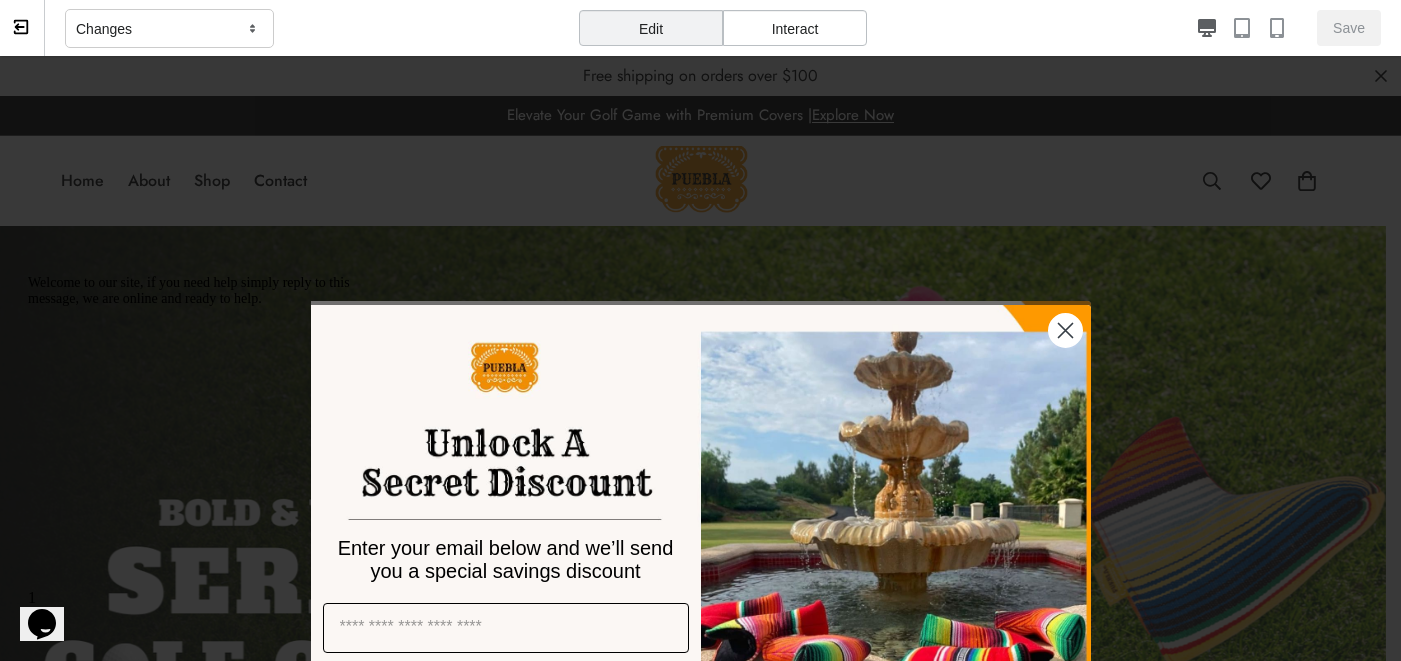 click 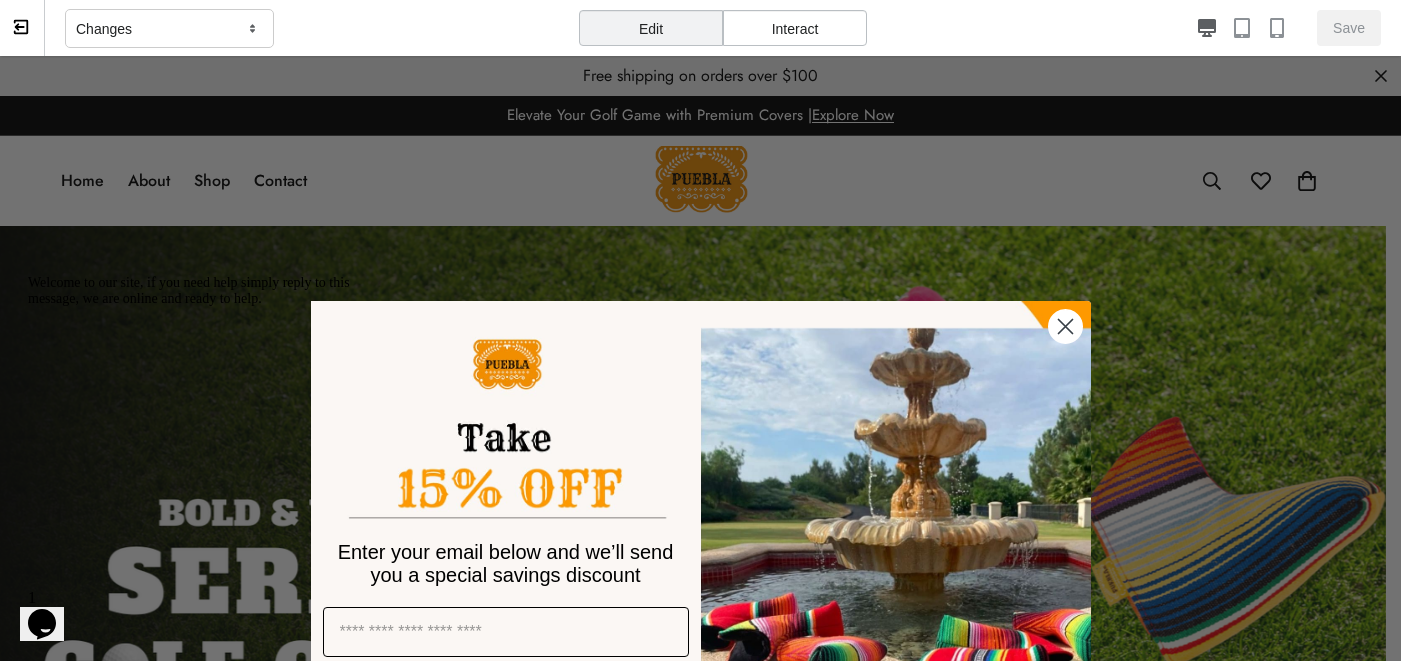 click 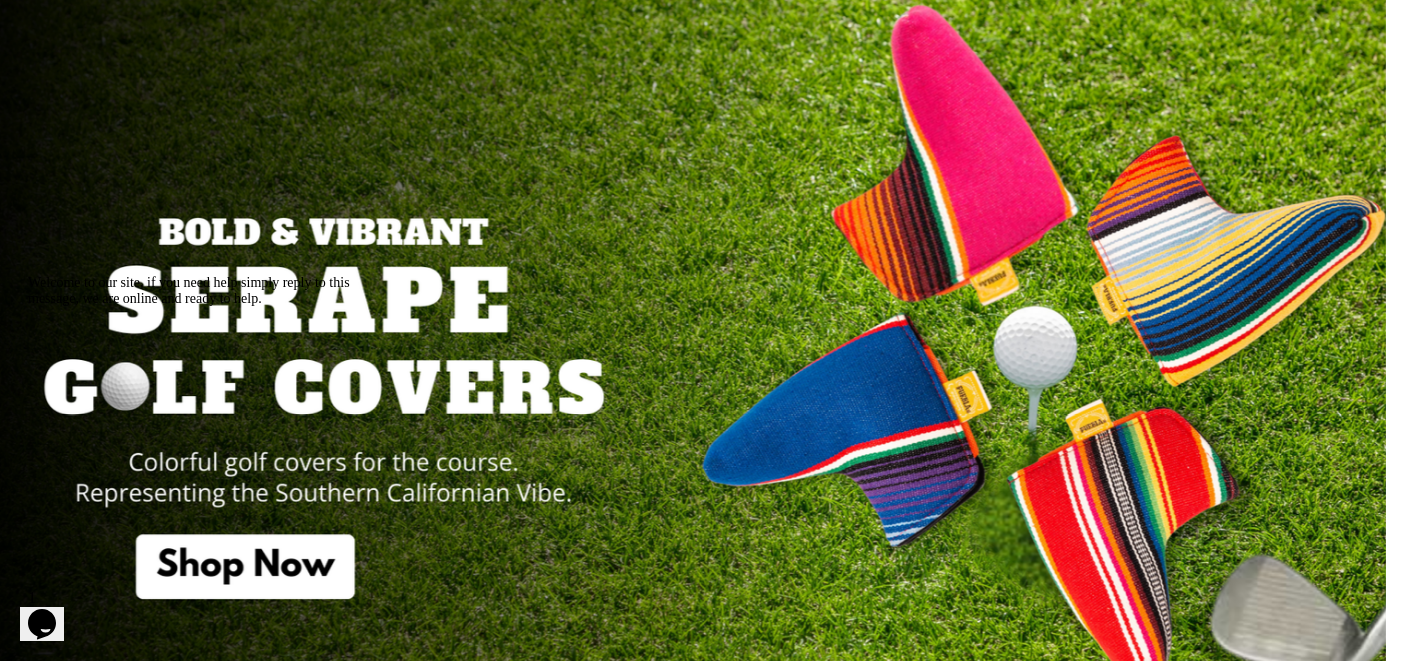 scroll, scrollTop: 0, scrollLeft: 0, axis: both 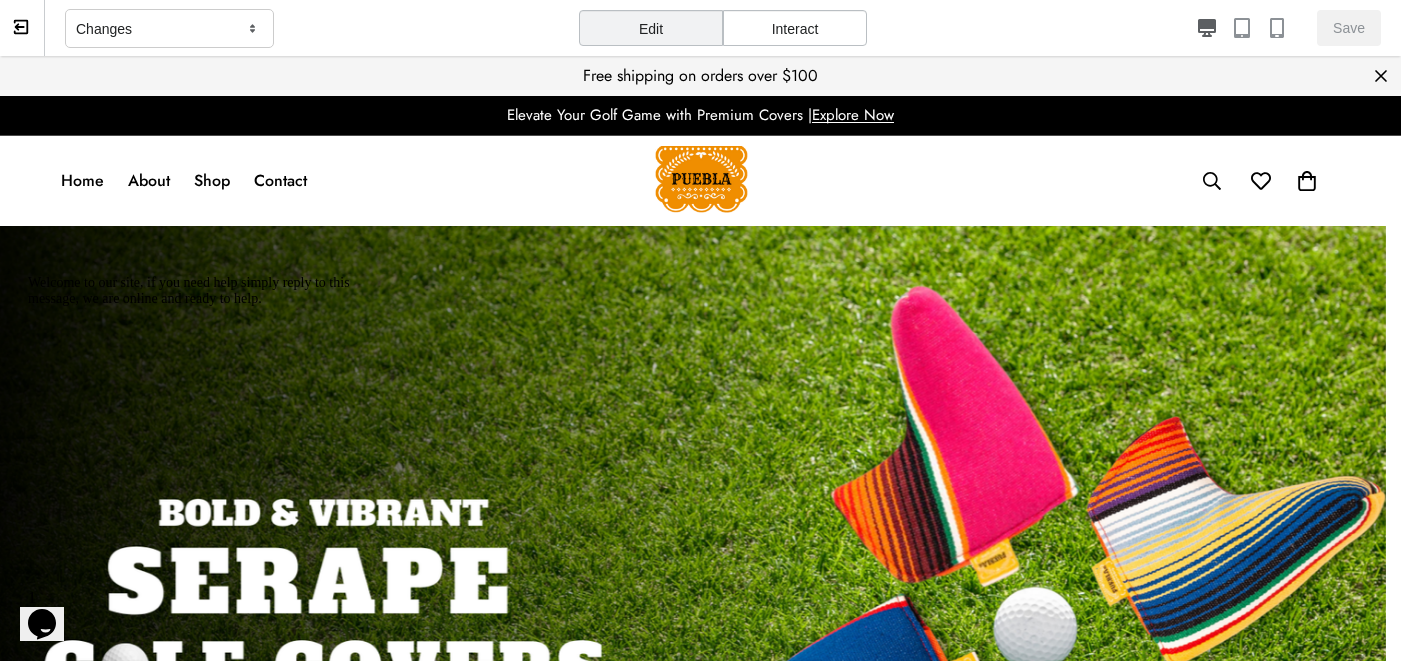 click 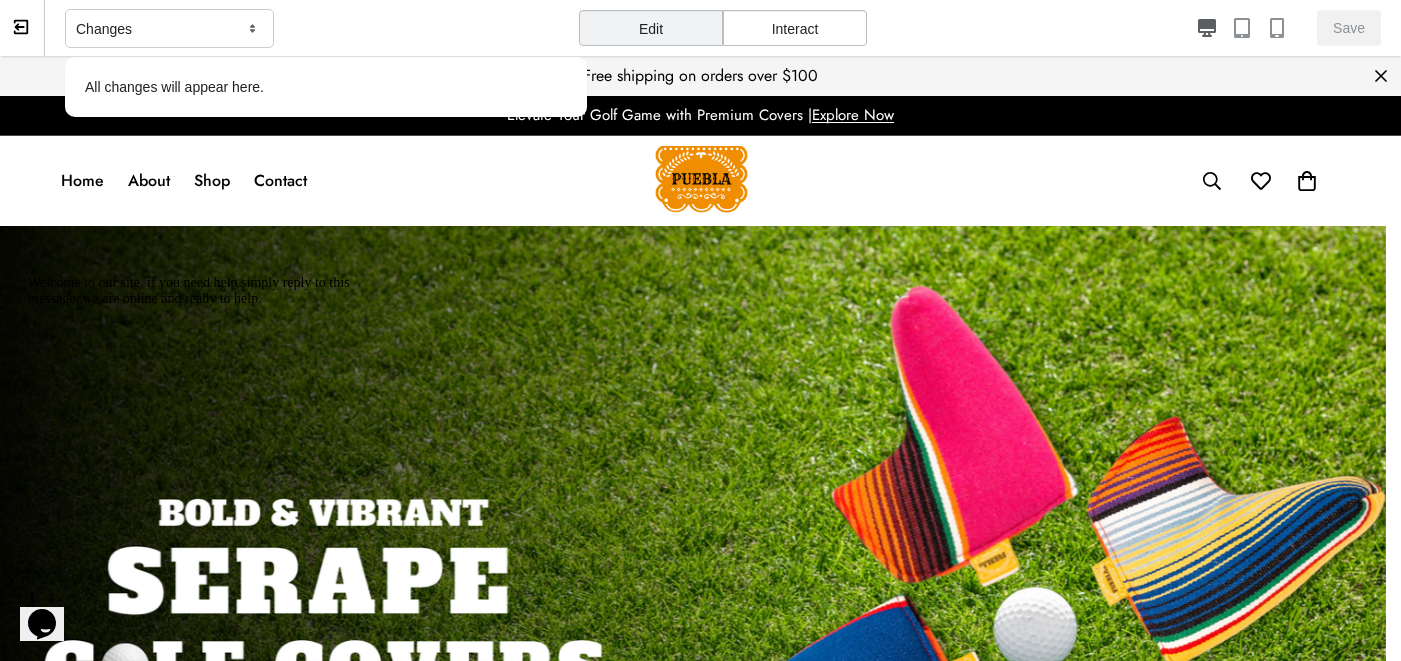 click on "Changes All changes will appear here." at bounding box center (326, 28) 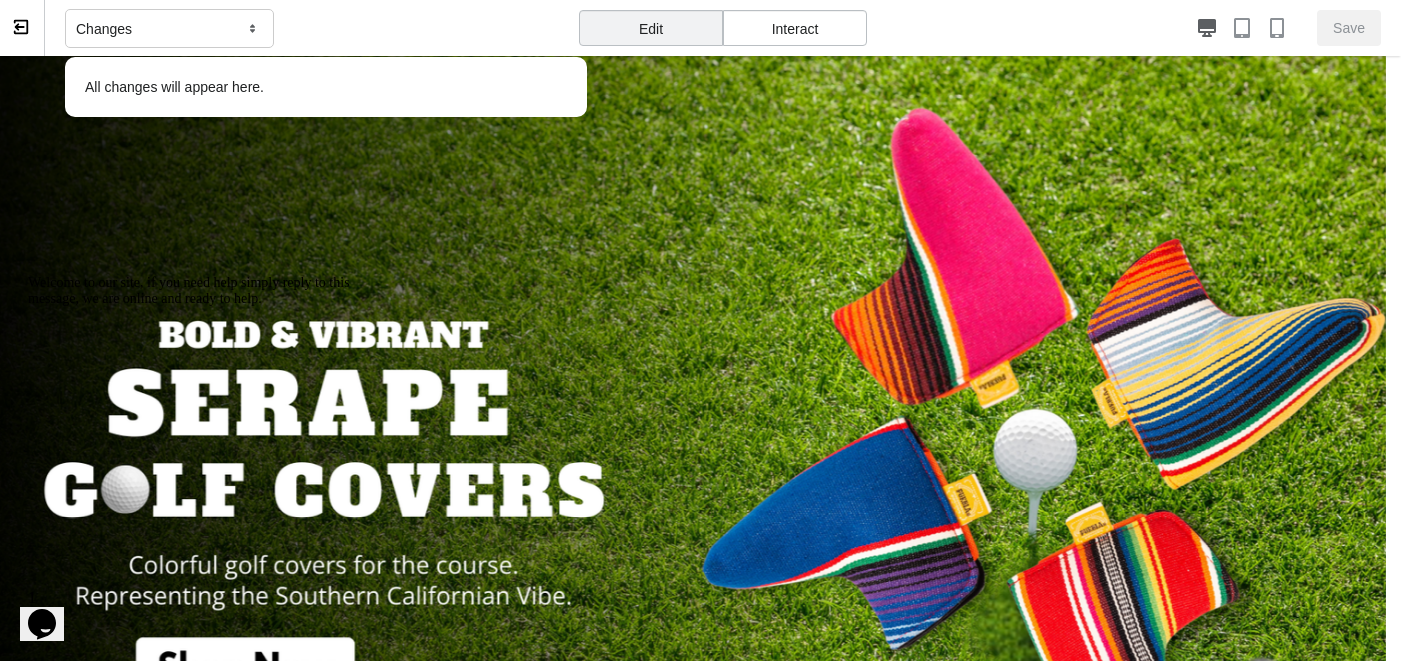 scroll, scrollTop: 0, scrollLeft: 0, axis: both 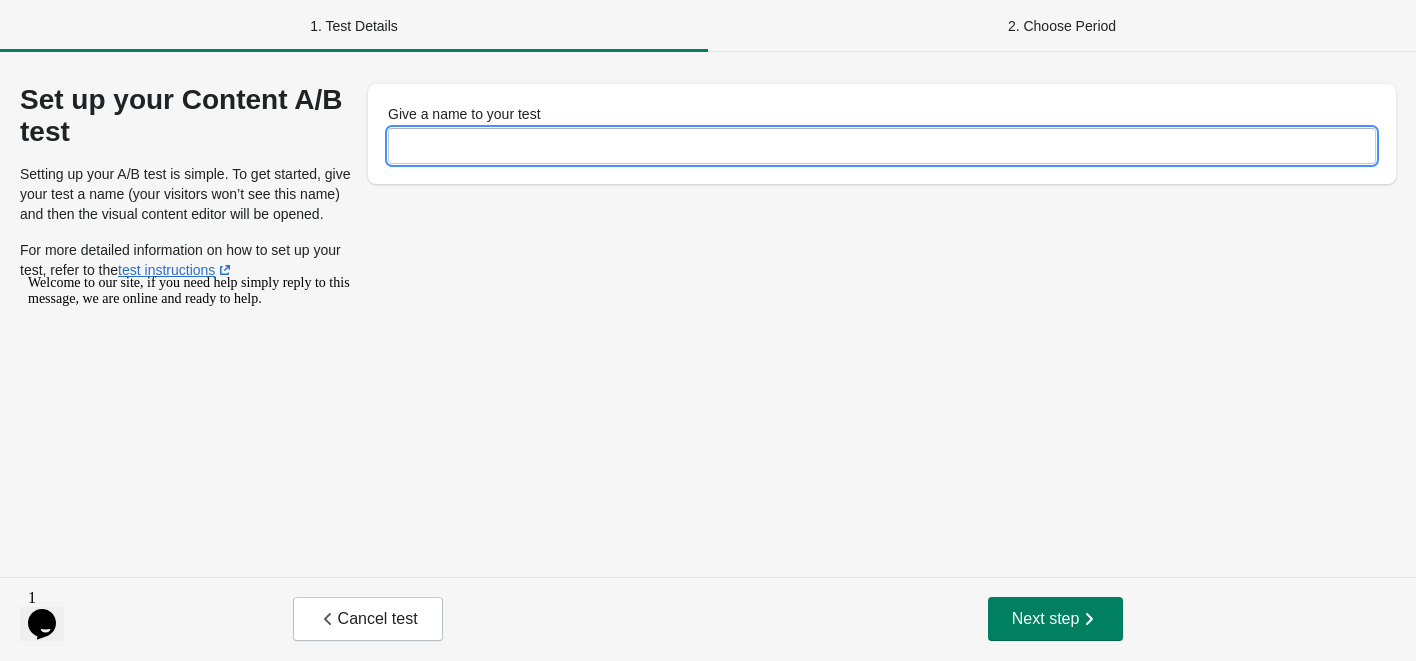 click on "Give a name to your test" at bounding box center (882, 146) 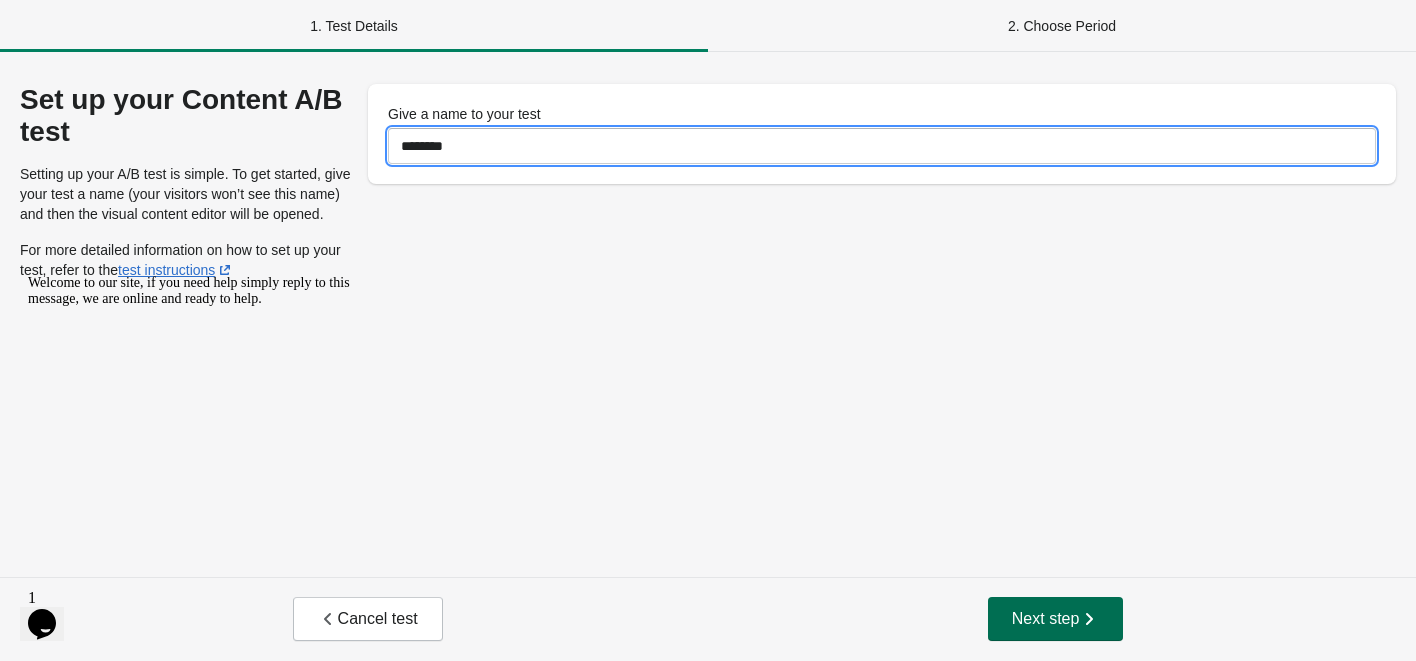type on "********" 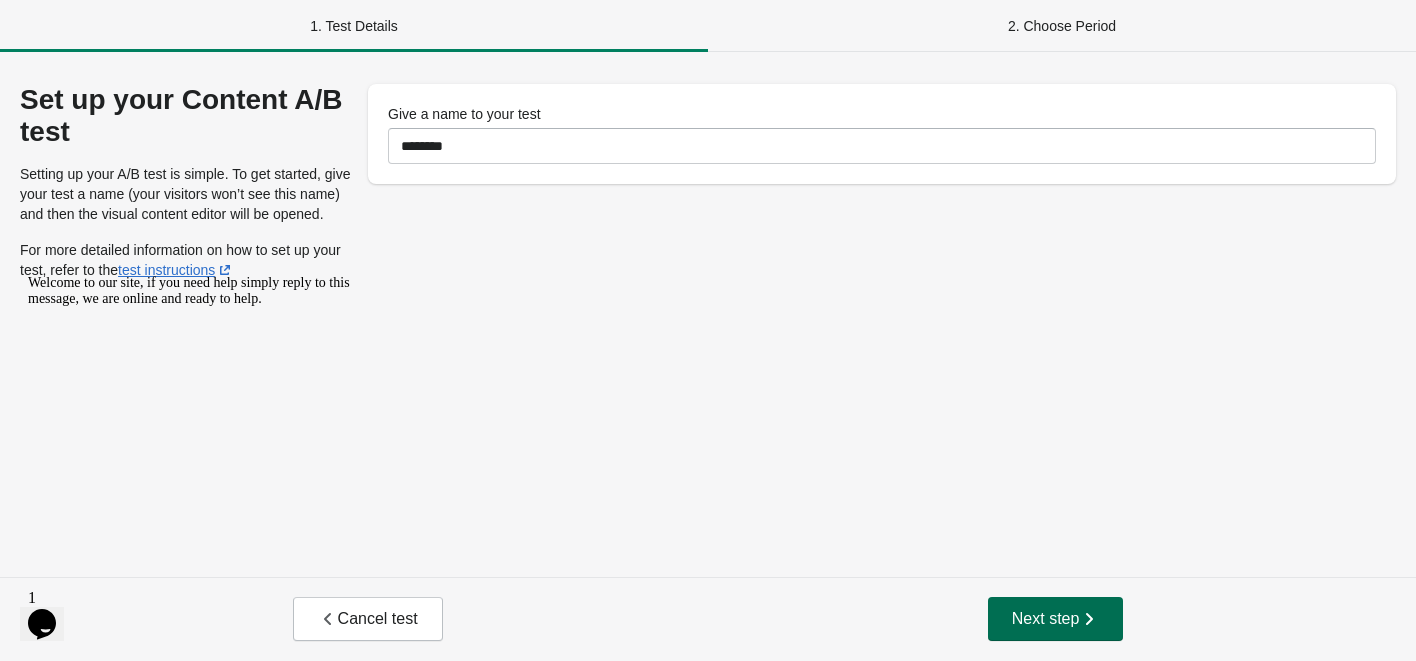 click 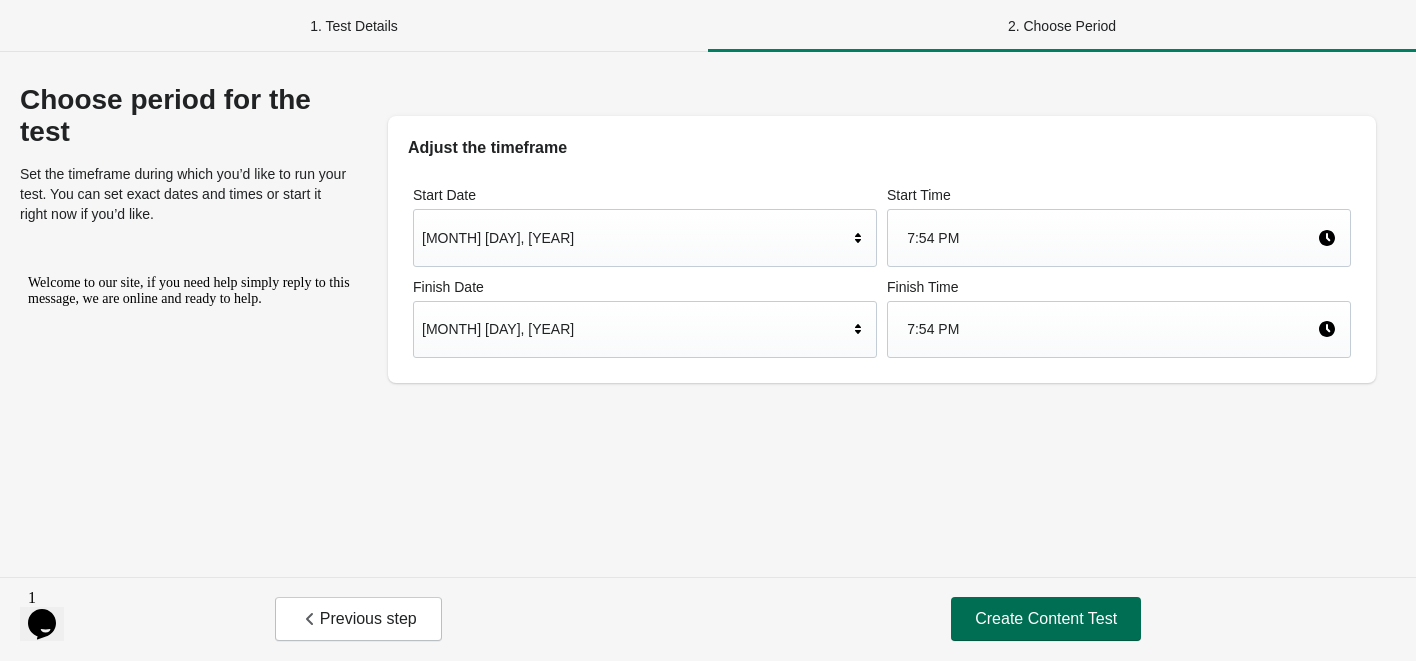 click on "Create Content Test" at bounding box center [1046, 619] 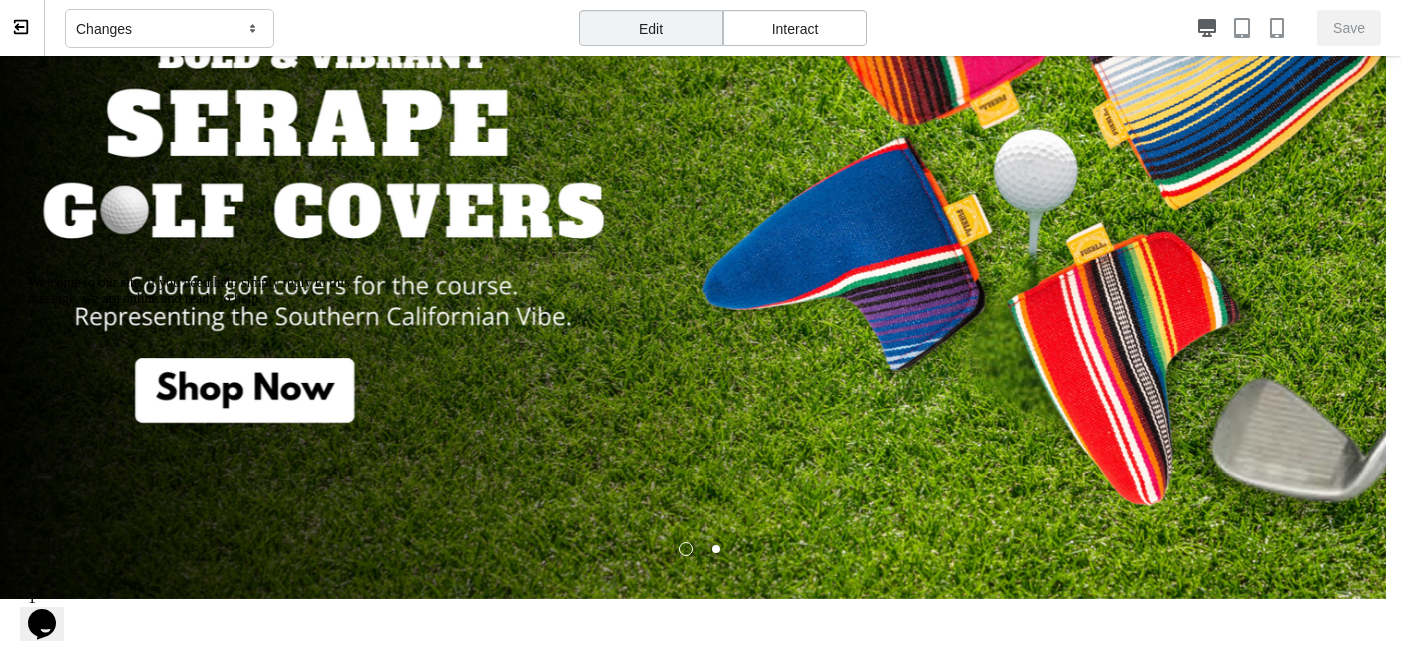 scroll, scrollTop: 490, scrollLeft: 0, axis: vertical 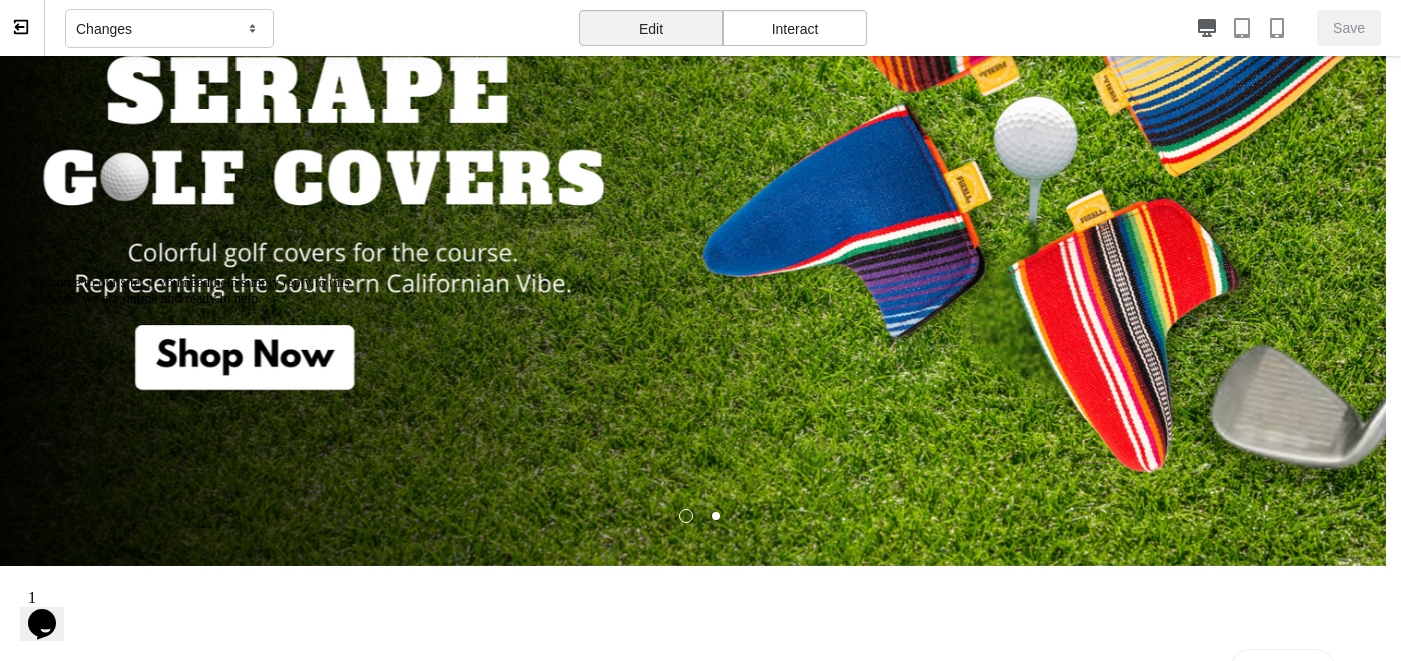 click at bounding box center (693, 150) 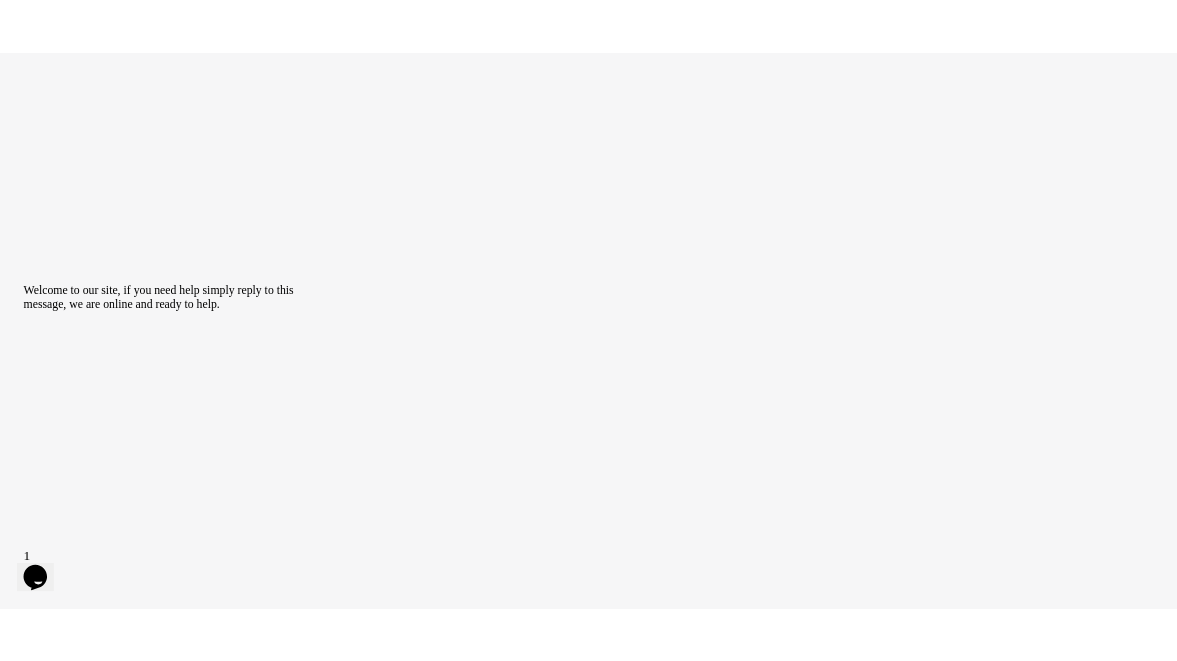 scroll, scrollTop: 0, scrollLeft: 0, axis: both 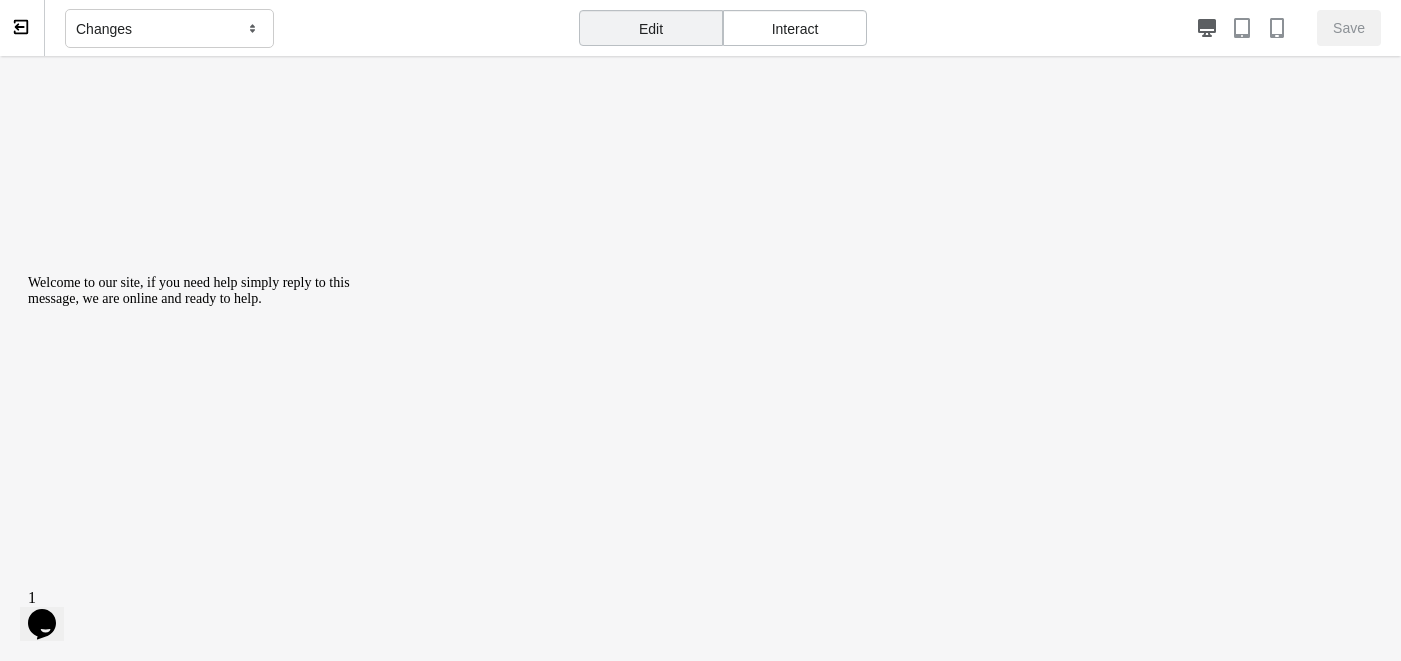 click 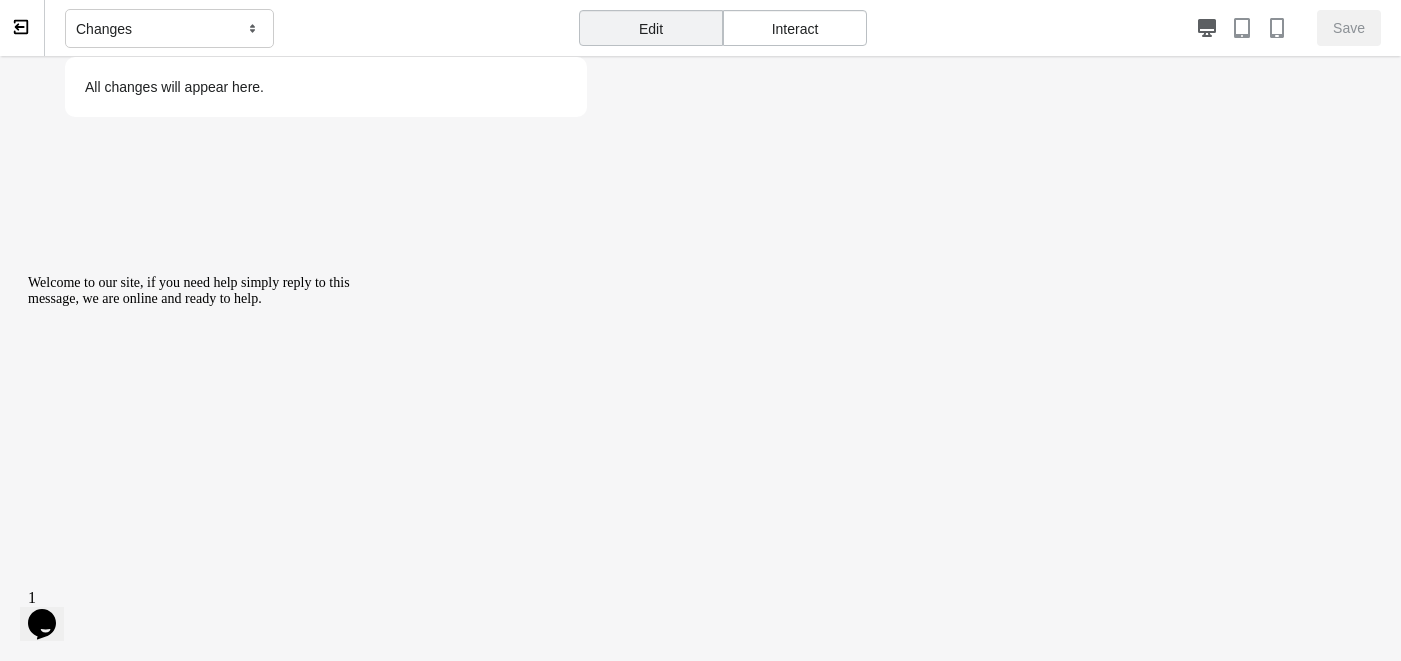 click 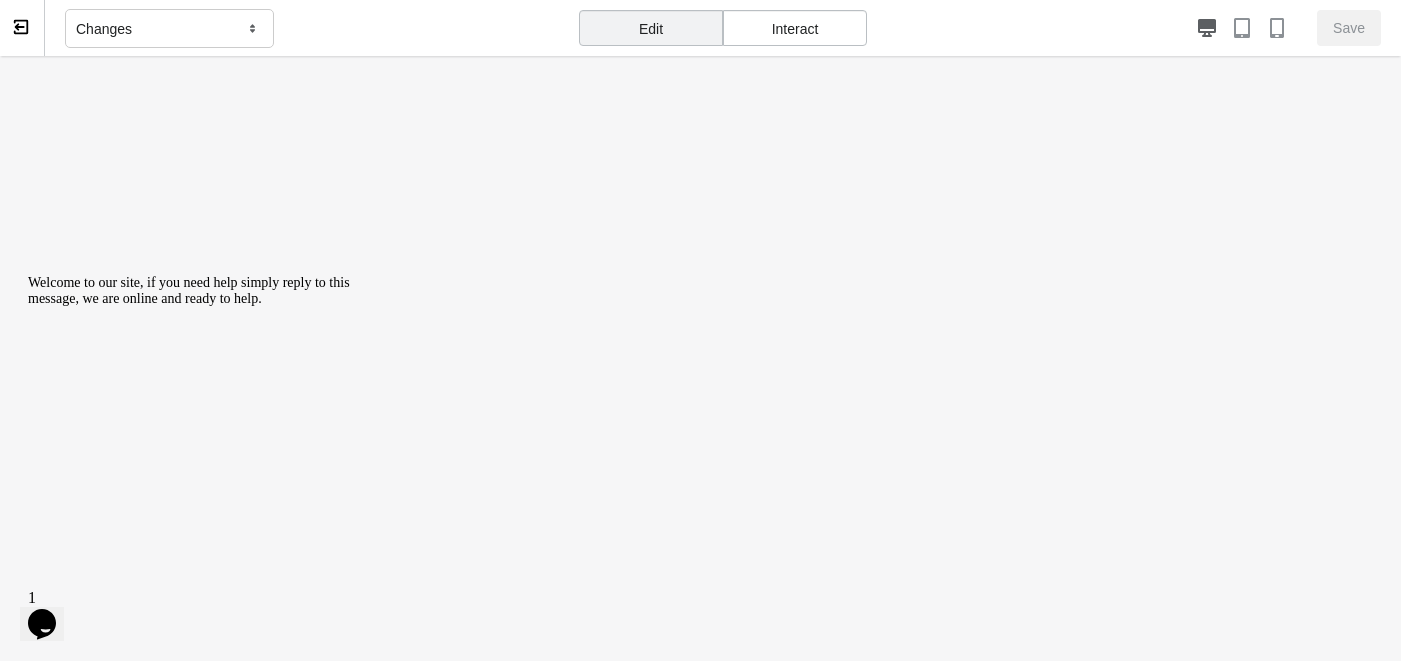 click 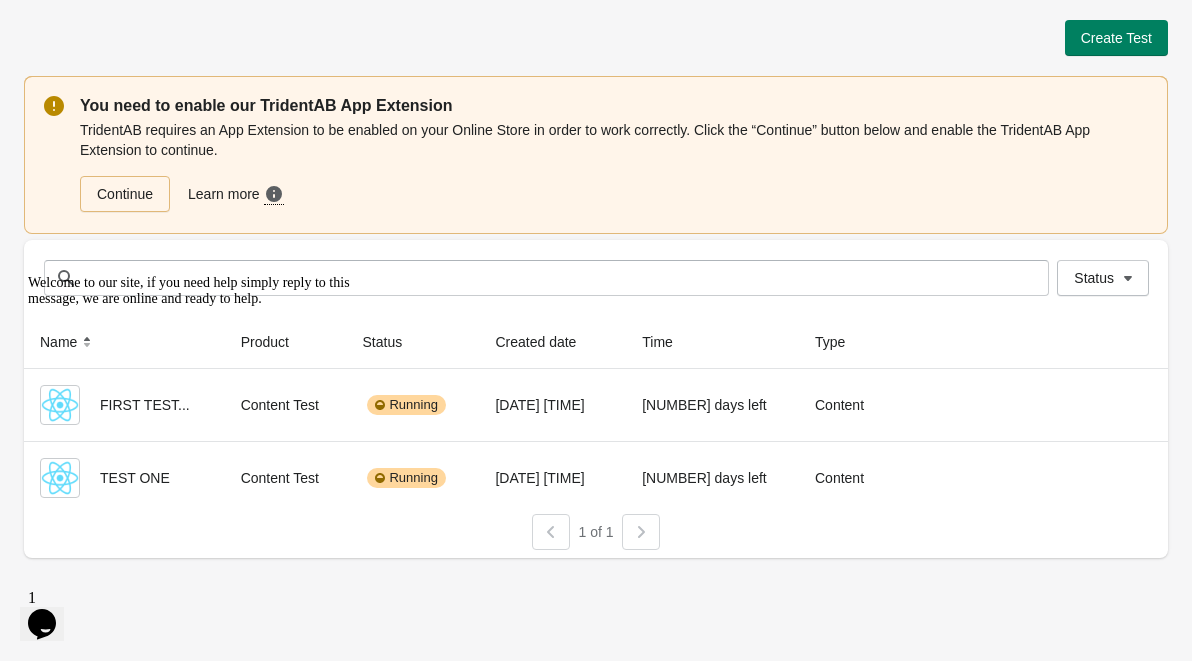 click on "Welcome to our site, if you need help simply reply to this message, we are online and ready to help." at bounding box center (208, 291) 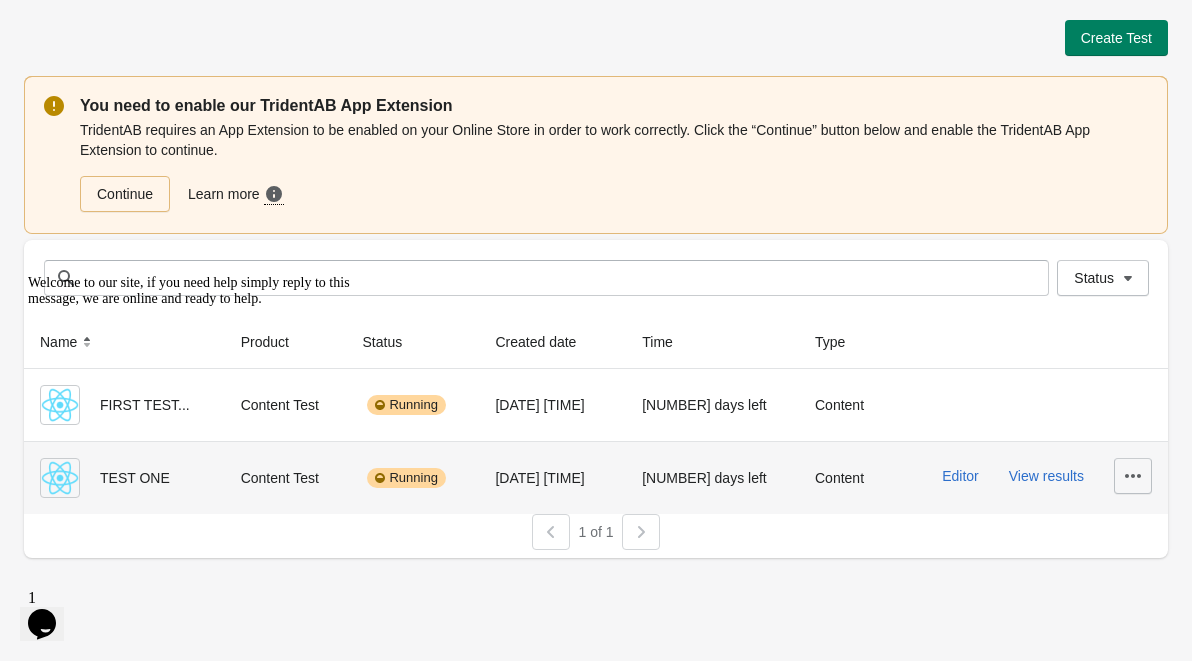 click 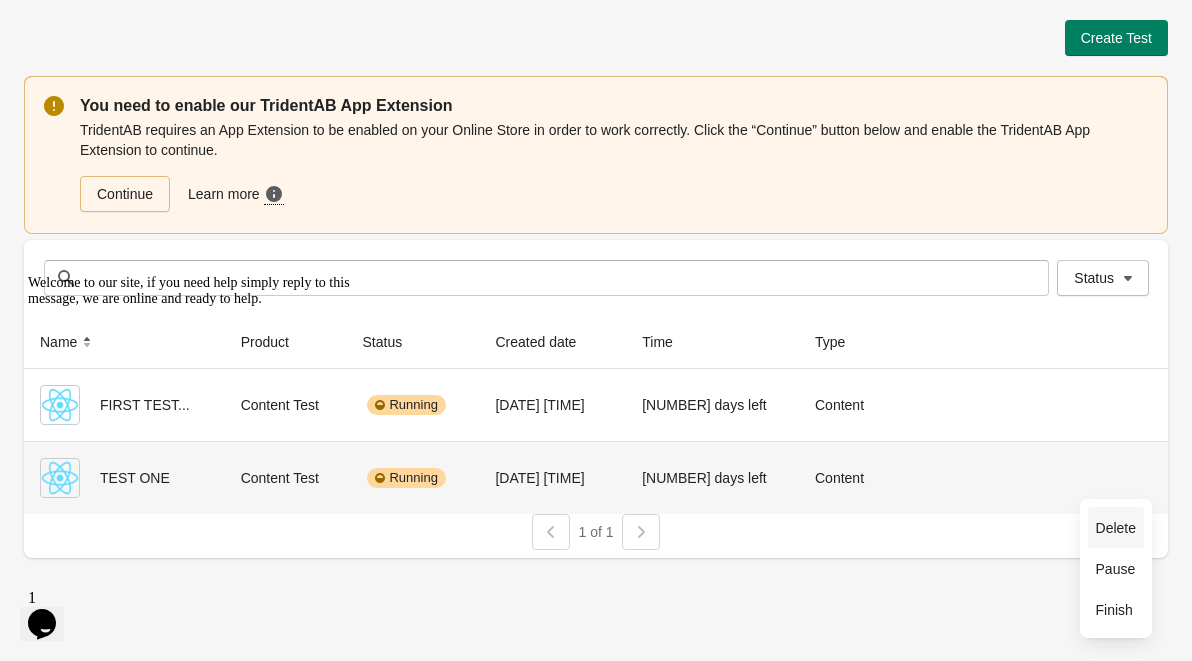 click on "Delete" at bounding box center [1116, 528] 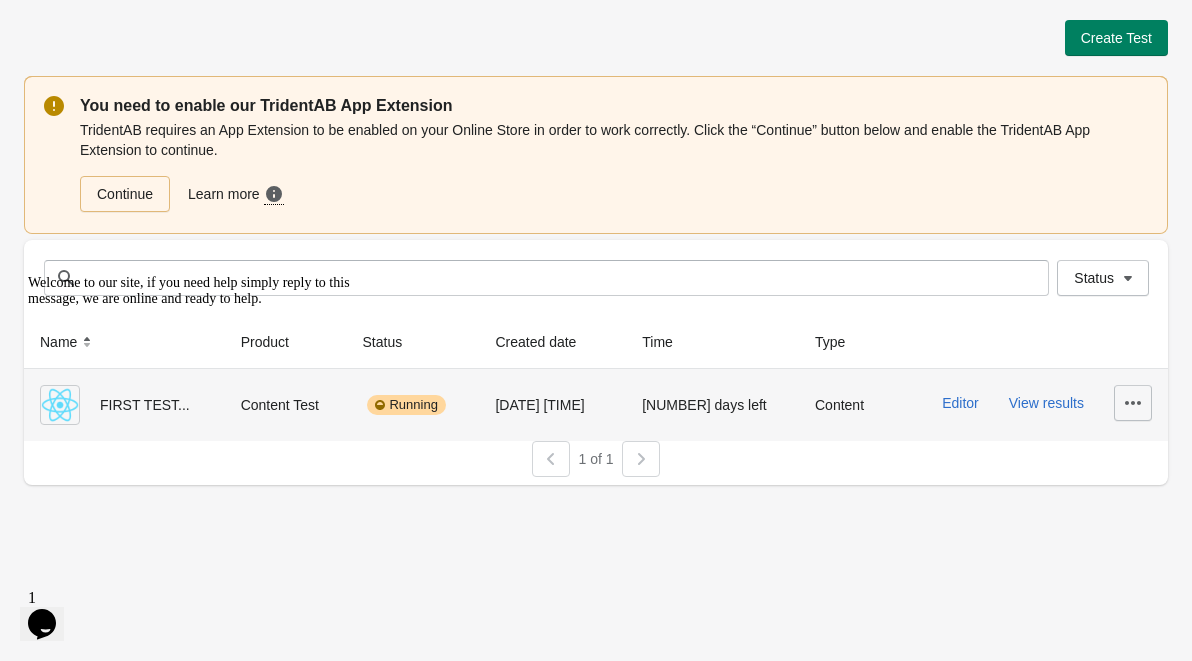 click 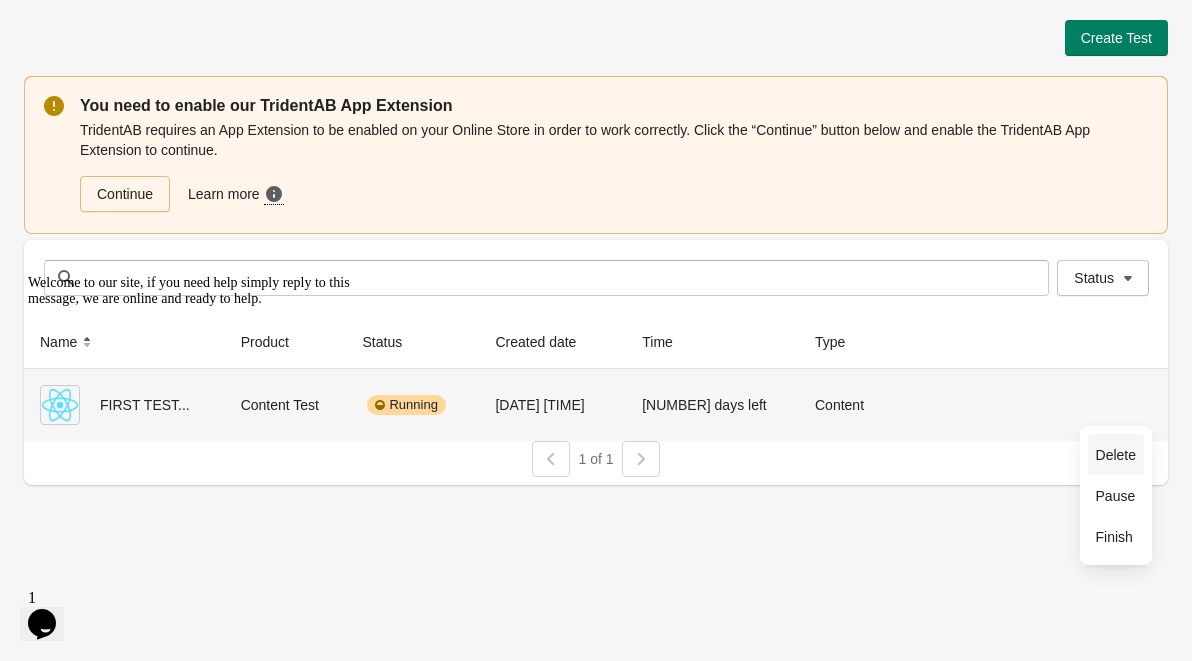 click on "Delete" at bounding box center [1116, 455] 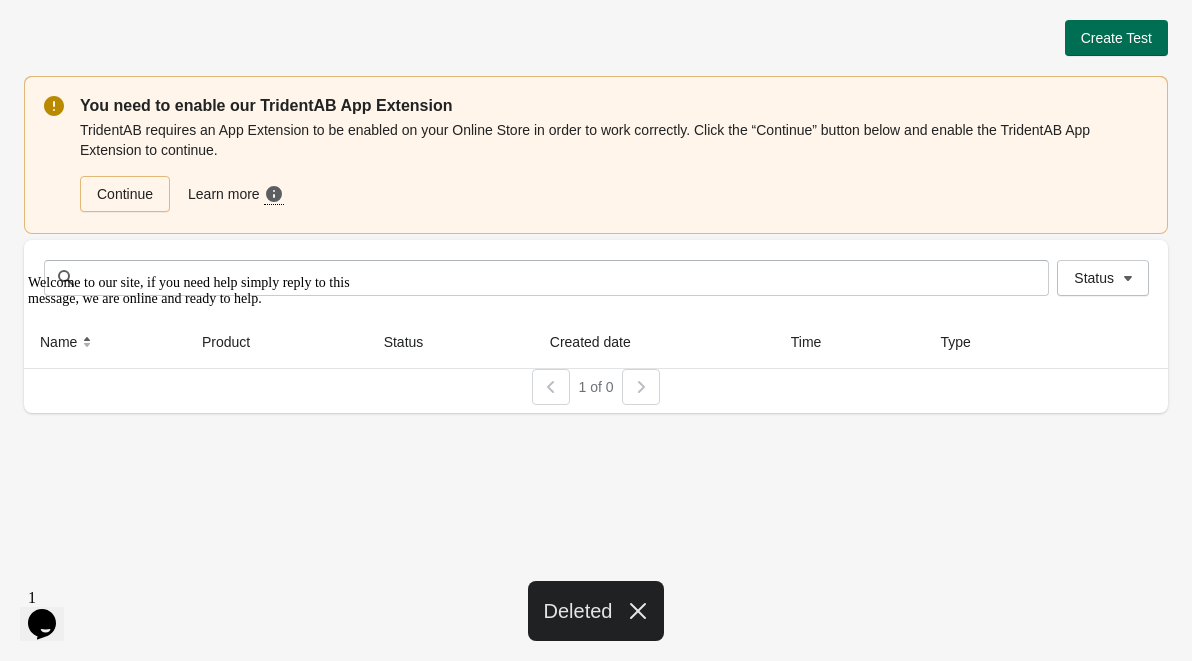 click on "Create Test" at bounding box center (1116, 38) 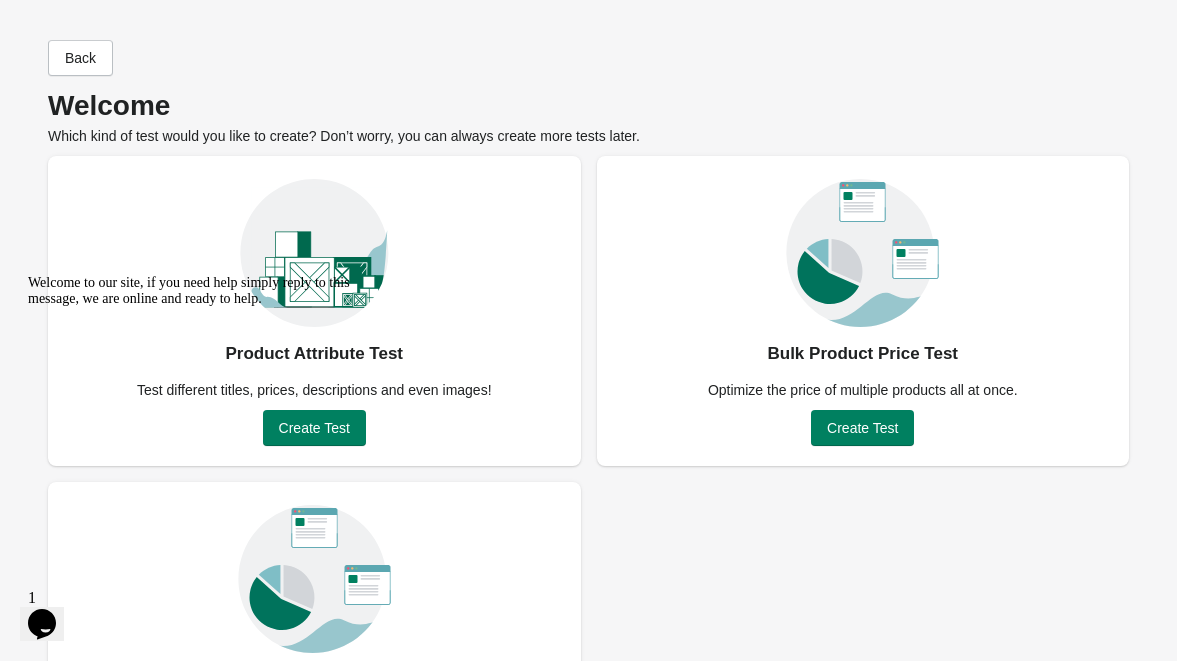 scroll, scrollTop: 147, scrollLeft: 0, axis: vertical 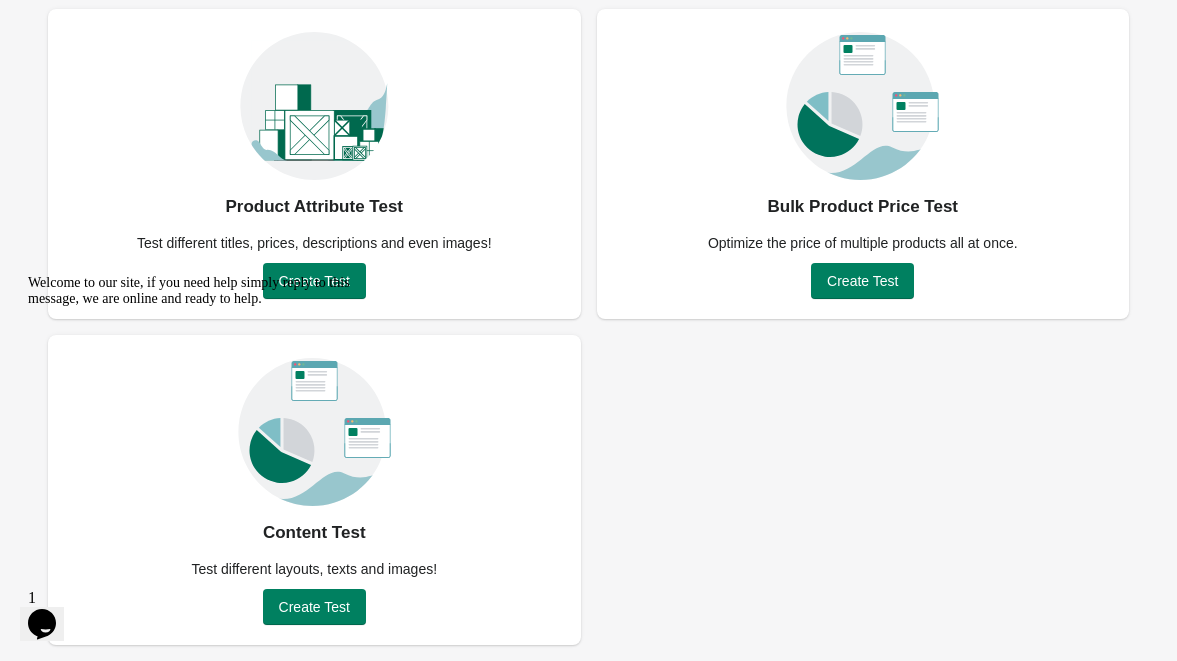 click on "Welcome to our site, if you need help simply reply to this message, we are online and ready to help." at bounding box center [208, 291] 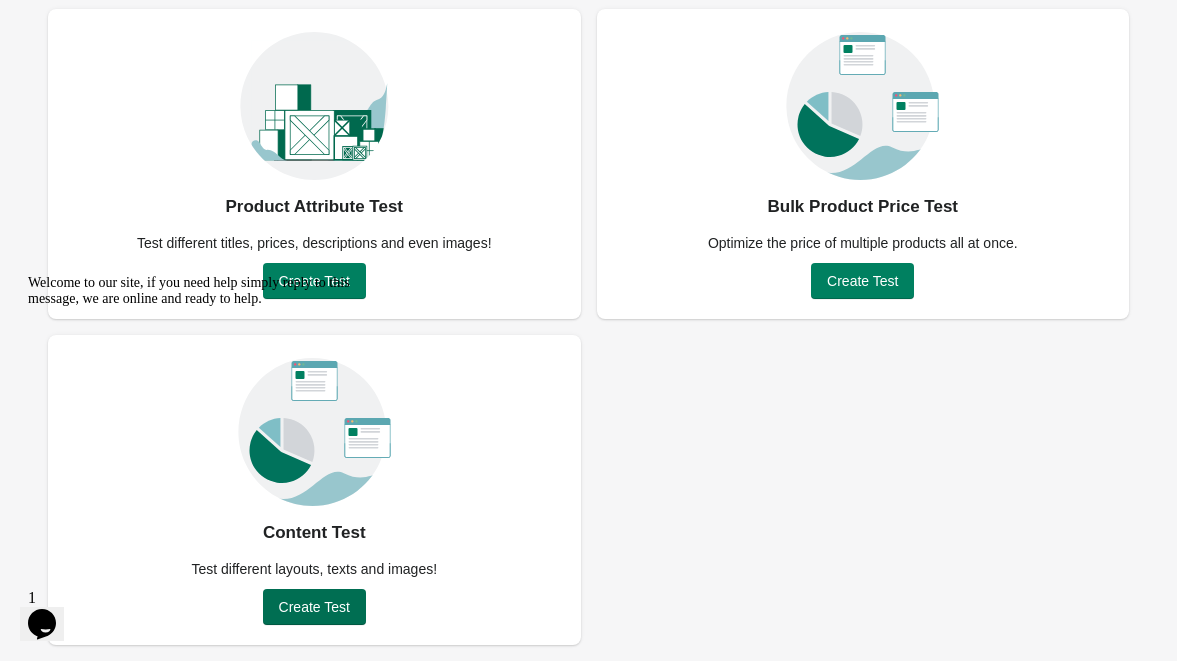 click on "Create Test" at bounding box center (314, 607) 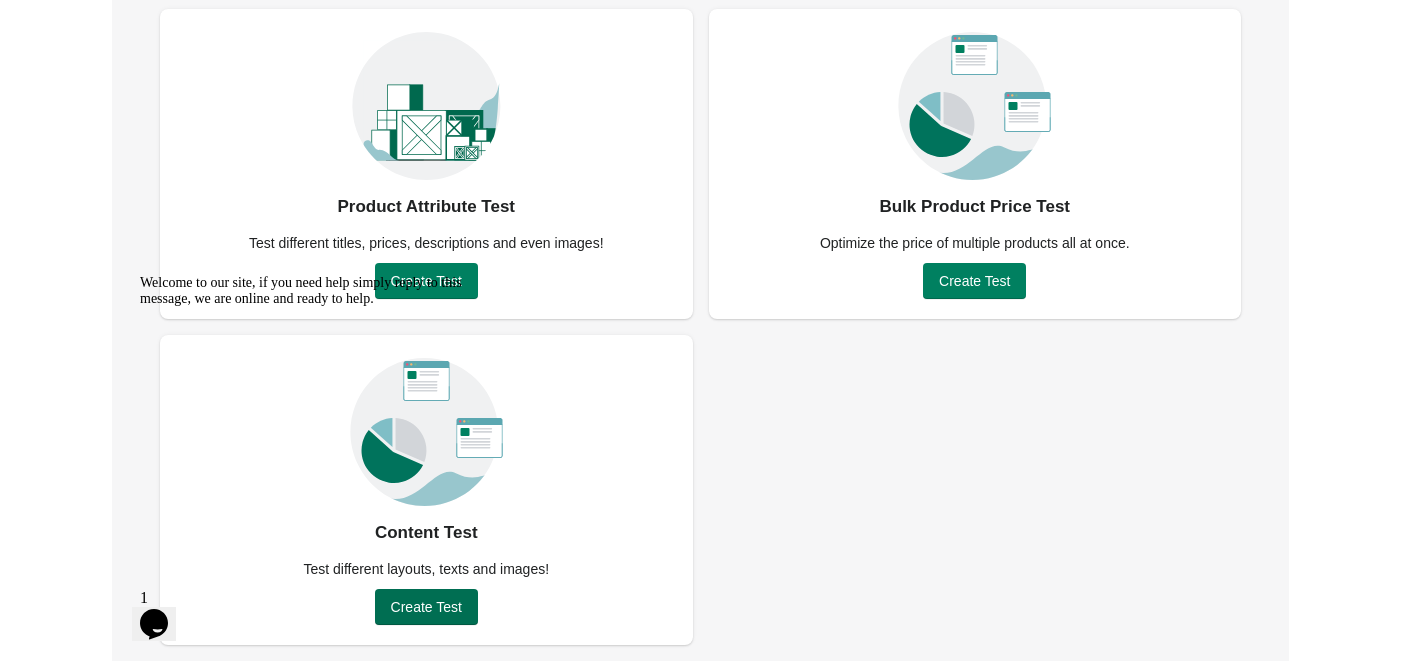 scroll, scrollTop: 0, scrollLeft: 0, axis: both 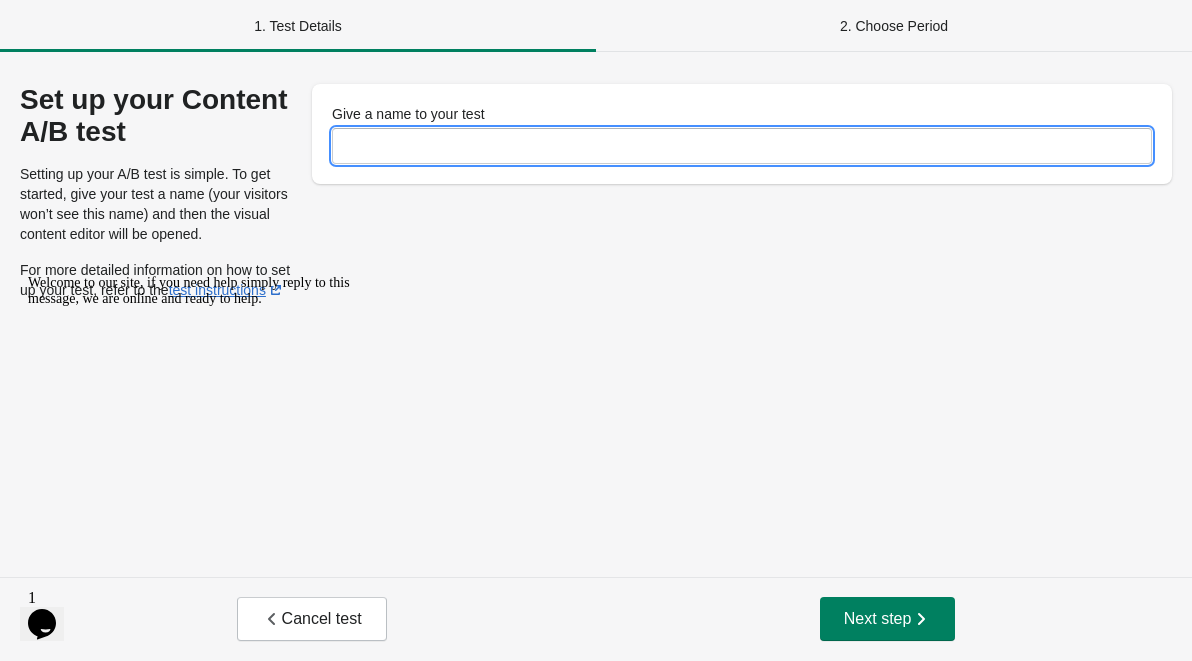 click on "Give a name to your test" at bounding box center [742, 146] 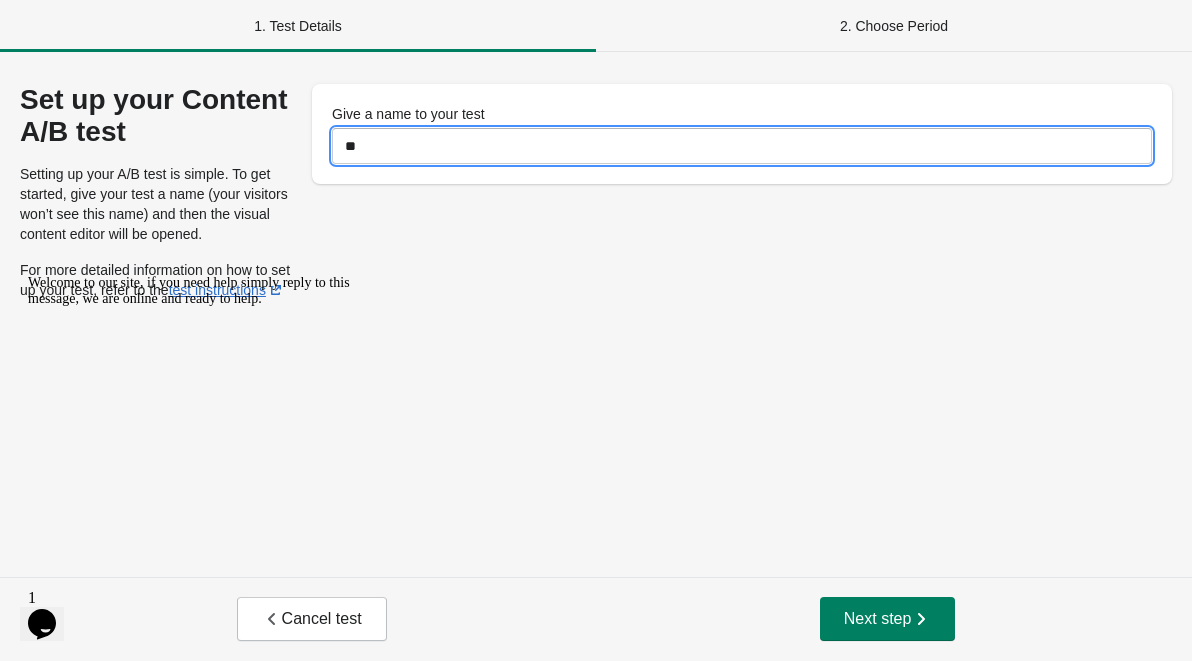 type on "**********" 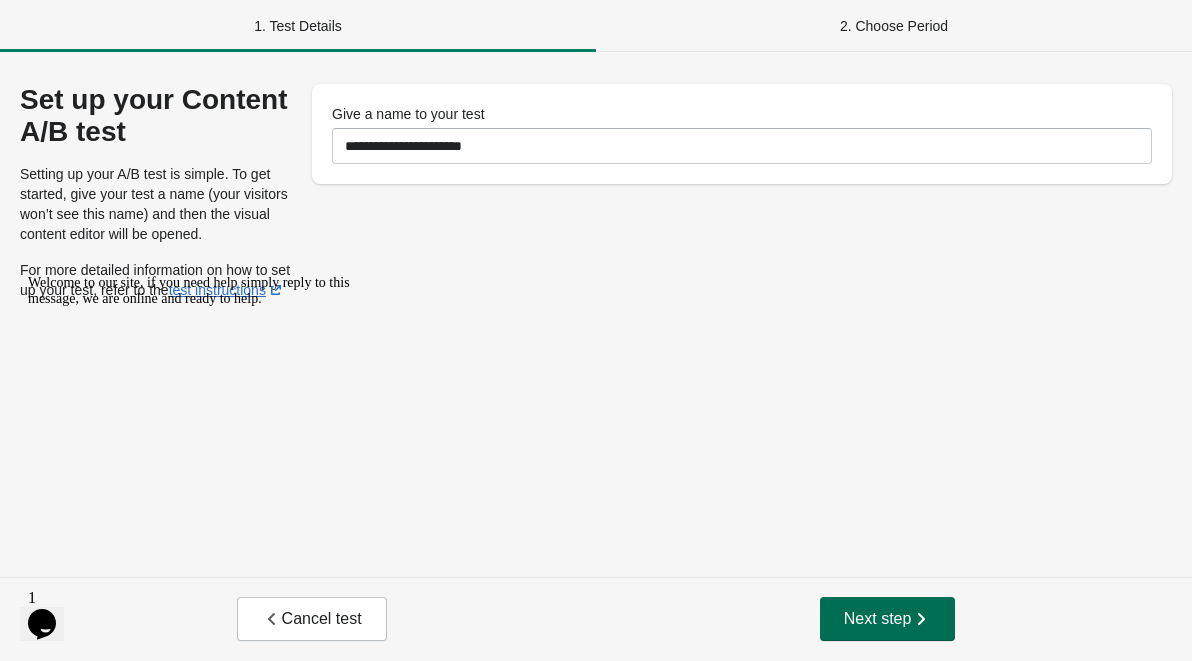 click on "Next step" at bounding box center [888, 619] 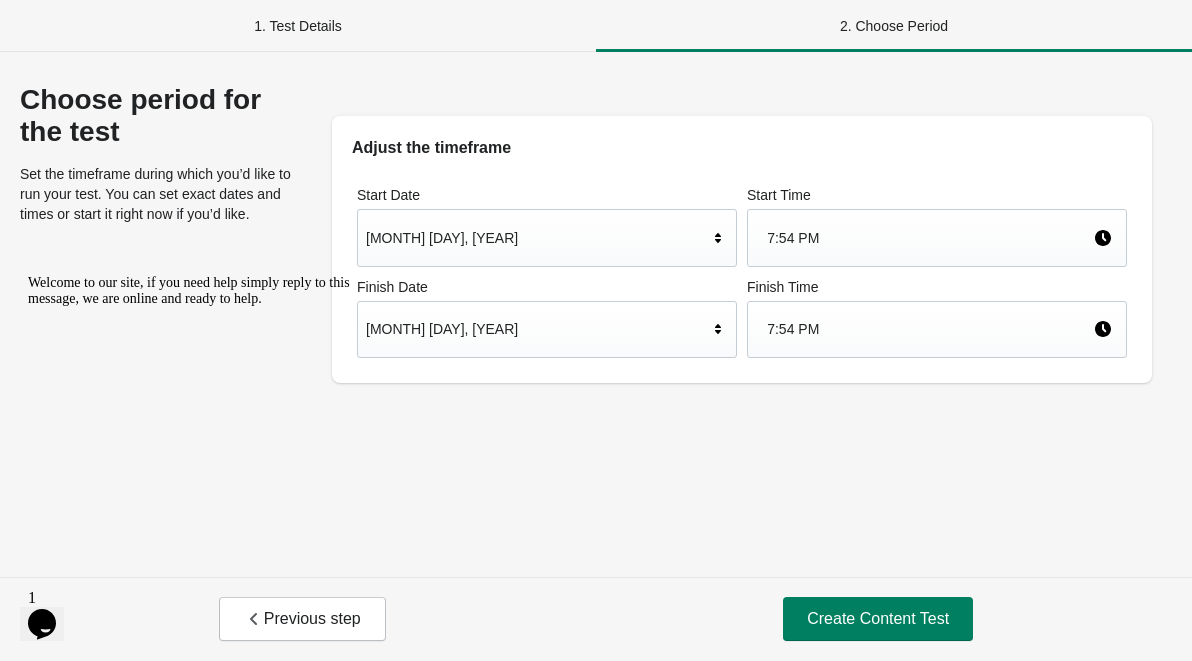 click on "Create Content Test" at bounding box center (878, 619) 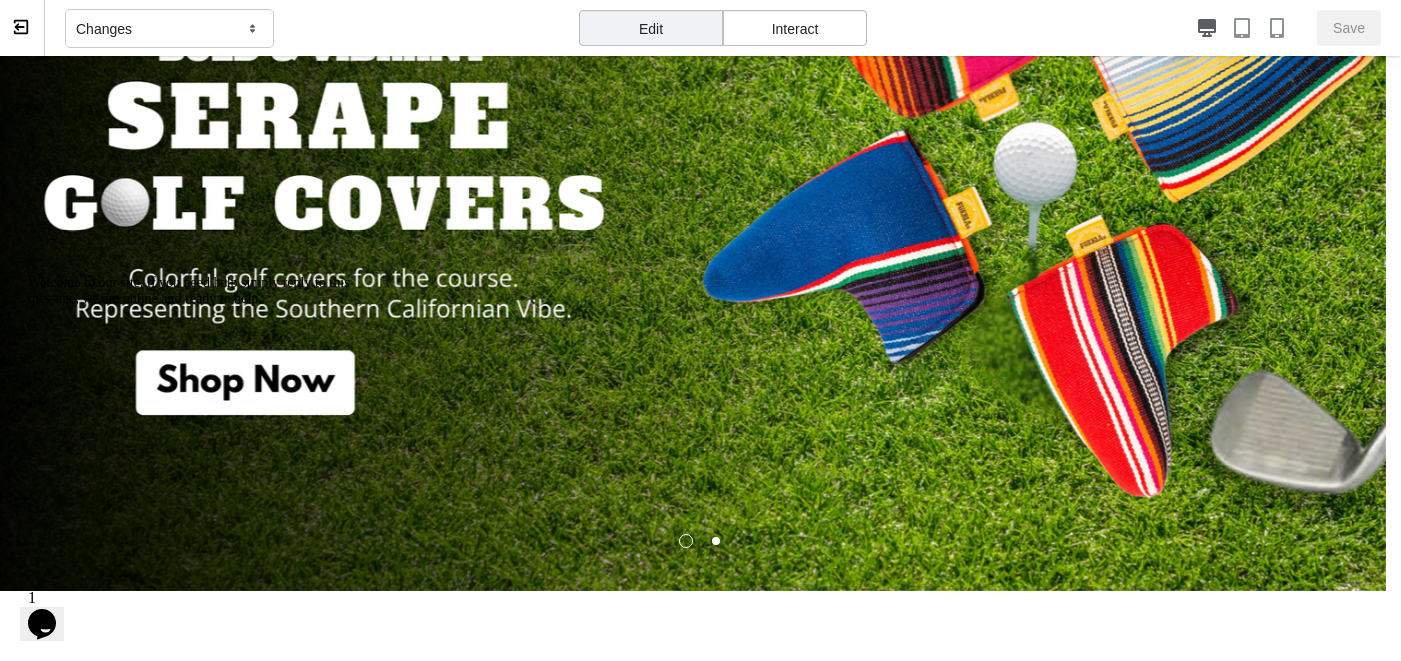 scroll, scrollTop: 484, scrollLeft: 0, axis: vertical 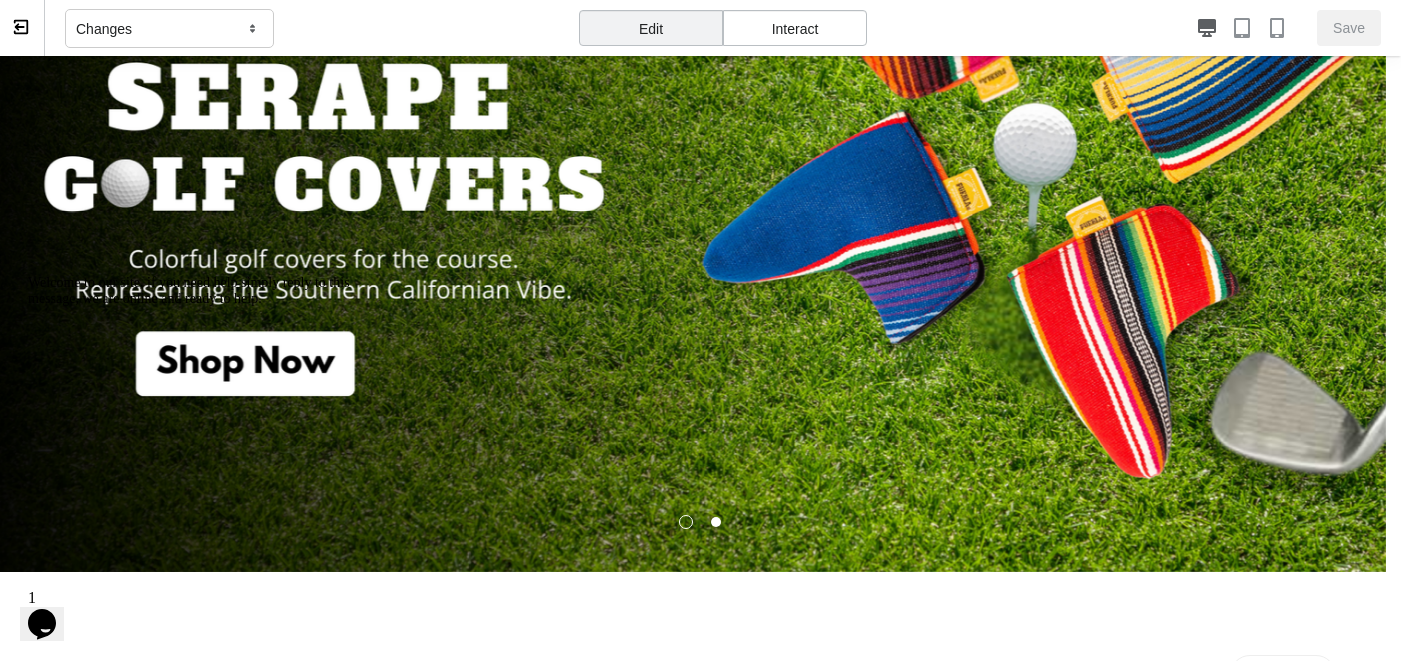 click at bounding box center [716, 522] 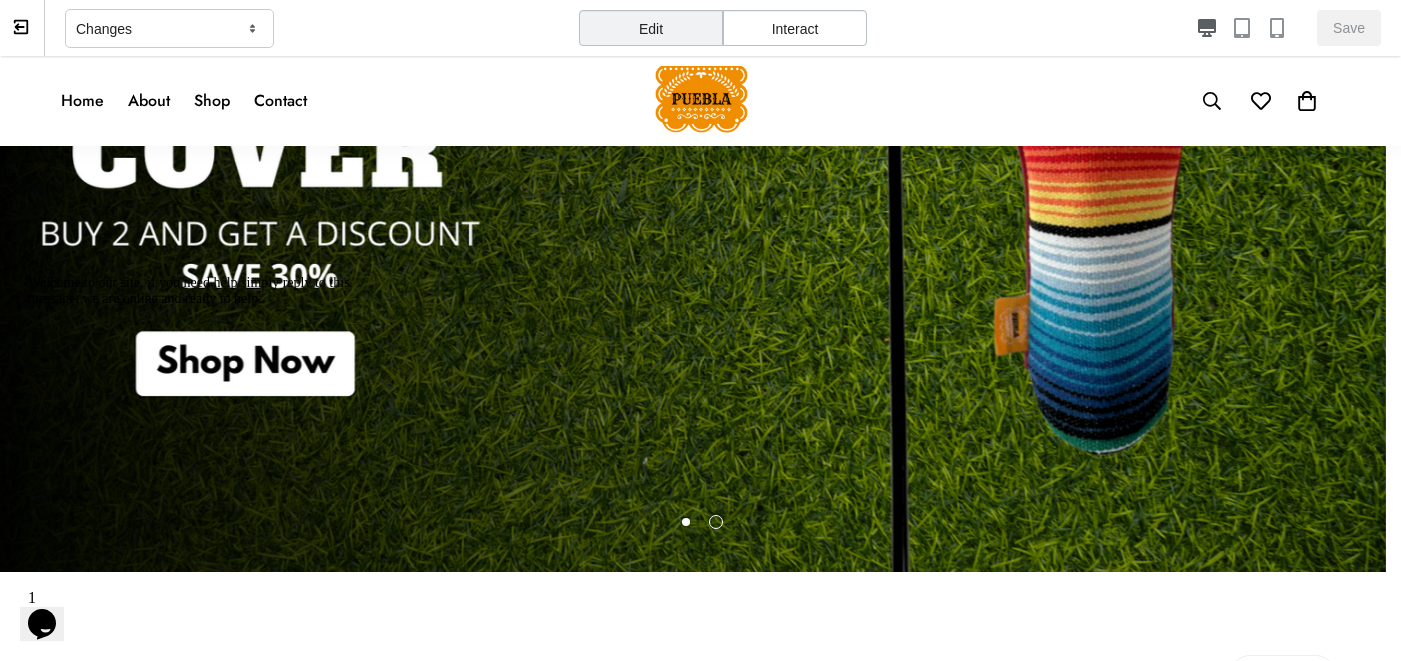 scroll, scrollTop: 0, scrollLeft: 0, axis: both 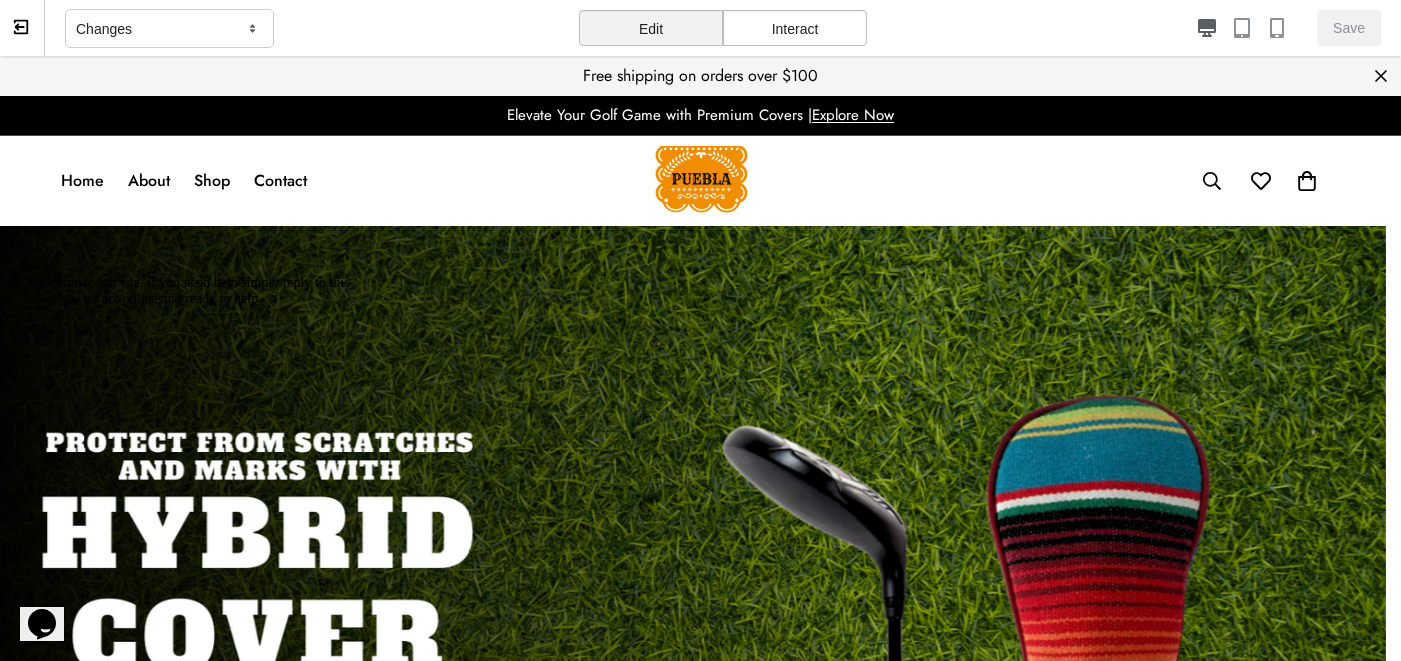 click on "Edit" at bounding box center [651, 28] 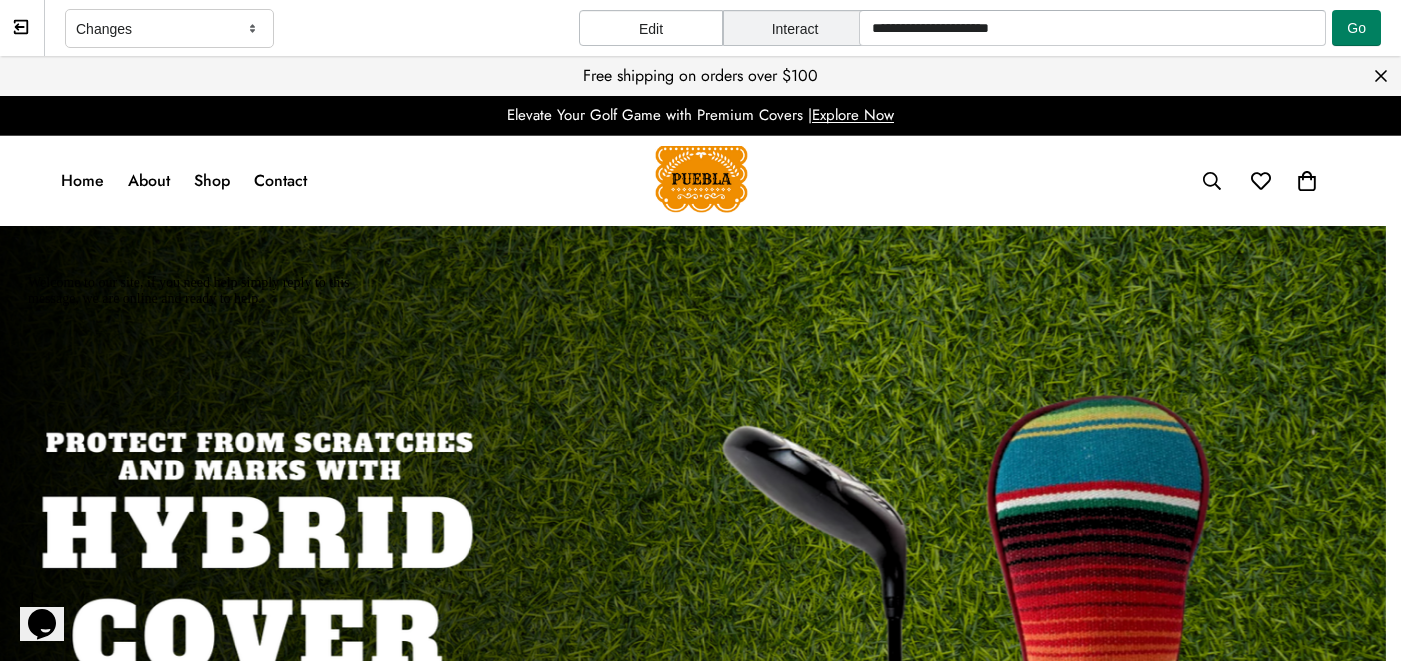 click on "Edit" at bounding box center [651, 28] 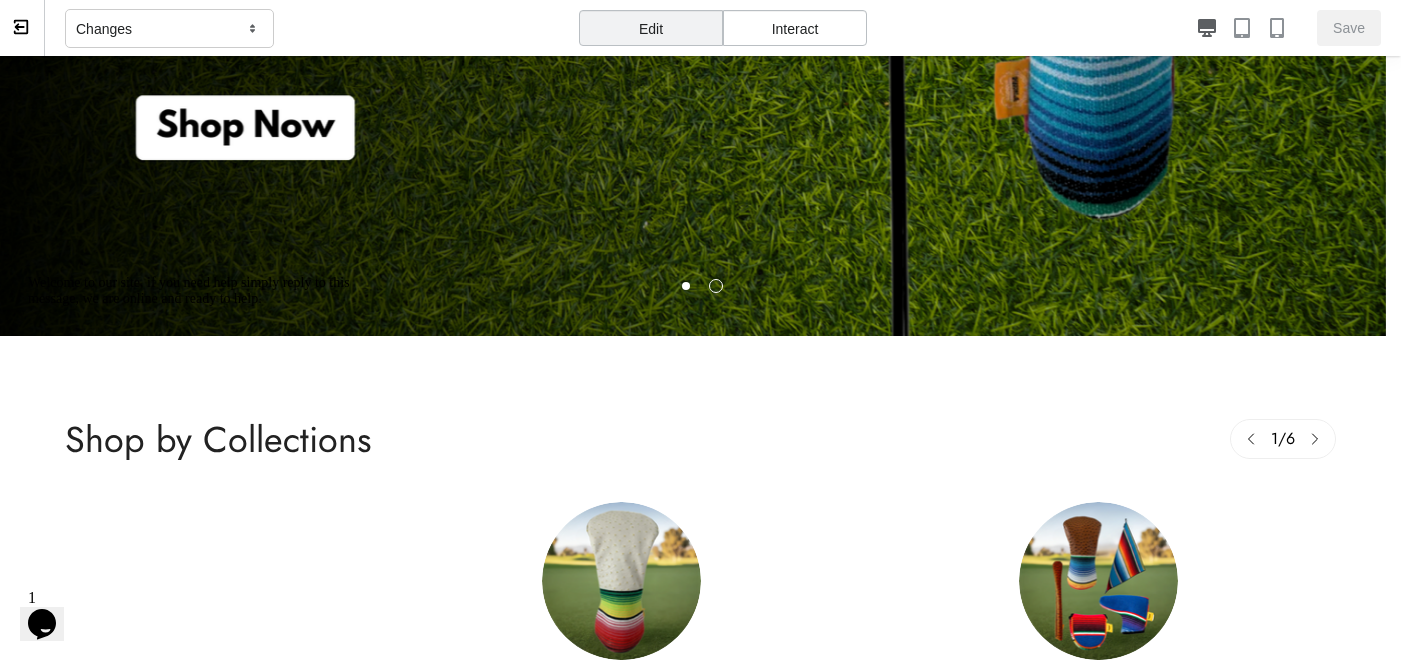 scroll, scrollTop: 722, scrollLeft: 0, axis: vertical 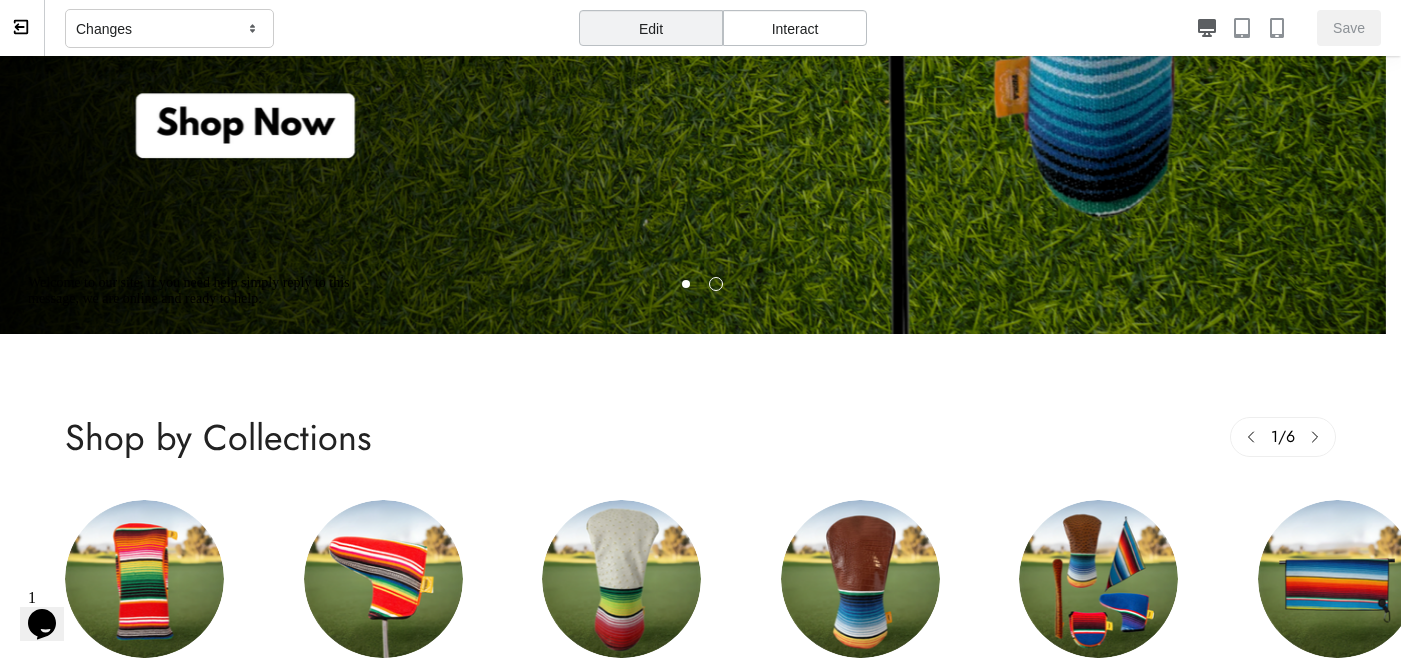 click on "Opens Chat This icon Opens the chat window." 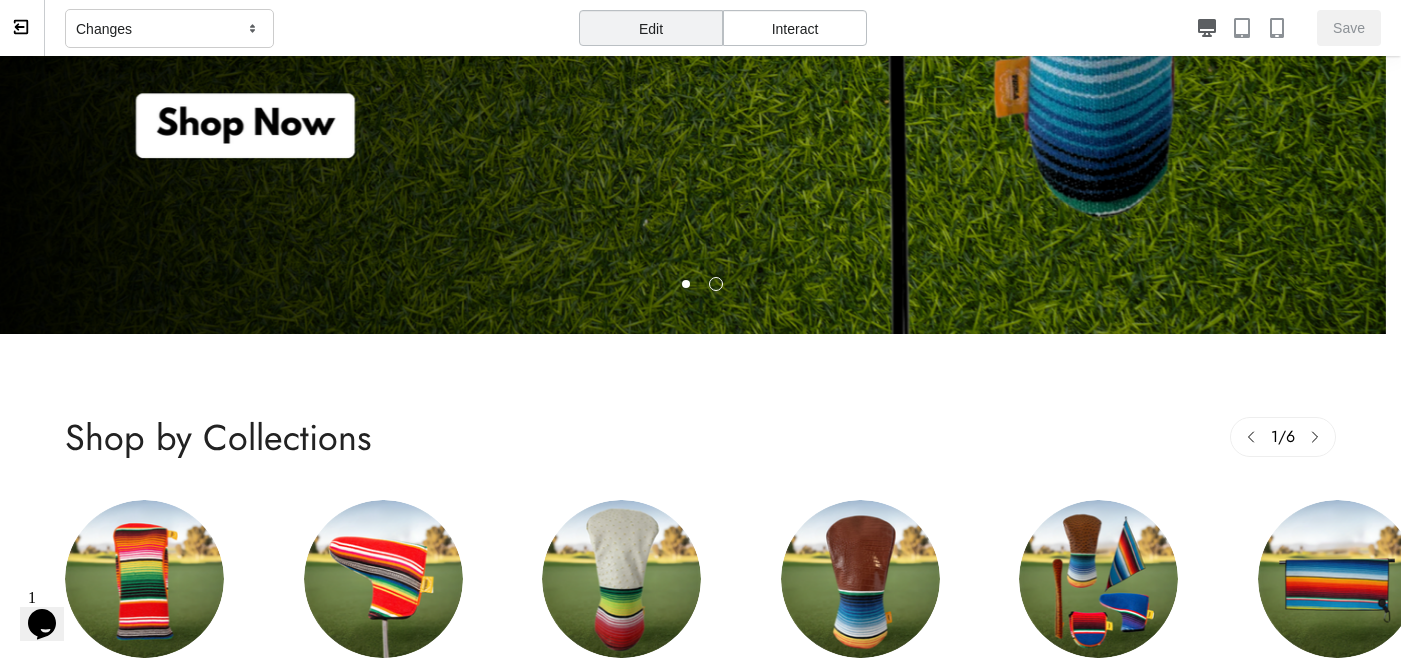 scroll, scrollTop: 0, scrollLeft: 0, axis: both 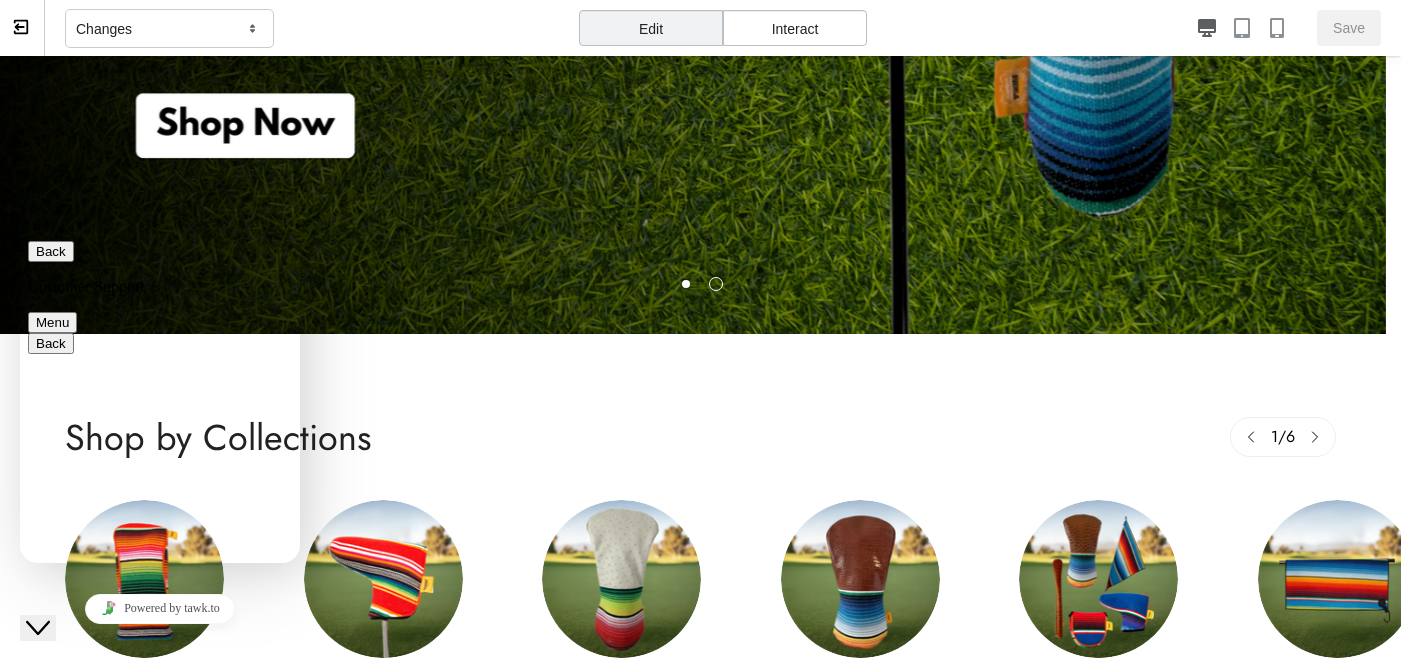 click on "Back" at bounding box center (51, 251) 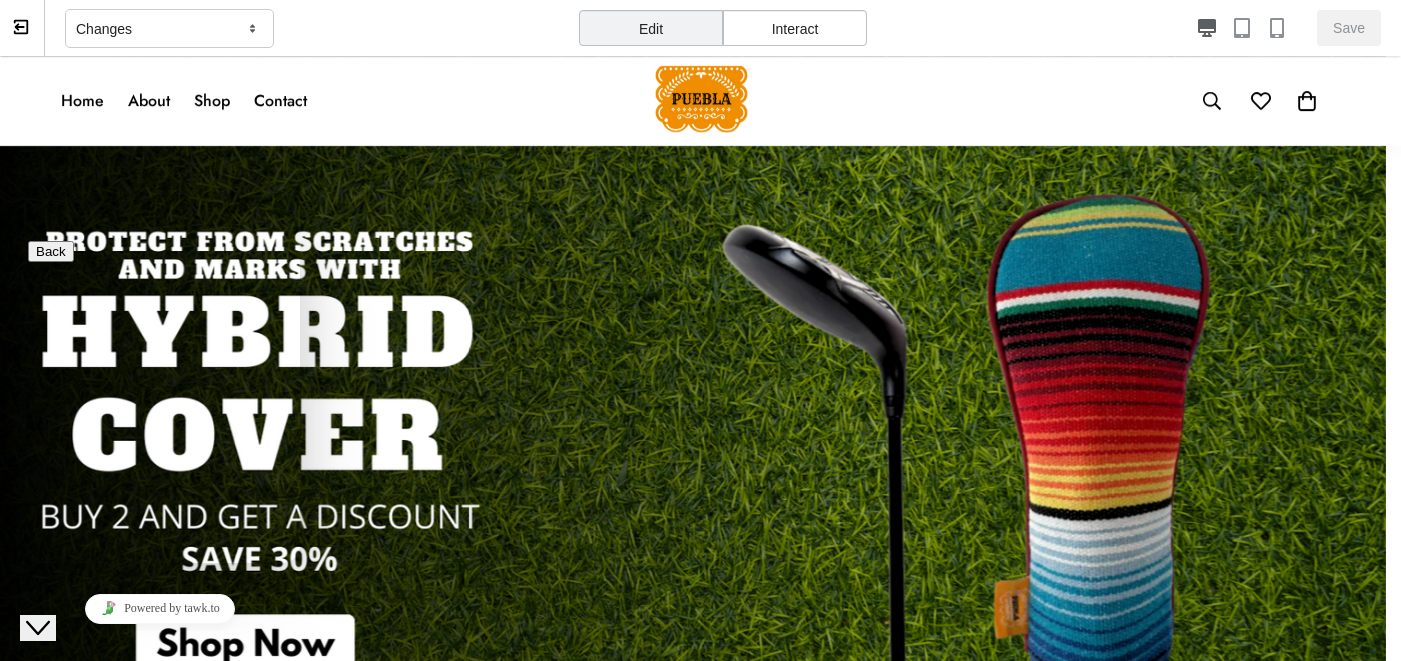 scroll, scrollTop: 0, scrollLeft: 0, axis: both 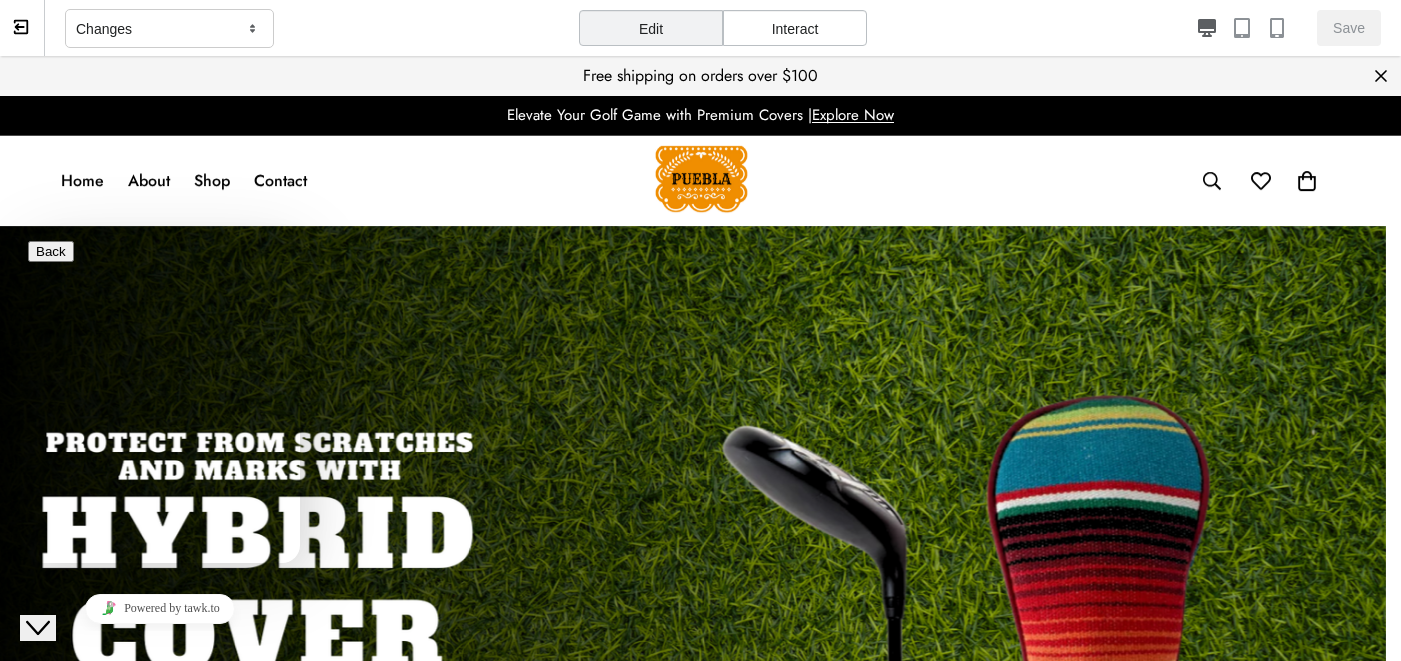click on "Home
About
Shop
Contact" at bounding box center (320, 181) 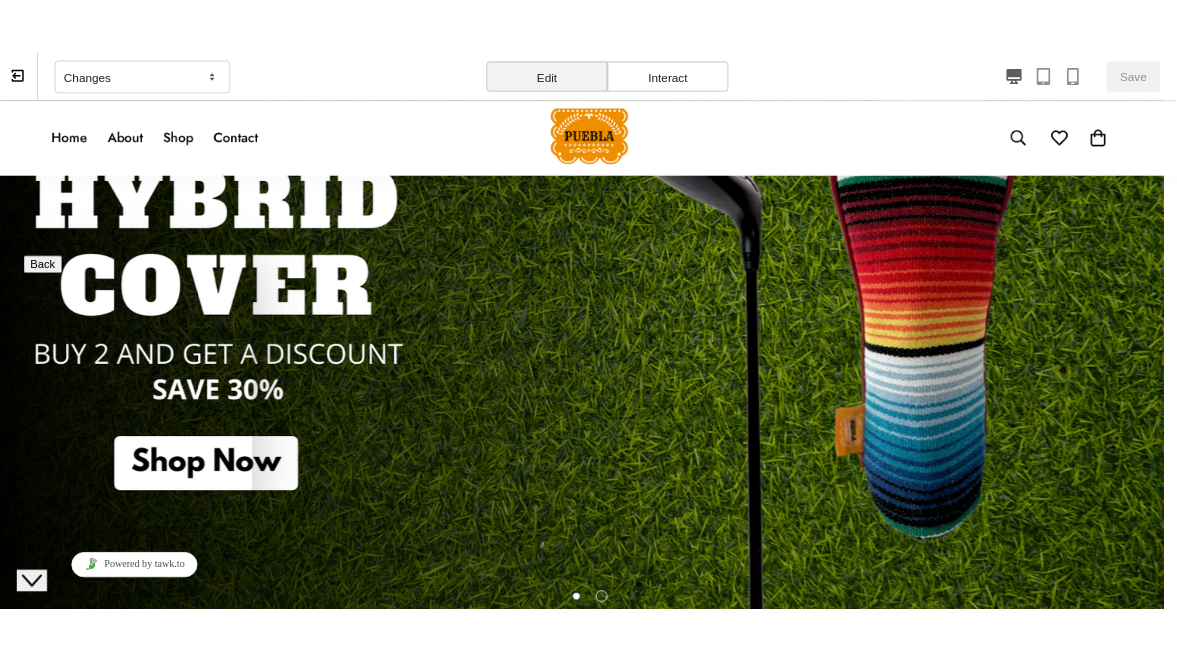 scroll, scrollTop: 0, scrollLeft: 0, axis: both 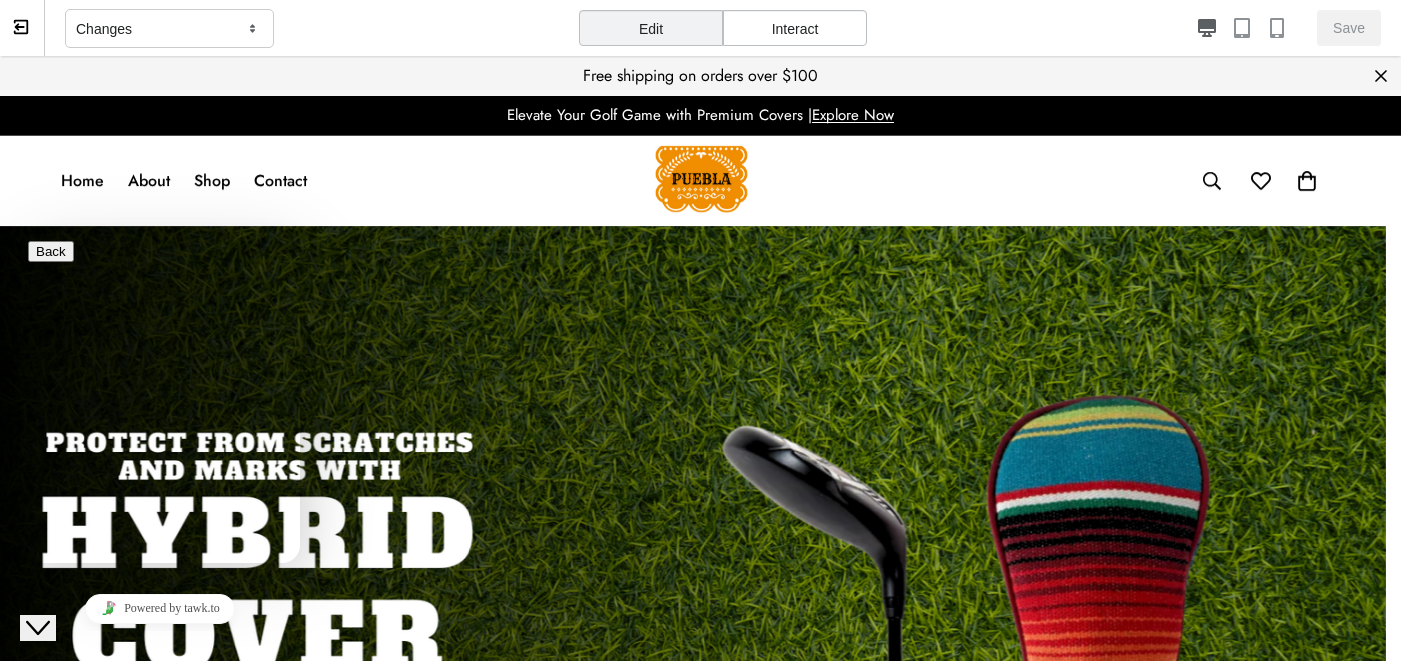 click 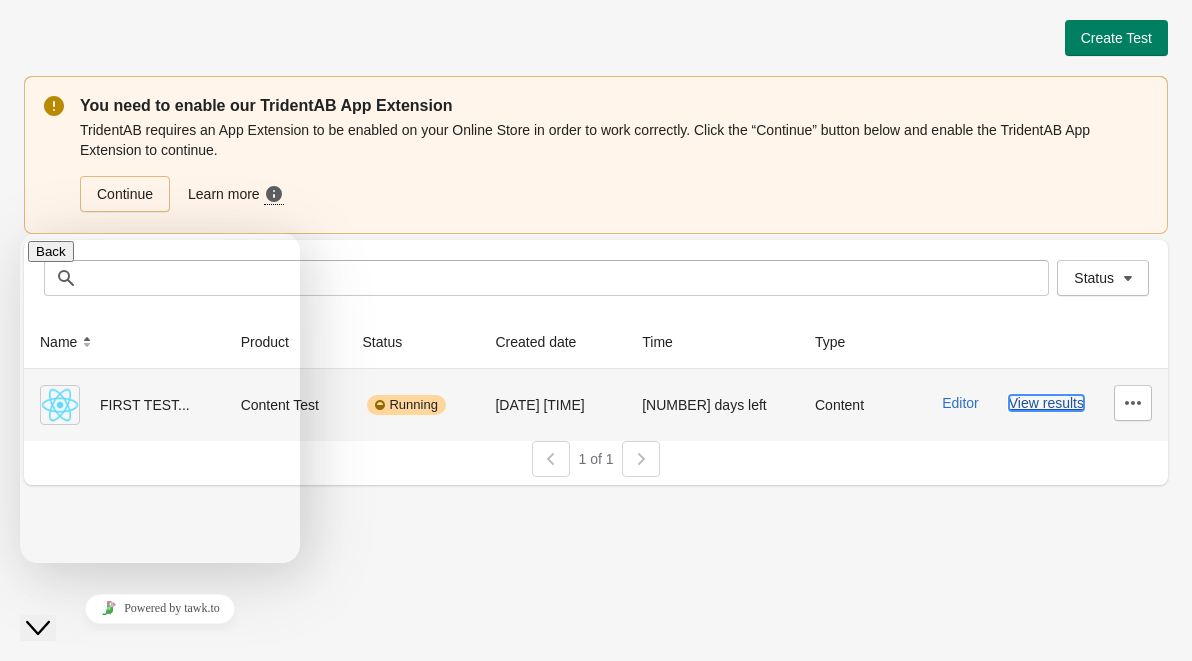 click on "View results" at bounding box center [1046, 403] 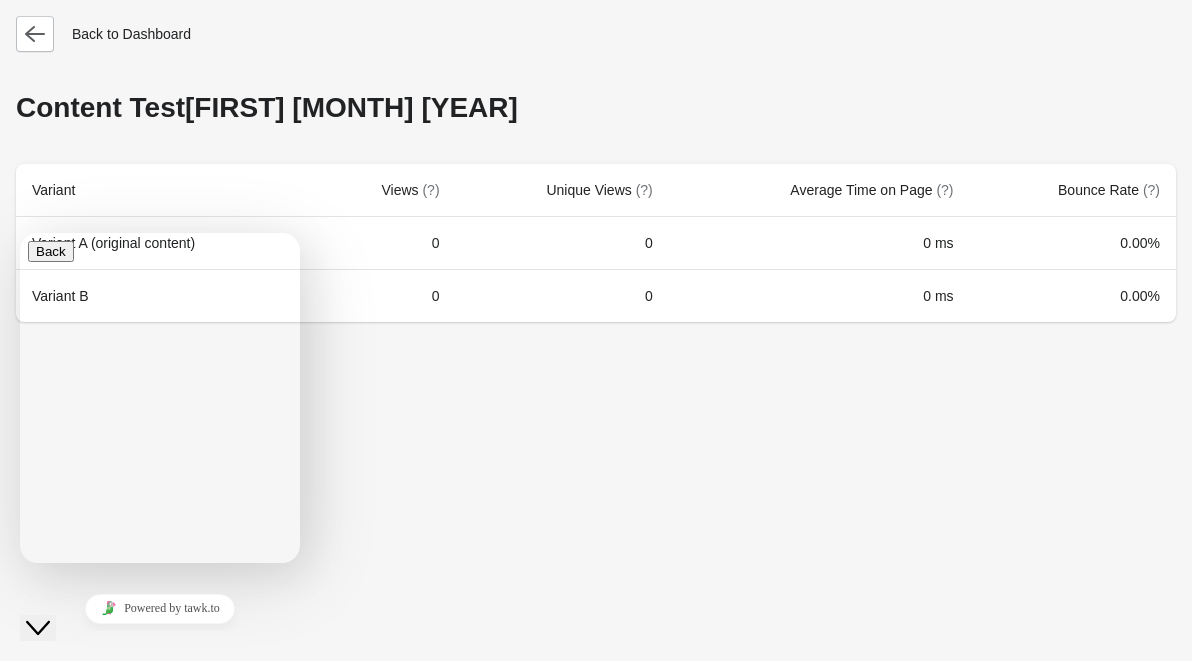 click on "Back to Dashboard Content Test  FIRST TEST 19 JULY 2025 Variant Views   (?) Unique Views   (?) Average Time on Page   (?) Bounce Rate   (?) Variant A (original content) 0 0 0 ms 0.00% Variant B  0 0 0 ms 0.00%" at bounding box center (596, 330) 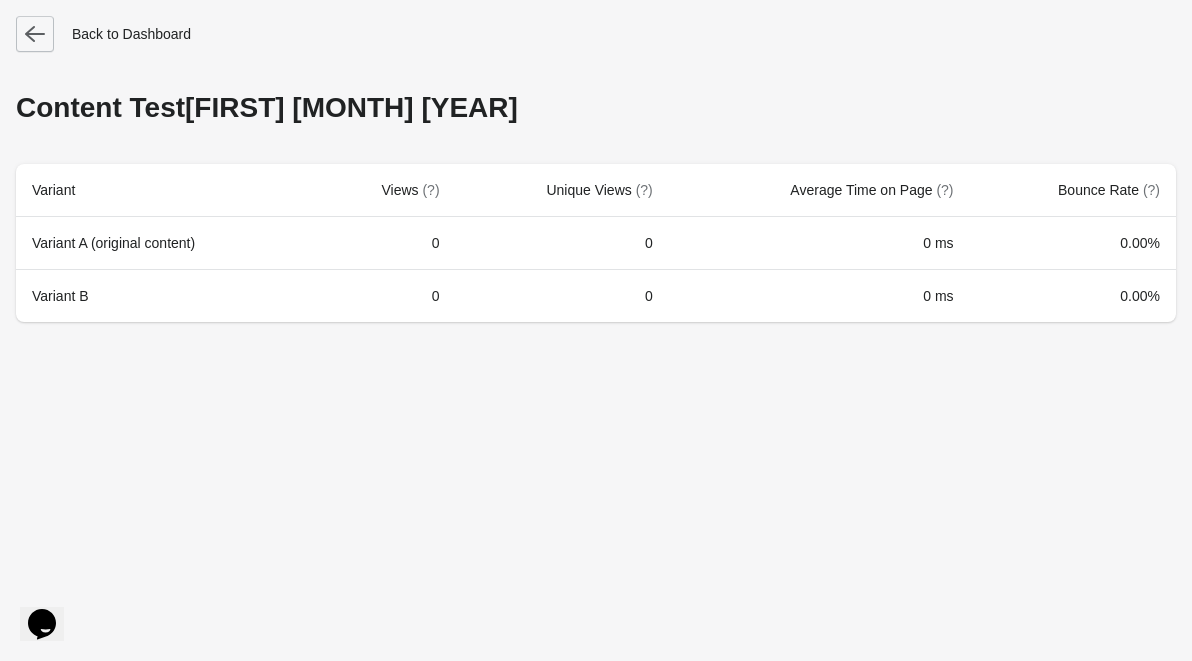 click 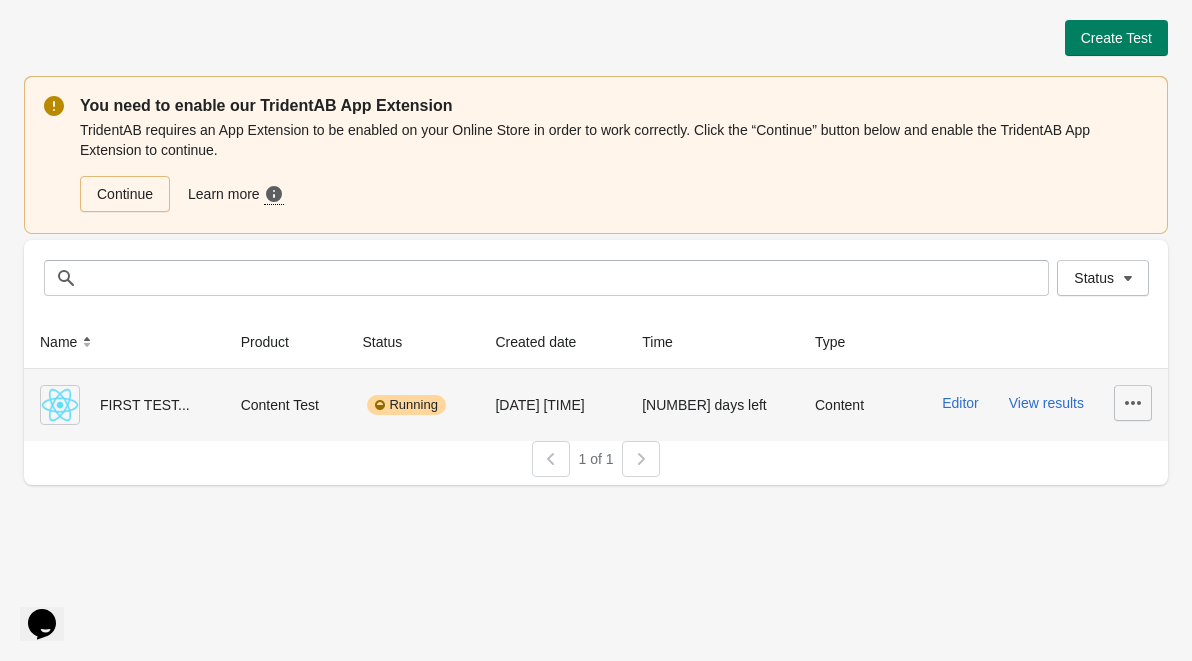 click 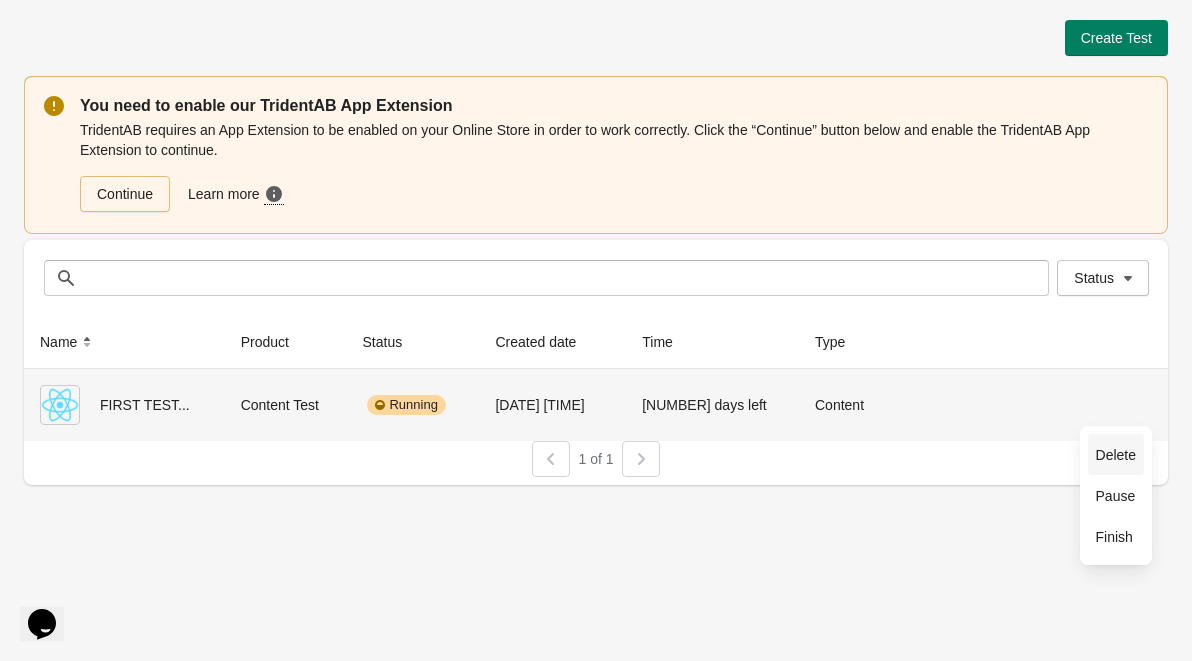 click on "Delete" at bounding box center [1116, 455] 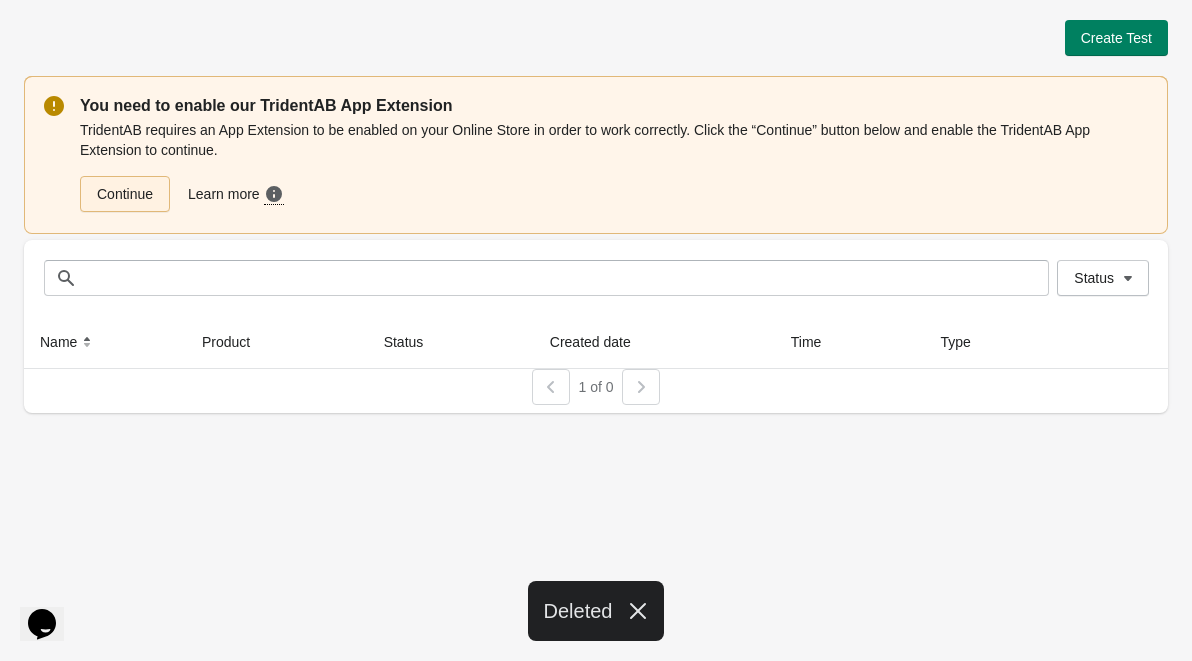 click on "Continue" at bounding box center (125, 194) 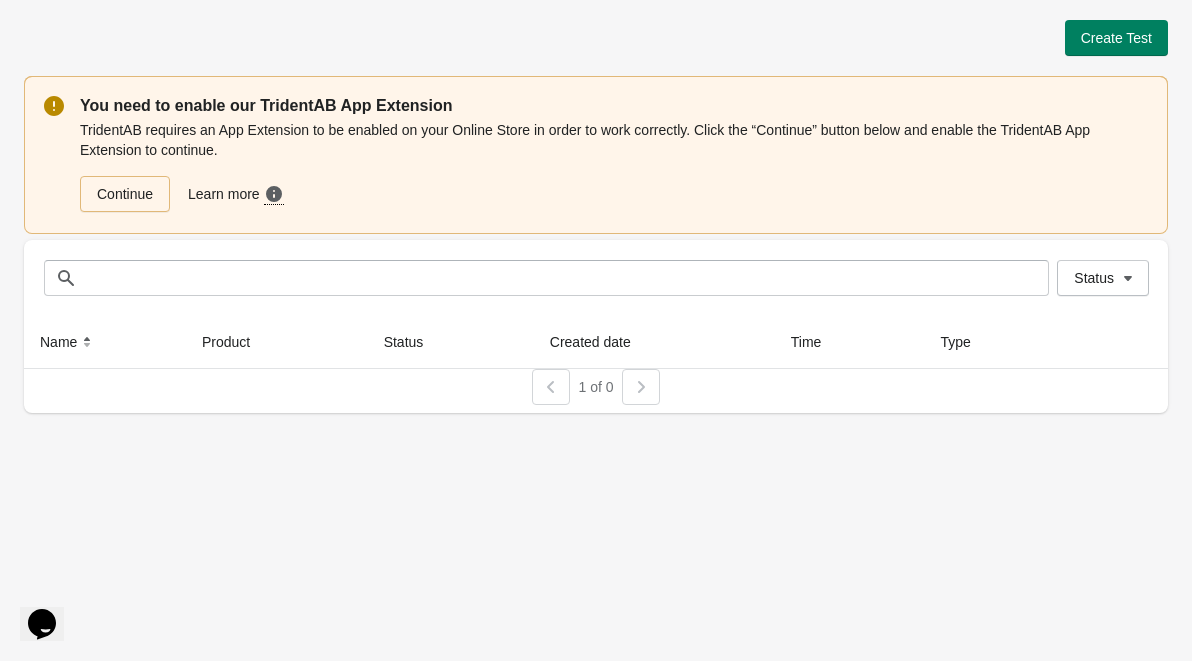 click on "Continue Learn more Need more guidance?  Click here  to see a  step-by-step video guide  on how to do this." at bounding box center [610, 190] 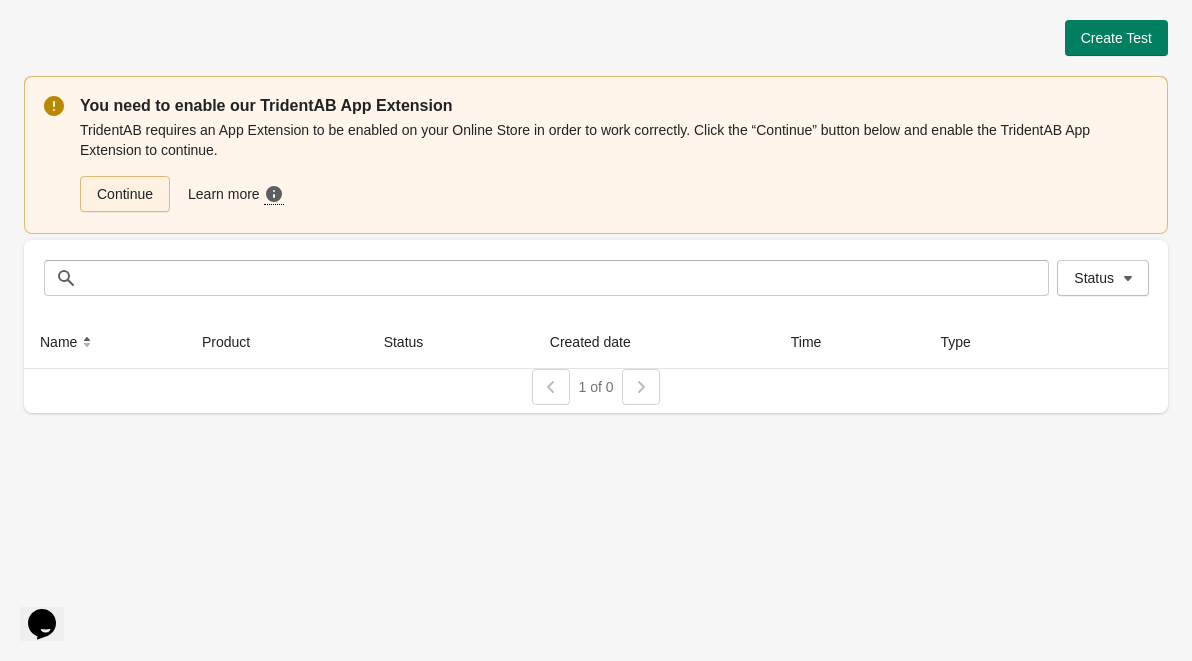 click on "Continue" at bounding box center [125, 194] 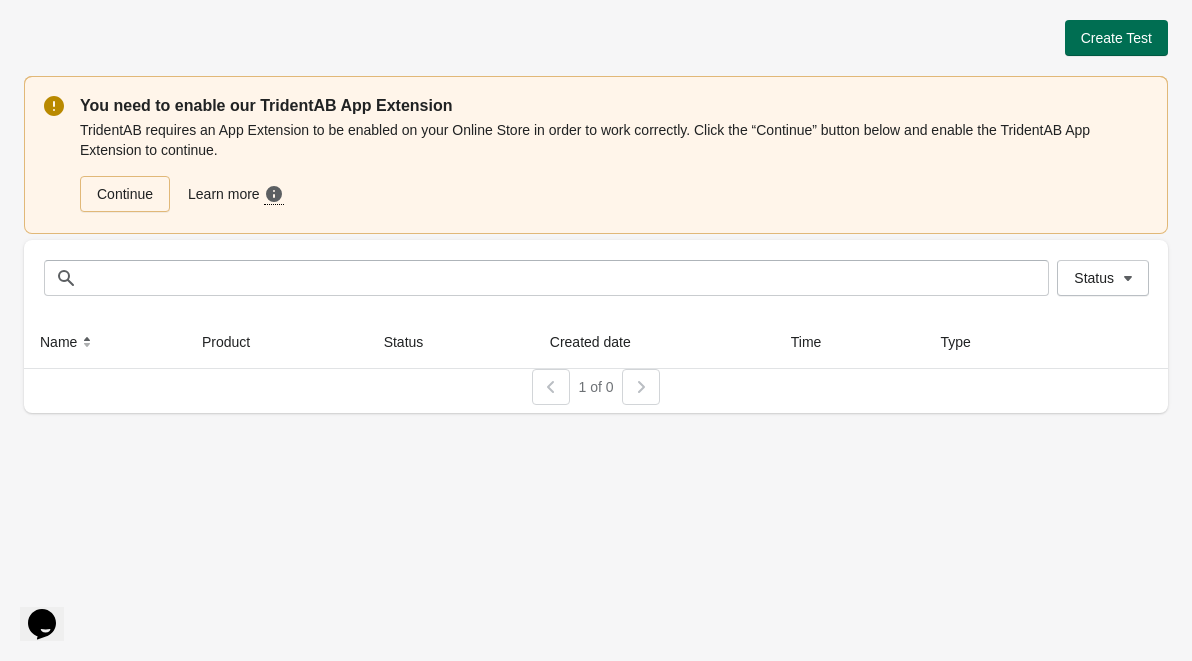 click on "Create Test" at bounding box center [1116, 38] 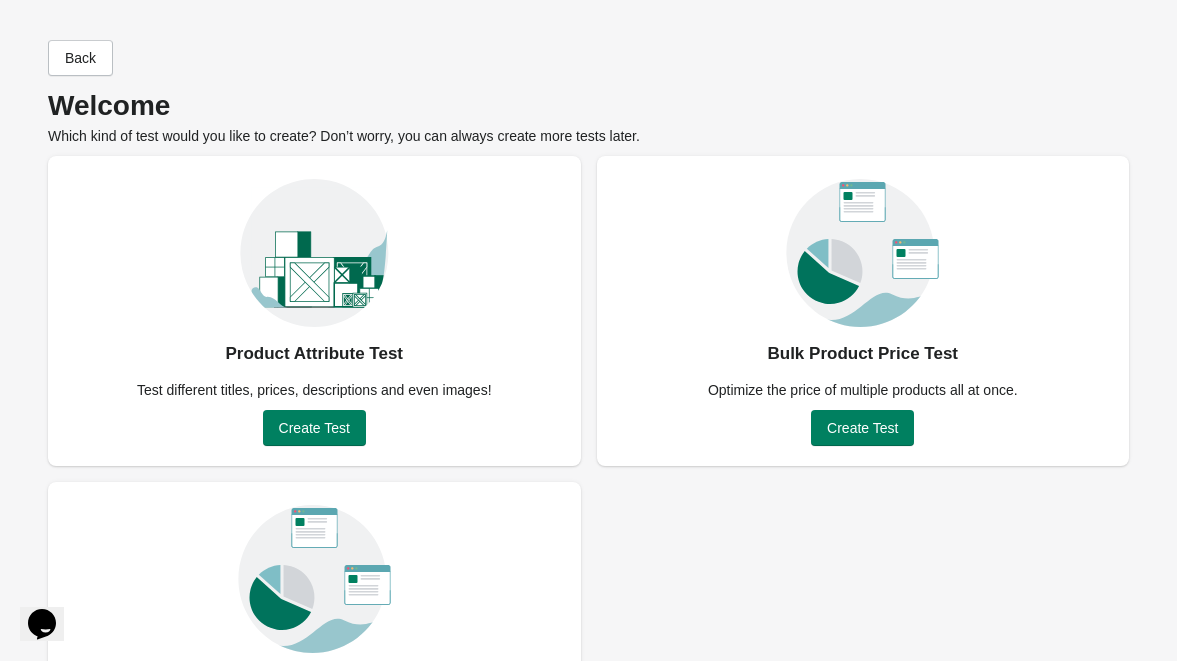 scroll, scrollTop: 147, scrollLeft: 0, axis: vertical 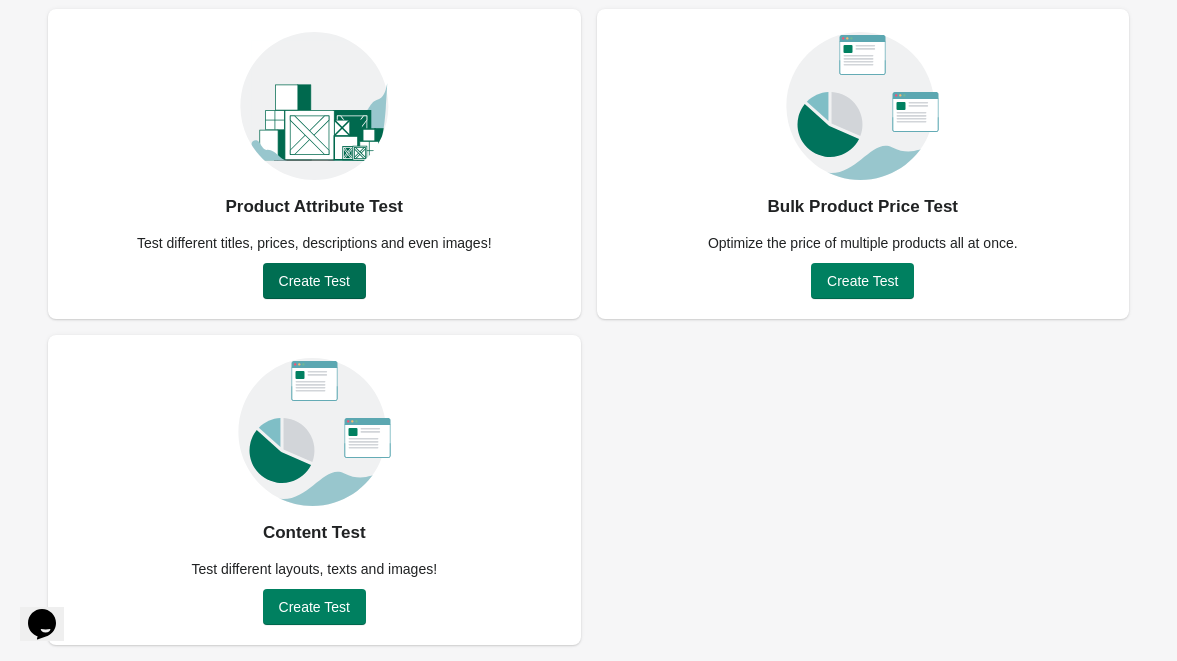 click on "Create Test" at bounding box center (314, 281) 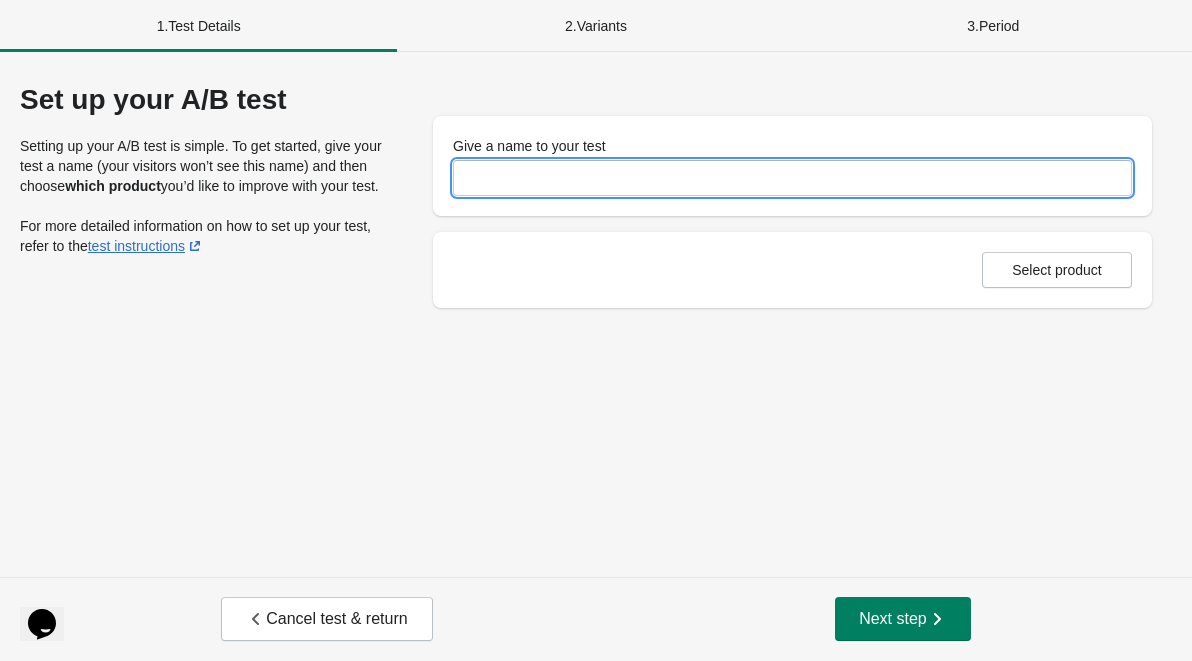 click on "Give a name to your test" at bounding box center [792, 178] 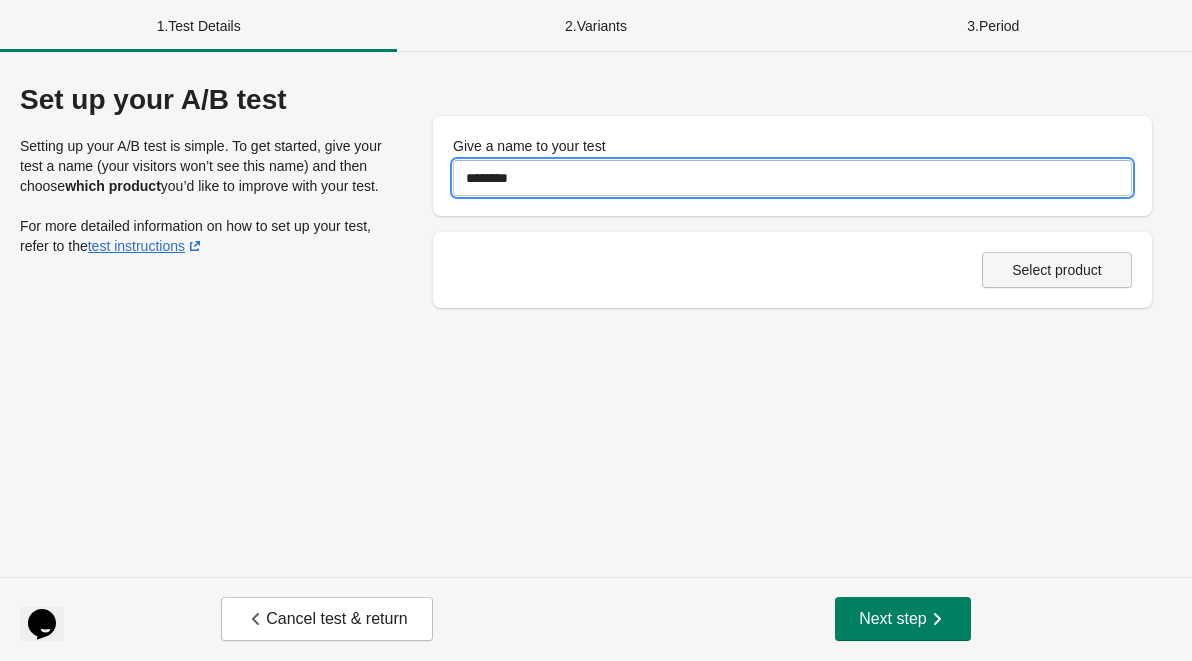 type on "********" 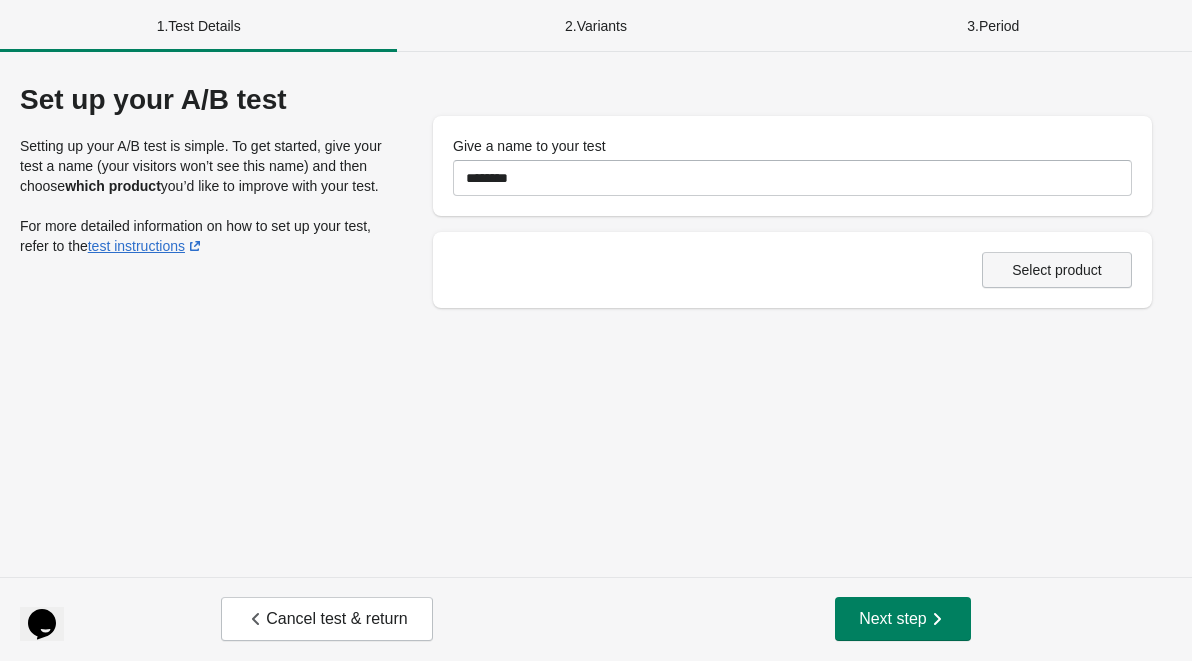 click on "Select product" at bounding box center (1057, 270) 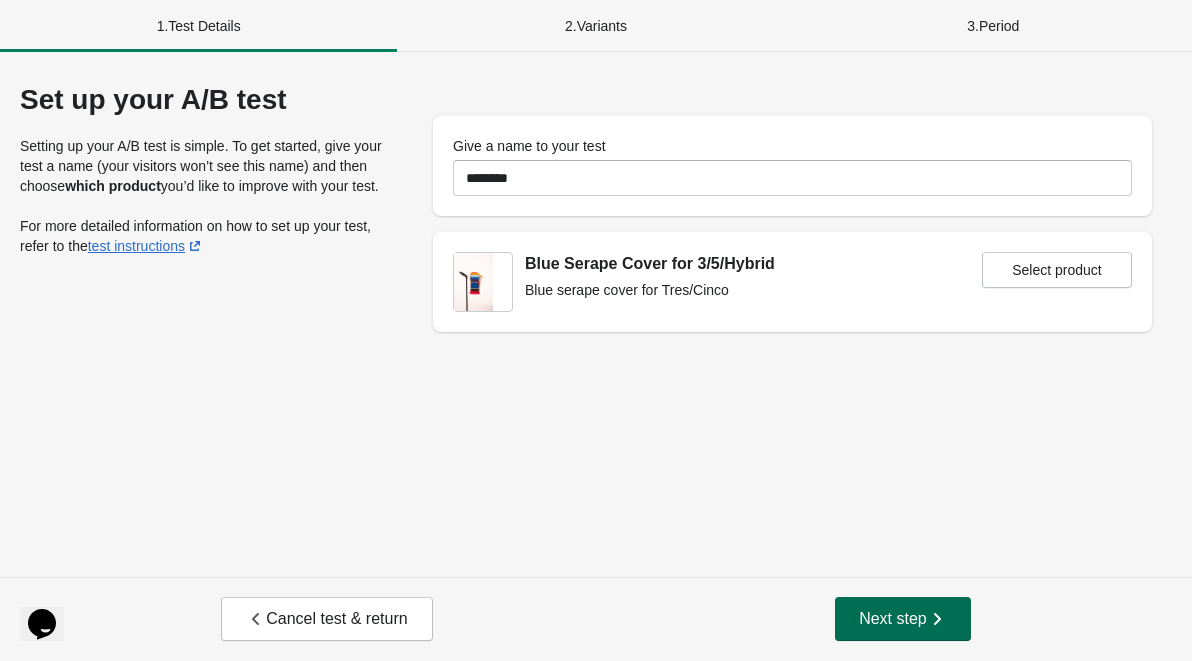 click on "Next step" at bounding box center [903, 619] 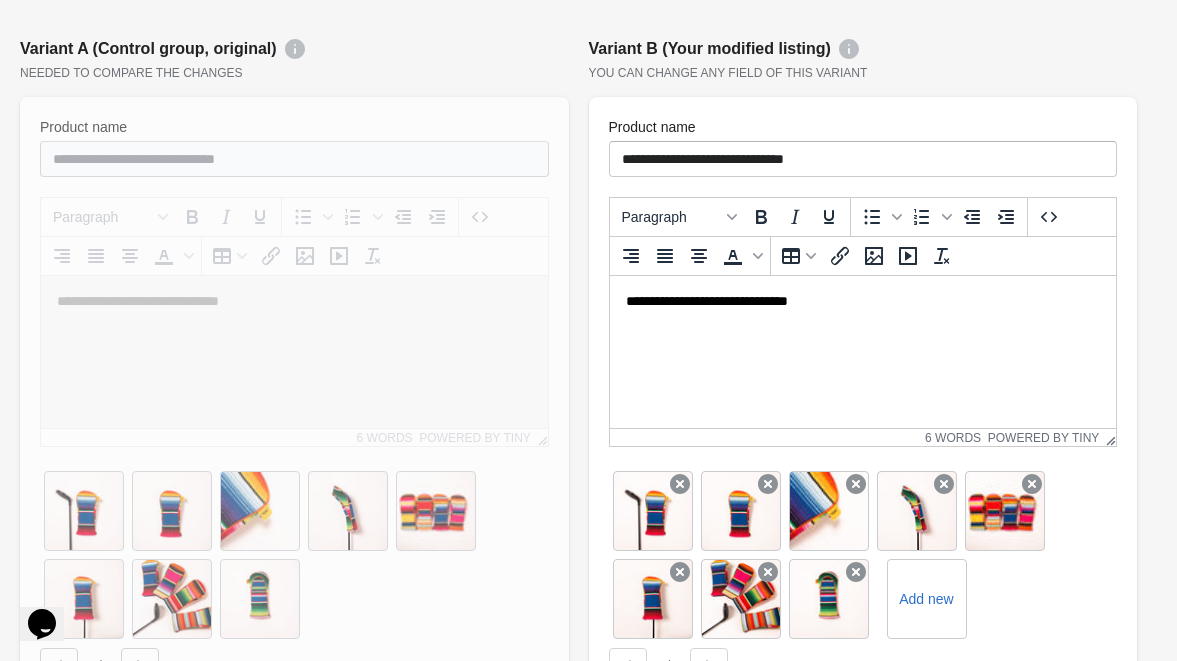 scroll, scrollTop: 249, scrollLeft: 0, axis: vertical 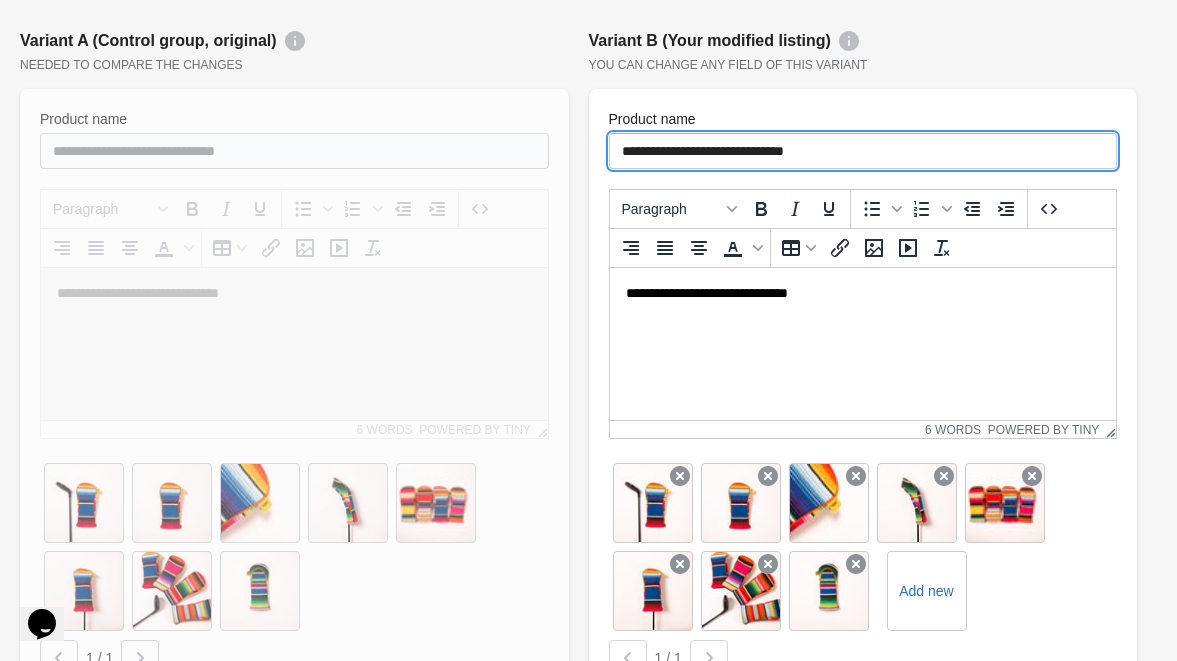 click on "**********" at bounding box center [863, 151] 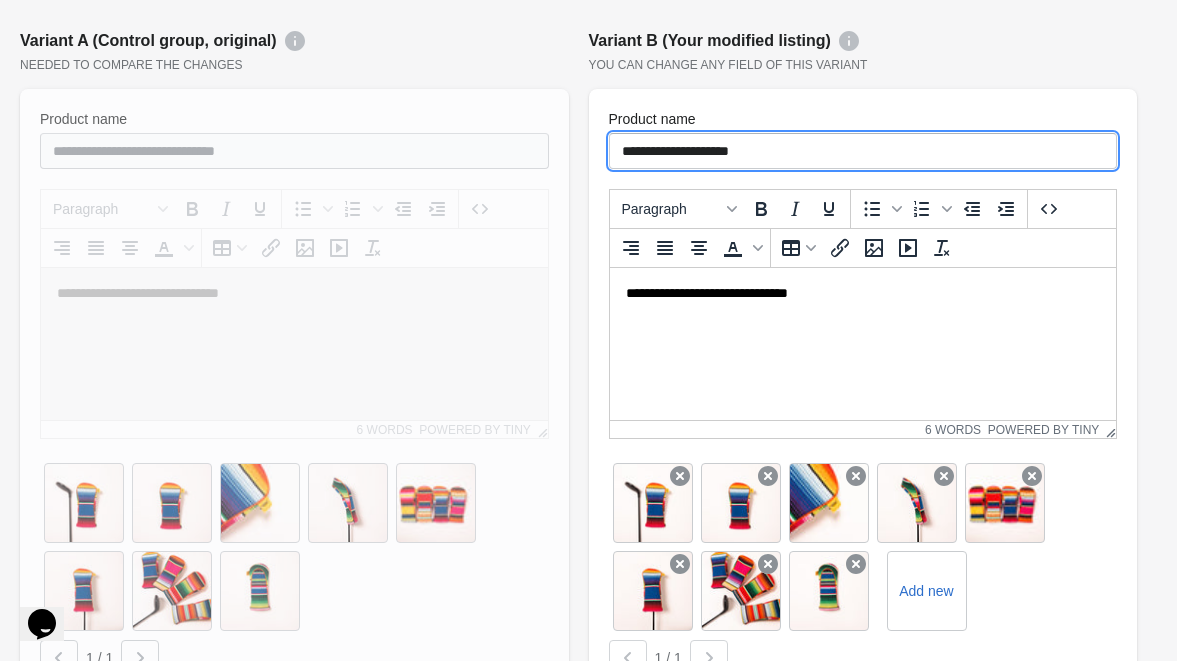 type on "**********" 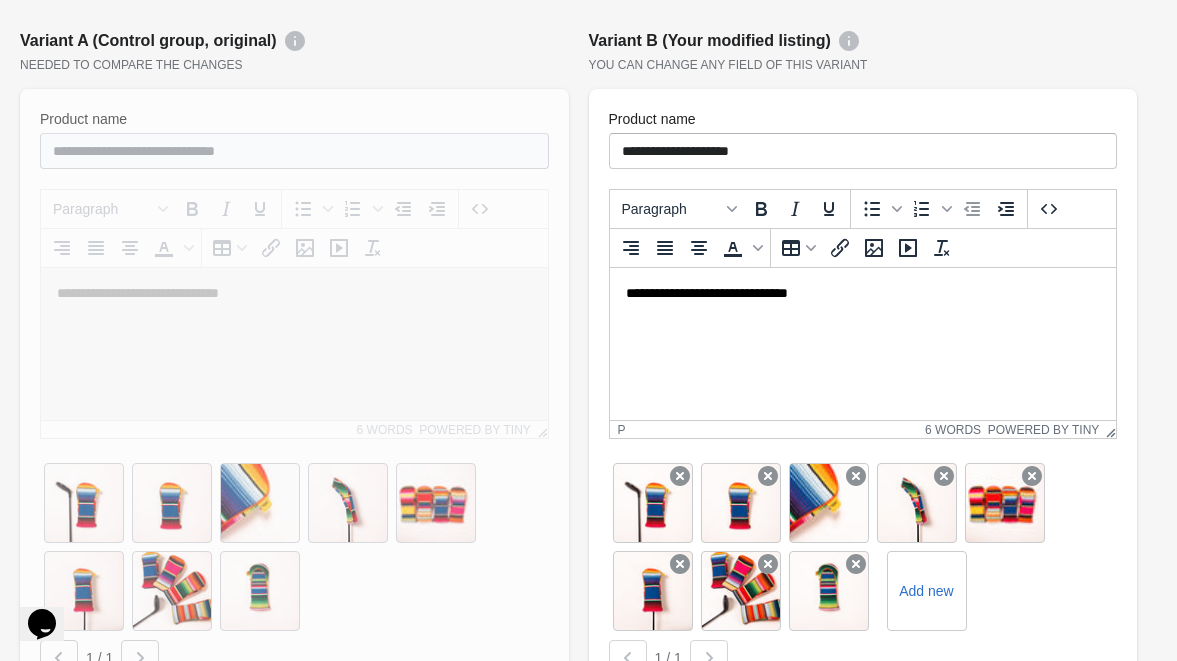 click on "**********" at bounding box center [862, 294] 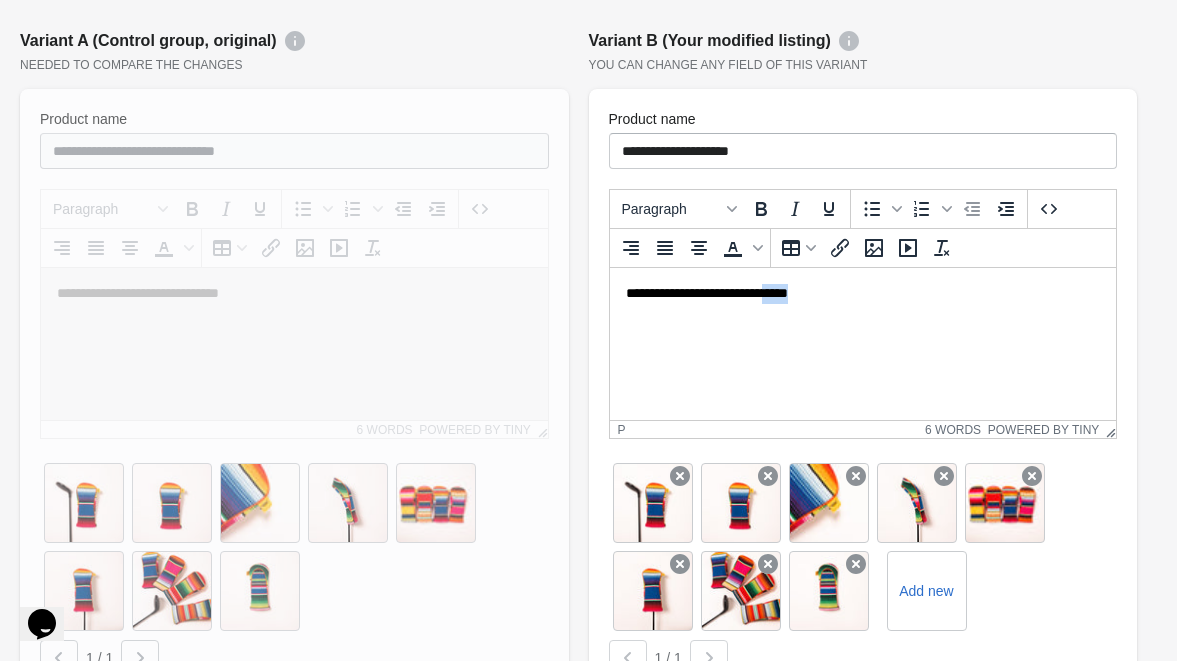 click on "**********" at bounding box center [862, 294] 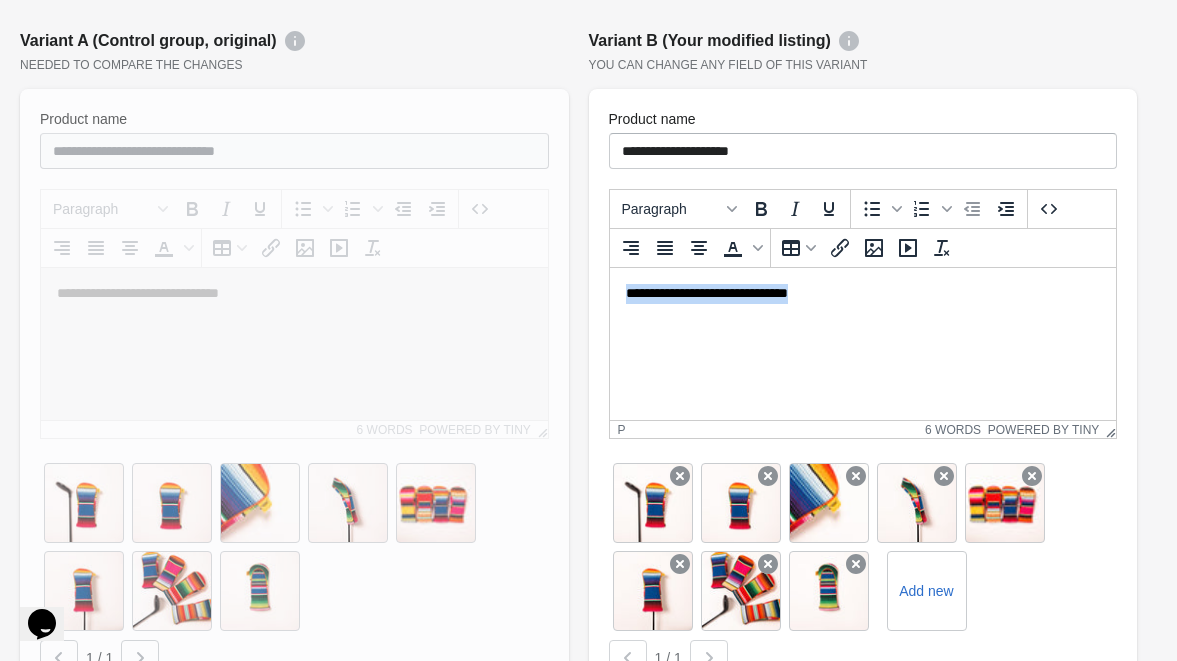 click on "**********" at bounding box center (862, 294) 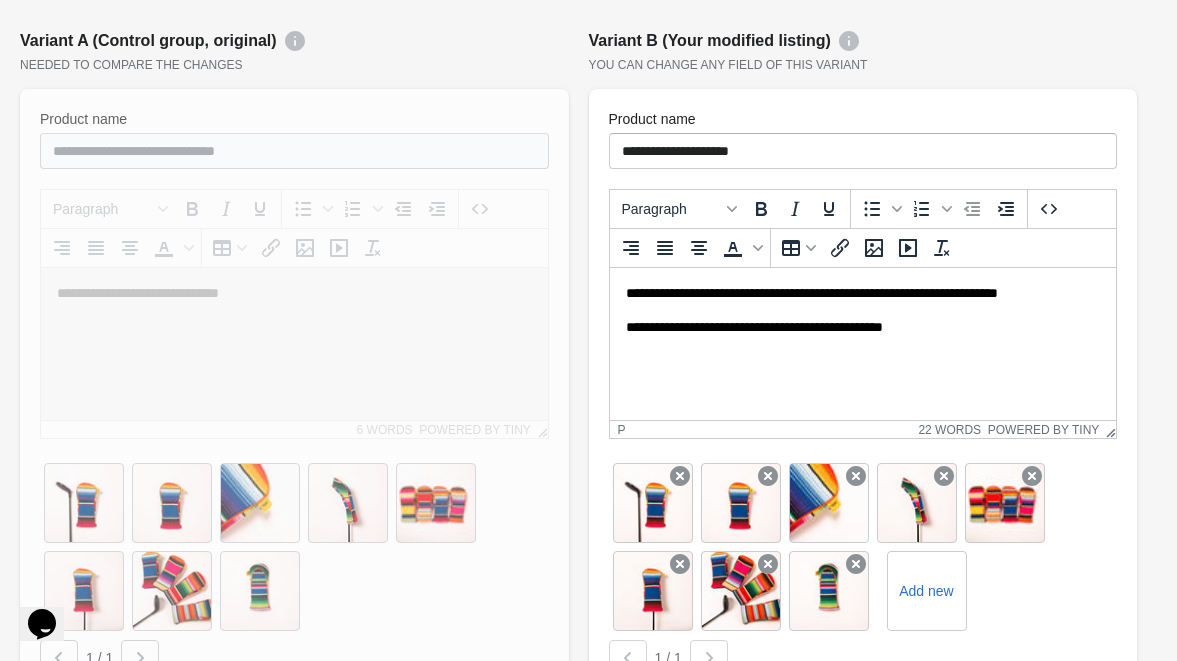 click on "**********" at bounding box center (862, 328) 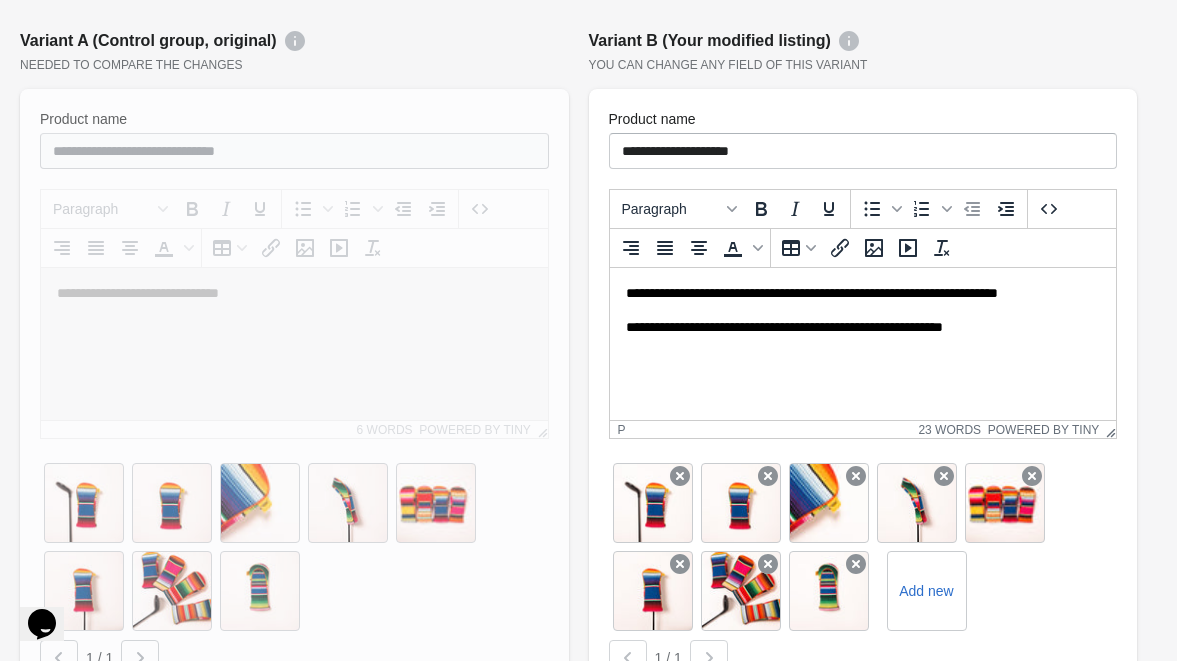click on "**********" at bounding box center (862, 328) 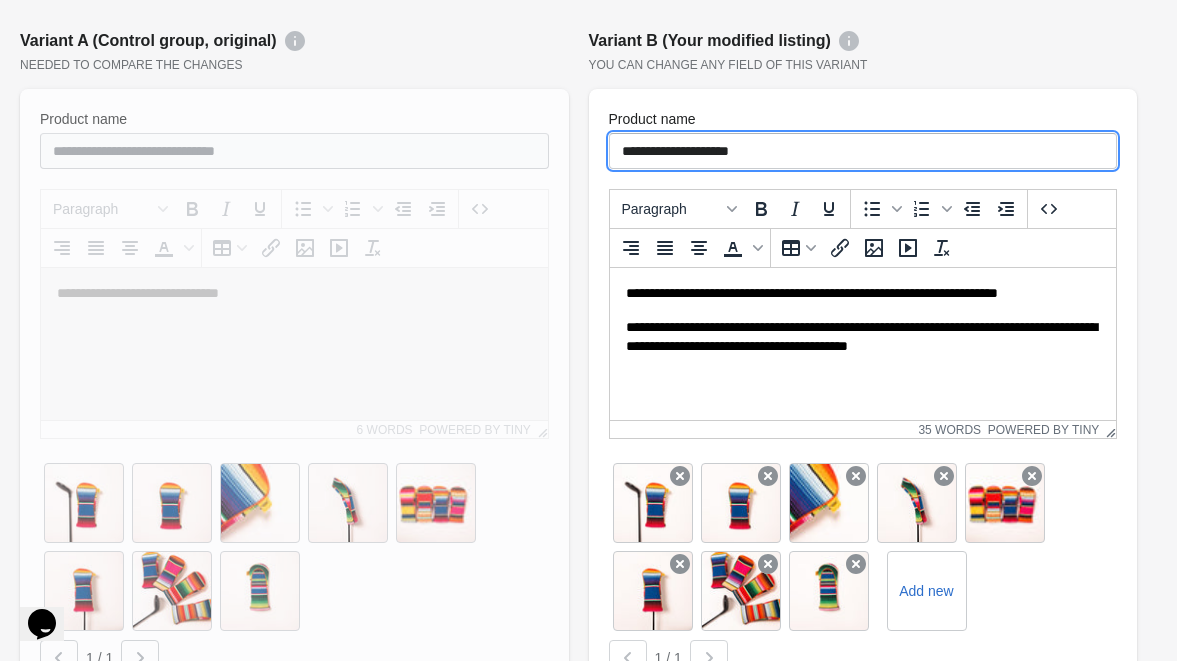 click on "**********" at bounding box center [863, 151] 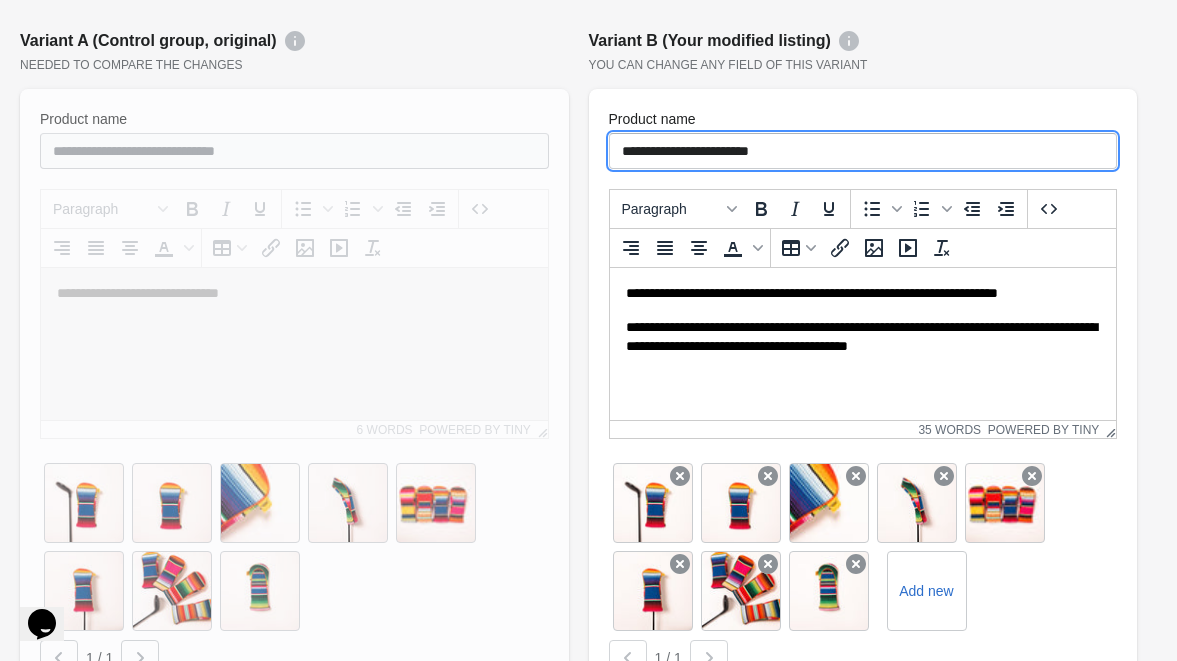 type on "**********" 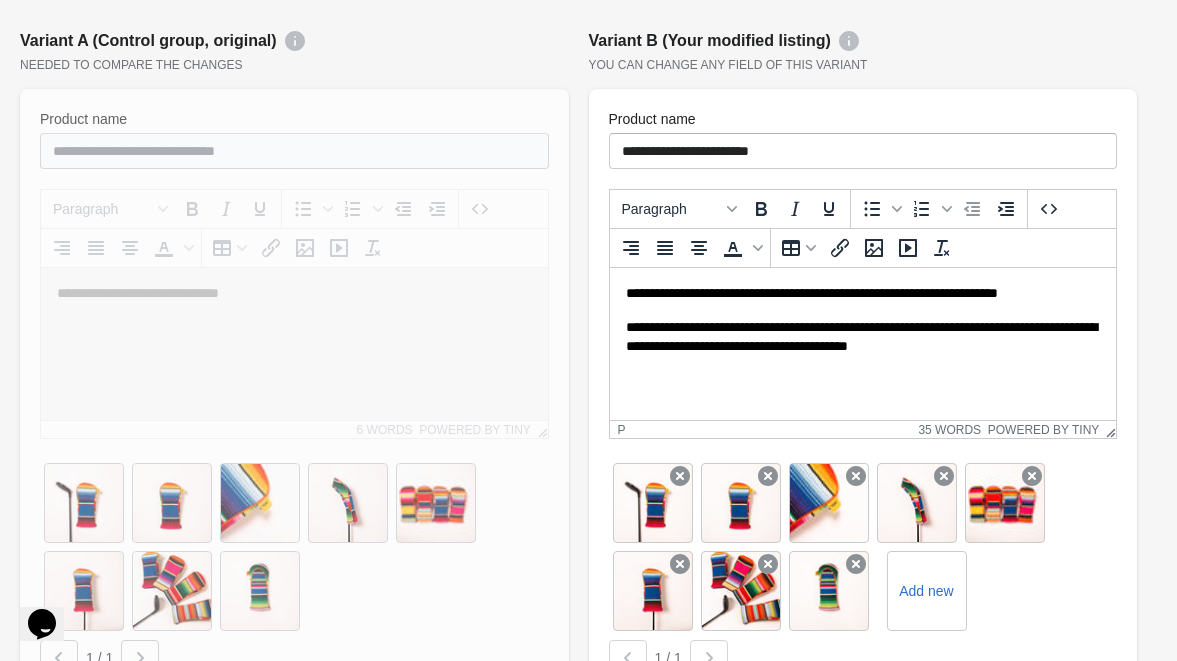 click on "**********" at bounding box center [862, 337] 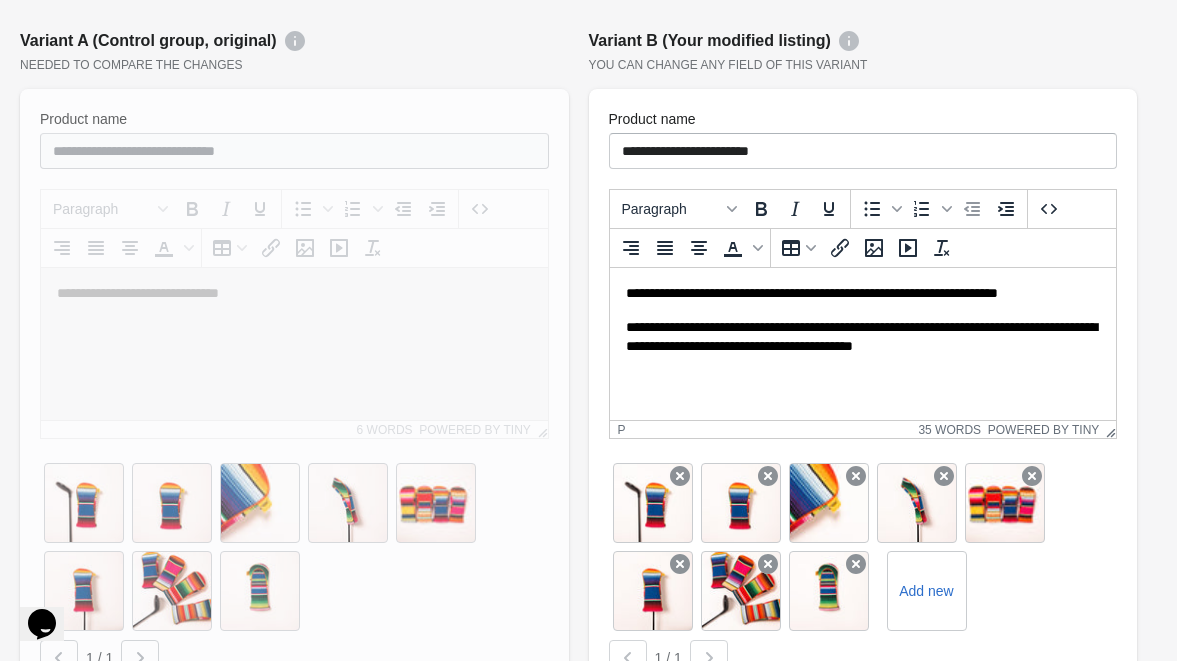 click on "**********" at bounding box center (862, 294) 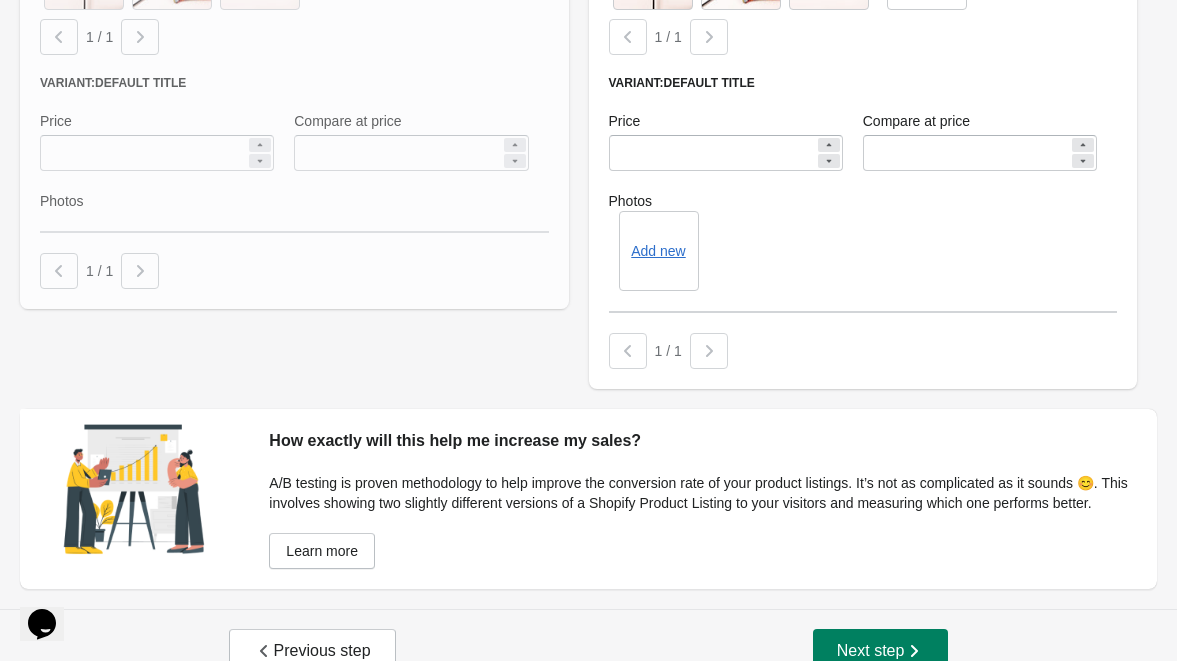 scroll, scrollTop: 902, scrollLeft: 0, axis: vertical 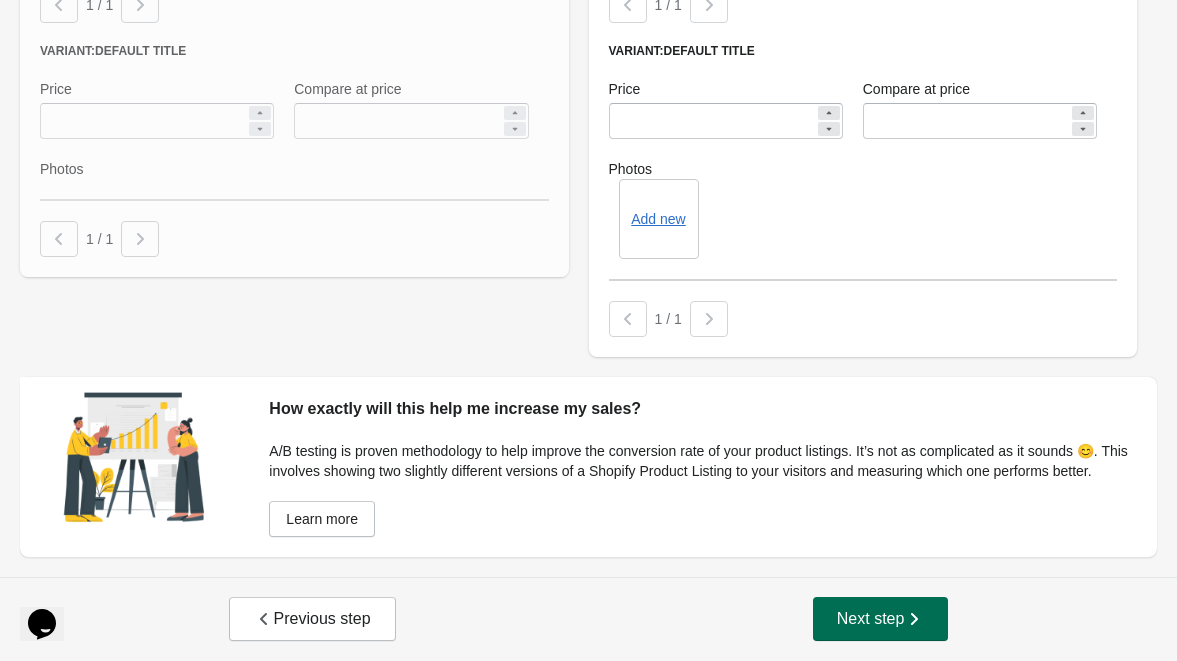 click on "Next step" at bounding box center [881, 619] 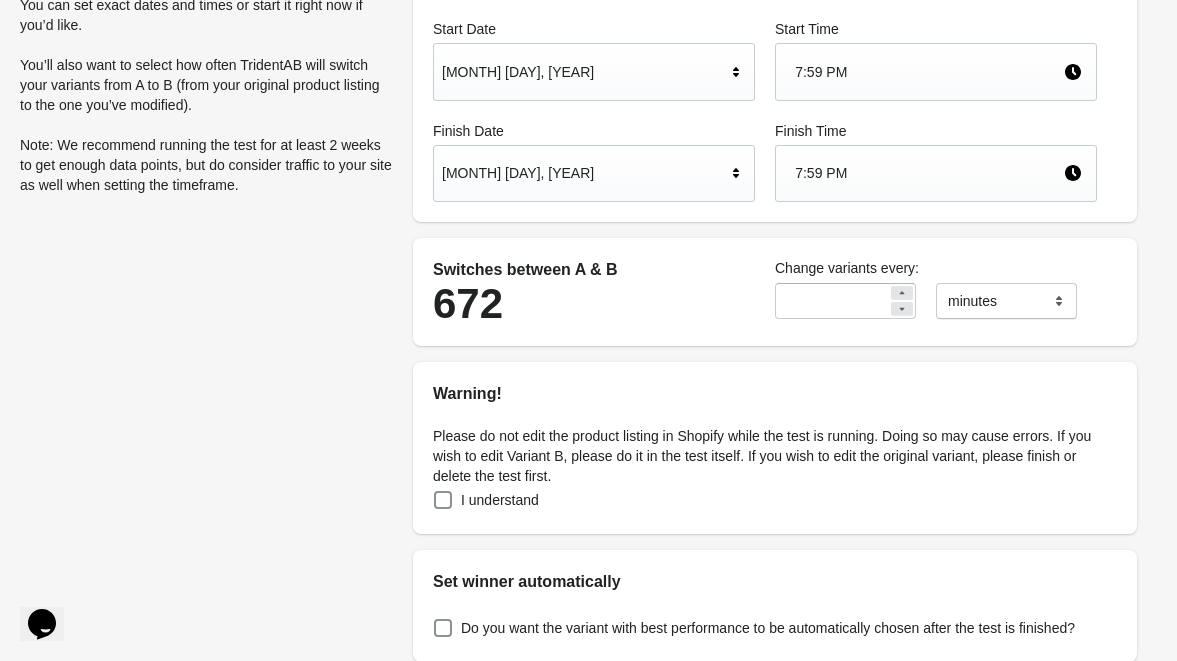 scroll, scrollTop: 246, scrollLeft: 0, axis: vertical 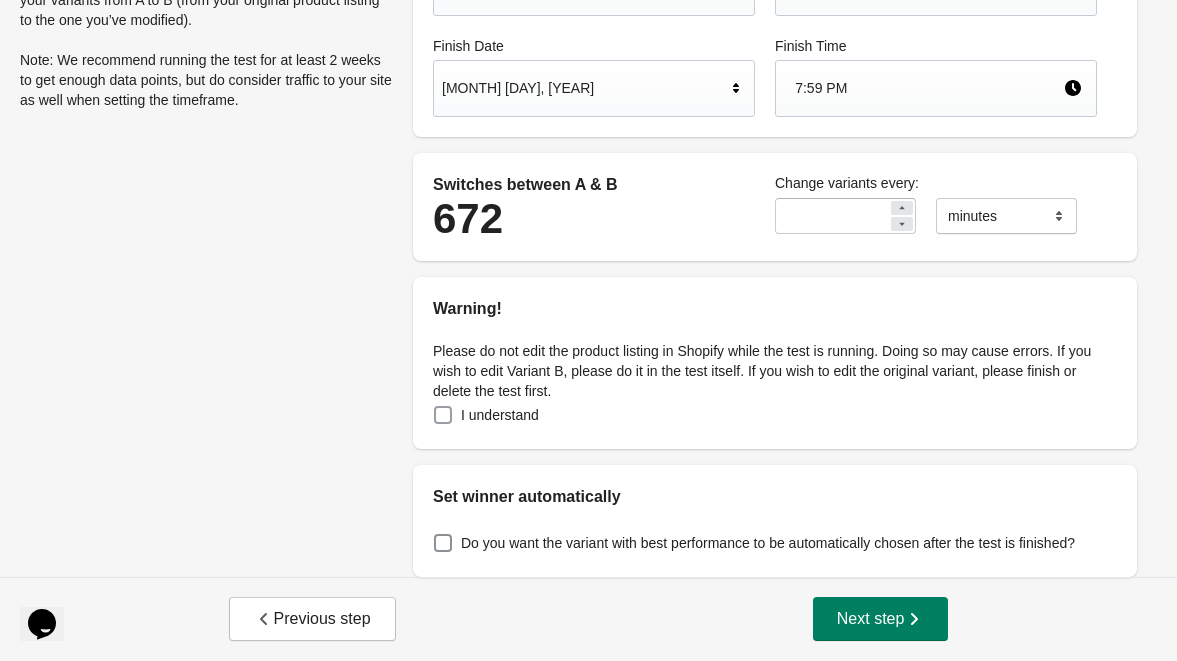 click at bounding box center [443, 415] 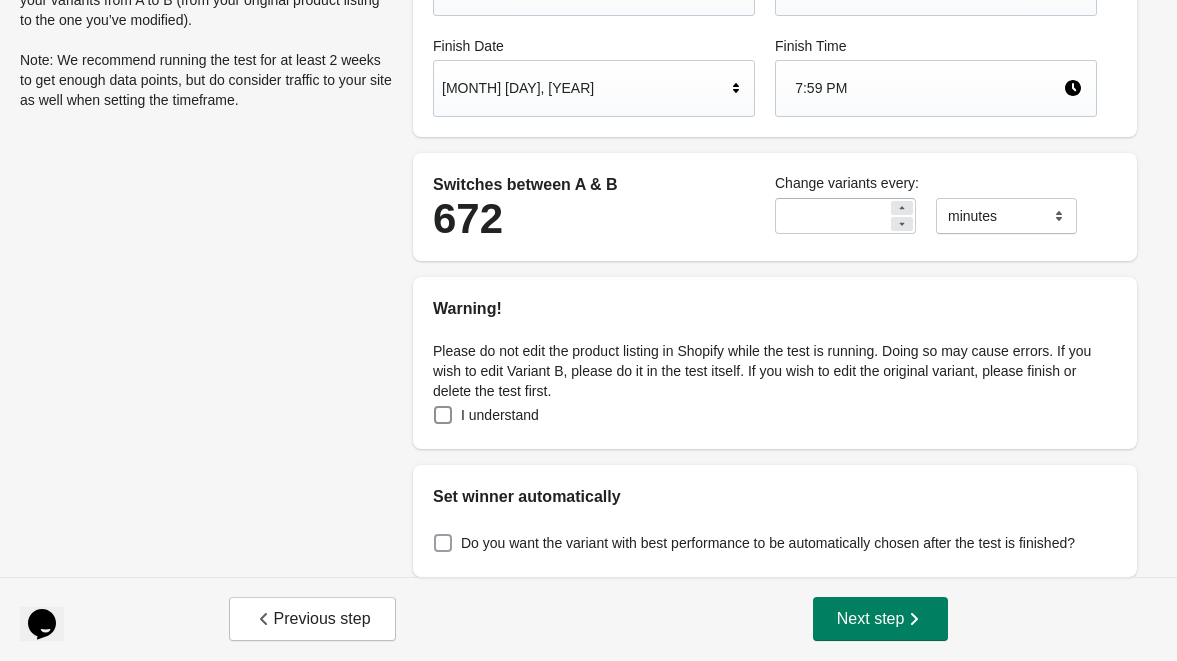 click at bounding box center [443, 543] 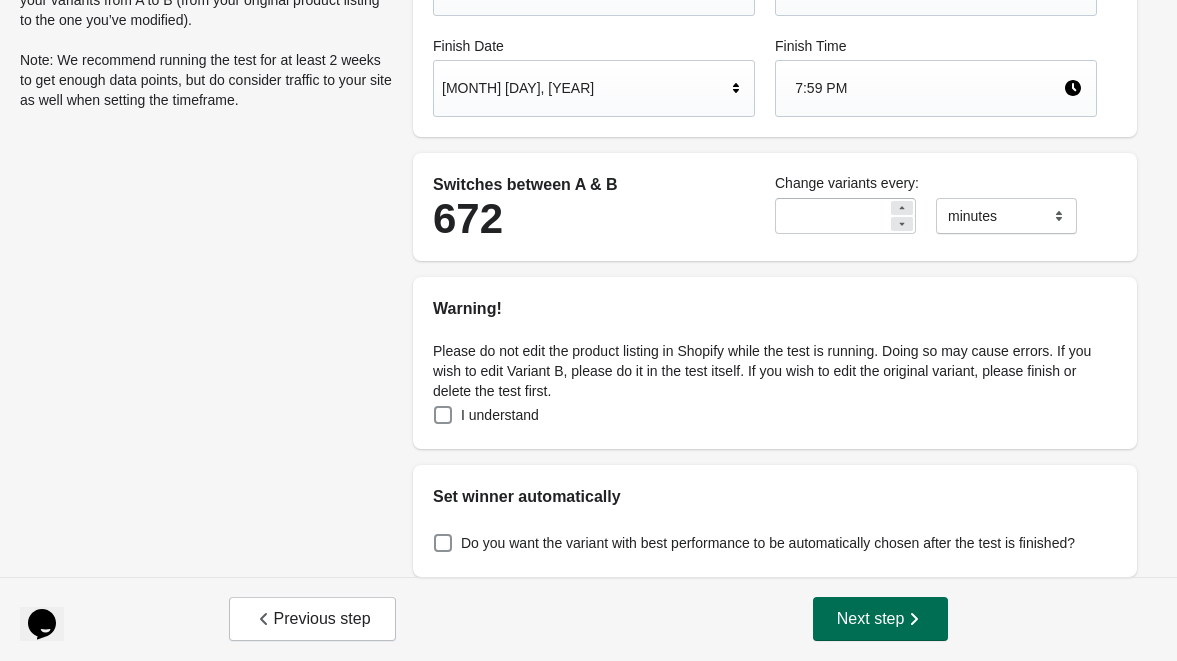 click on "Next step" at bounding box center [881, 619] 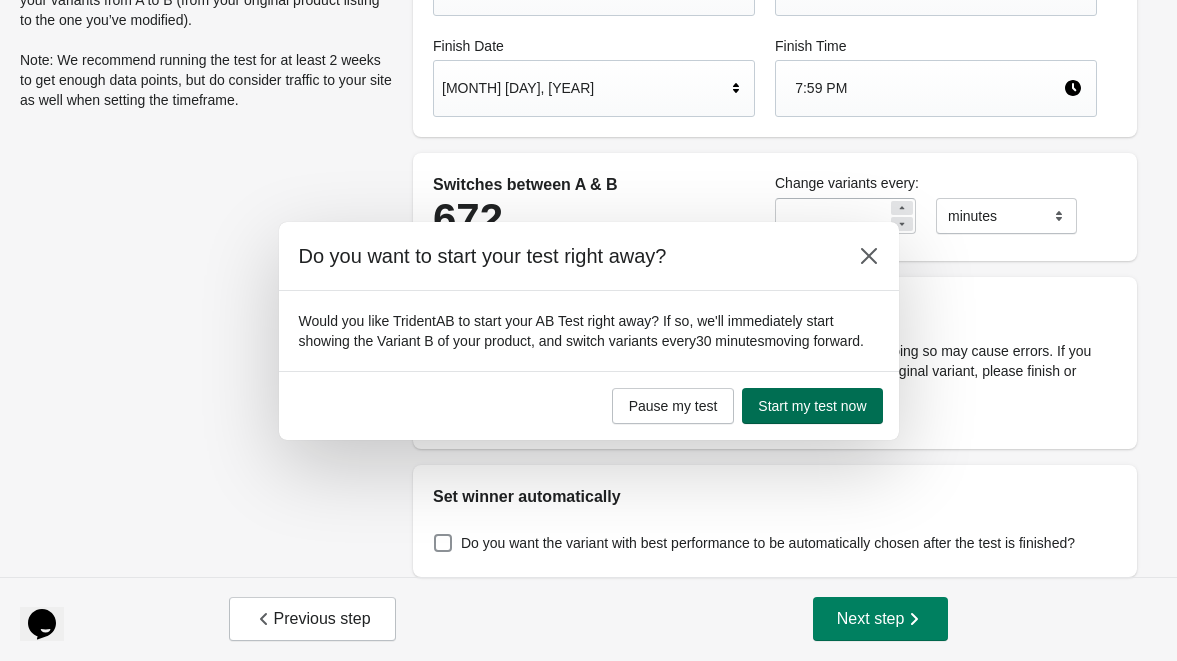 click on "Start my test now" at bounding box center [812, 406] 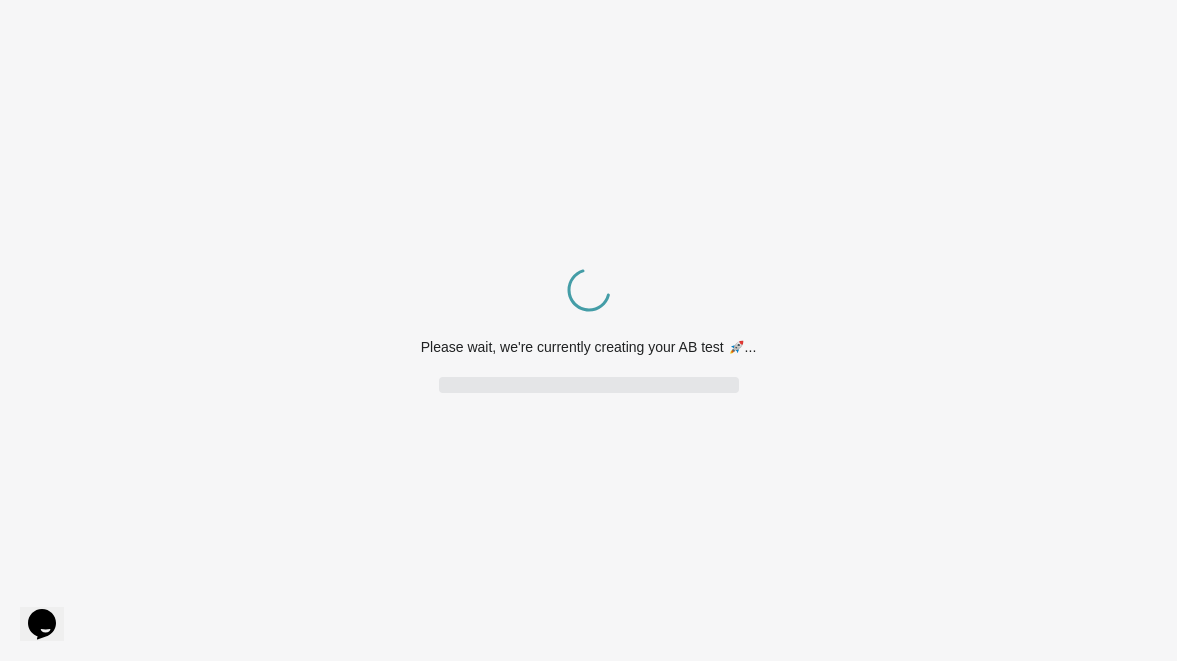scroll, scrollTop: 0, scrollLeft: 0, axis: both 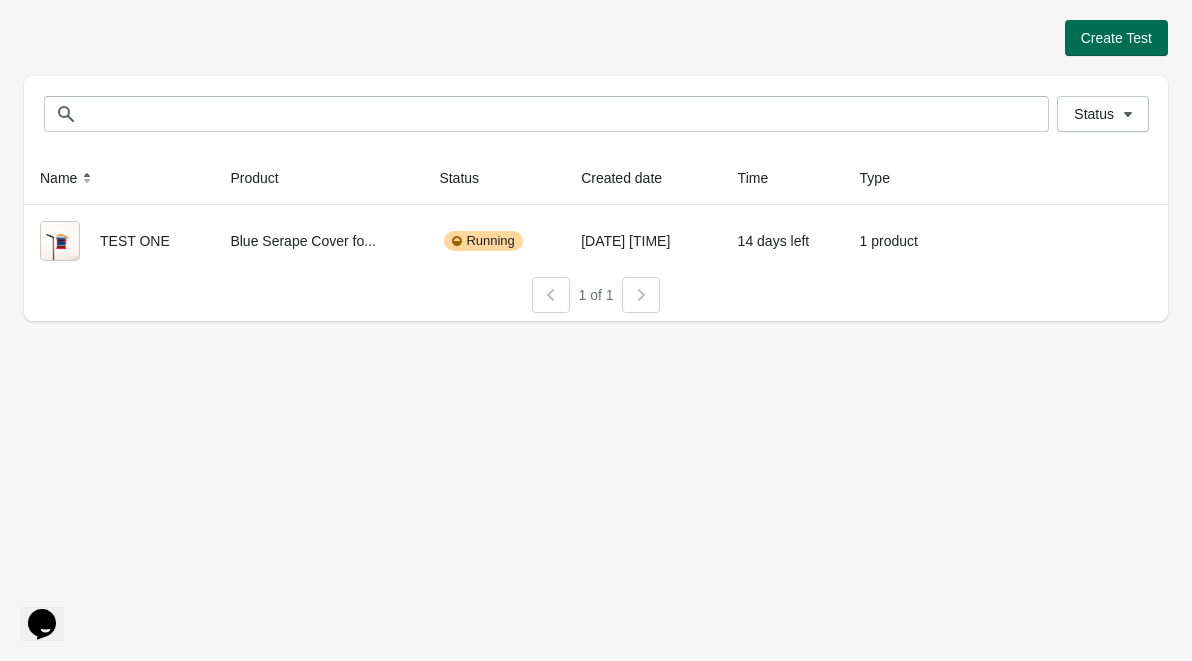 click on "Create Test" at bounding box center [1116, 38] 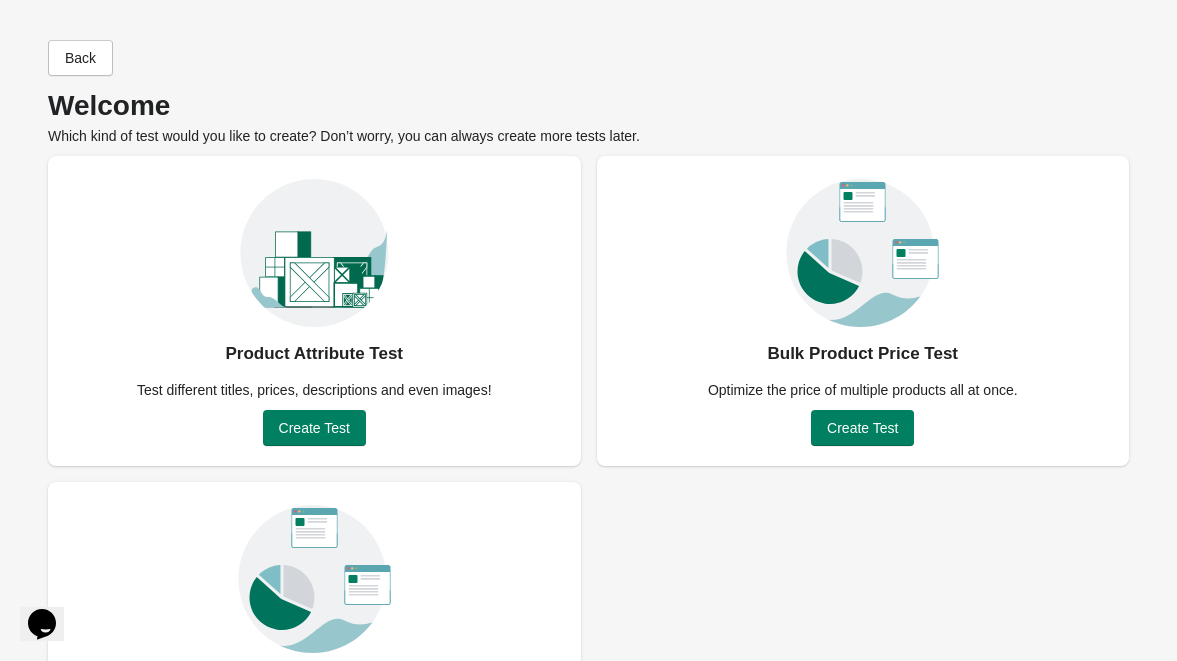 scroll, scrollTop: 147, scrollLeft: 0, axis: vertical 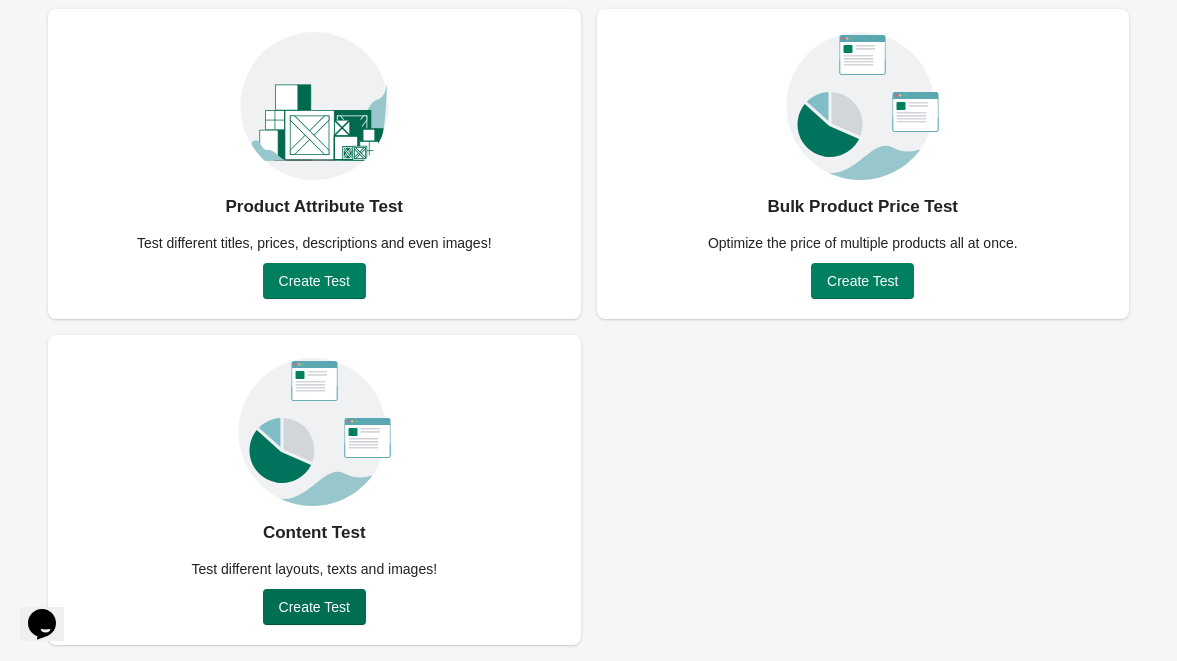 click on "Create Test" at bounding box center [314, 607] 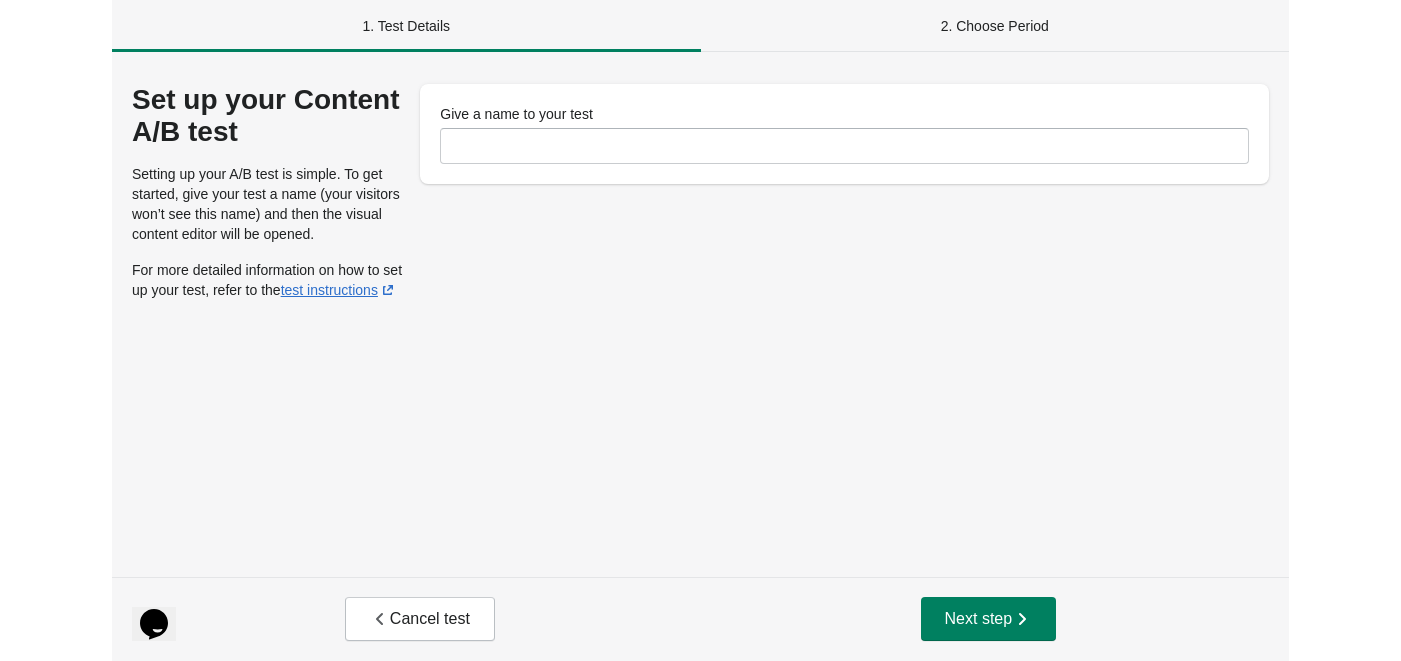 scroll, scrollTop: 0, scrollLeft: 0, axis: both 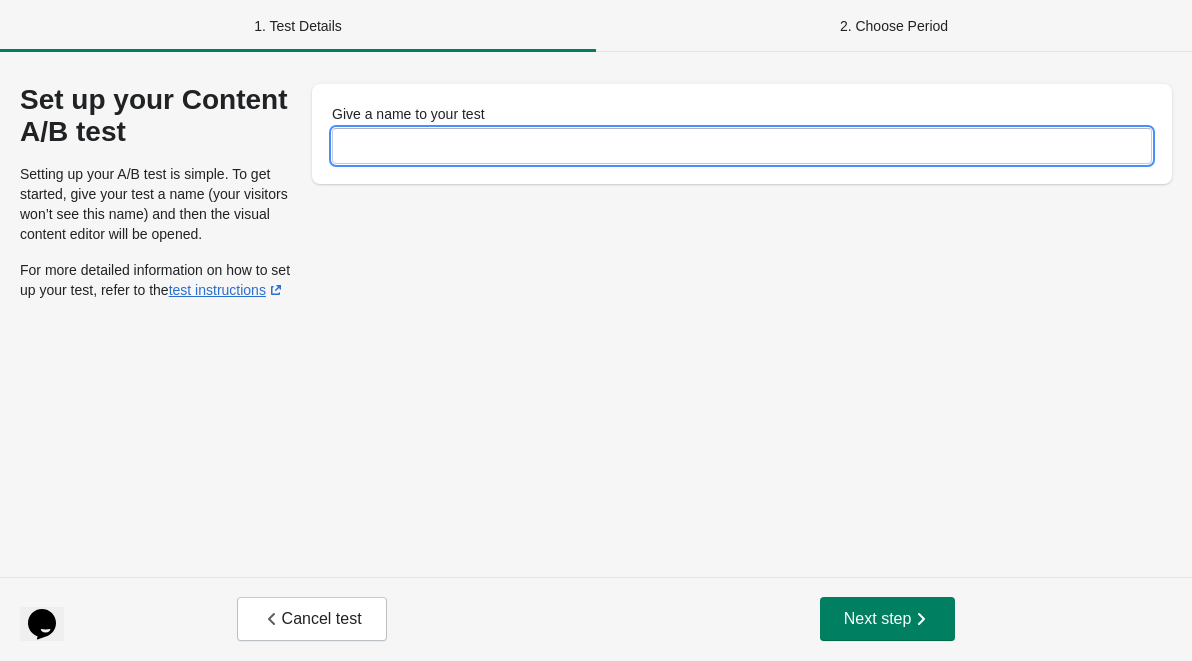 click on "Give a name to your test" at bounding box center [742, 146] 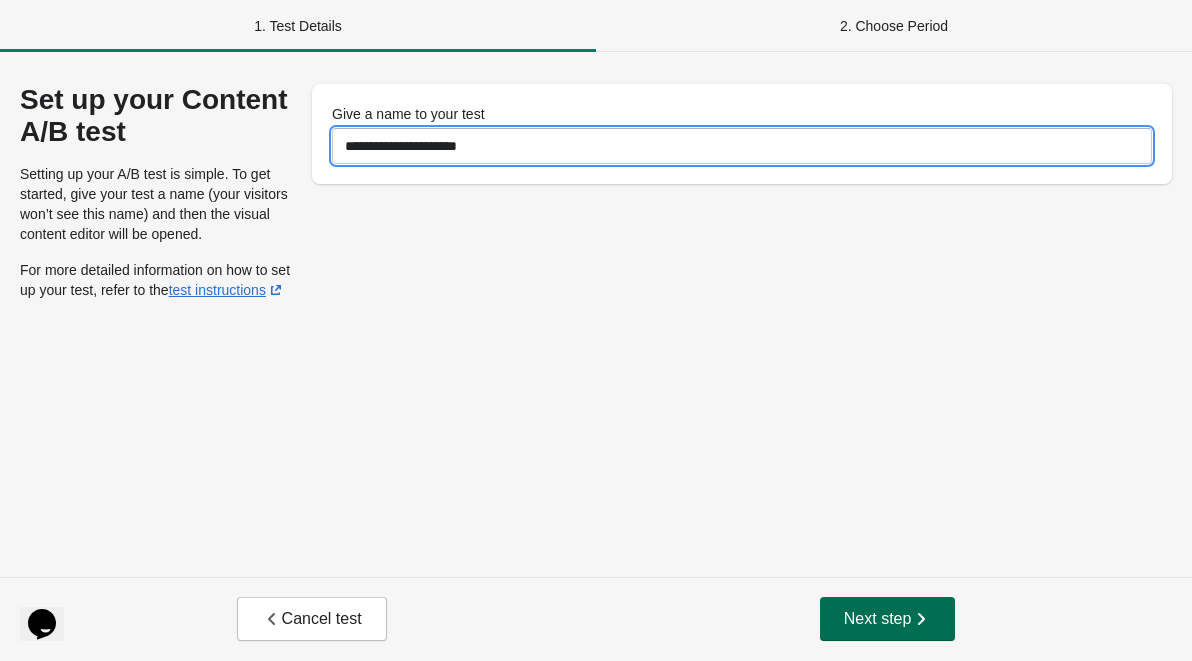type on "**********" 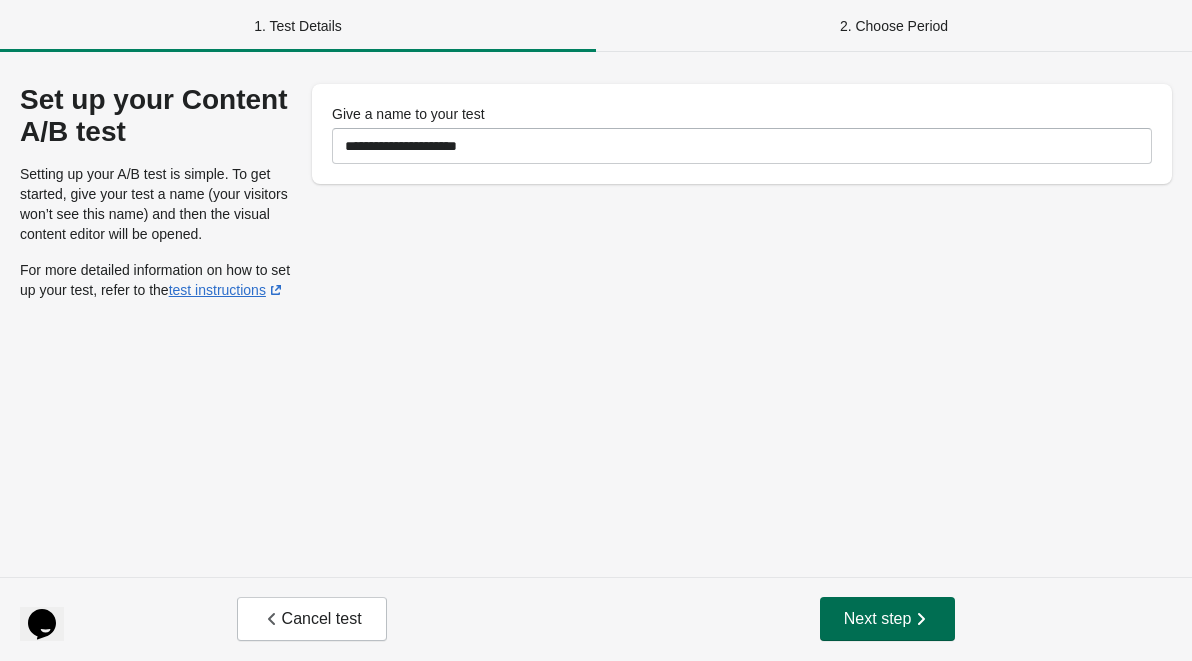 click on "Next step" at bounding box center [888, 619] 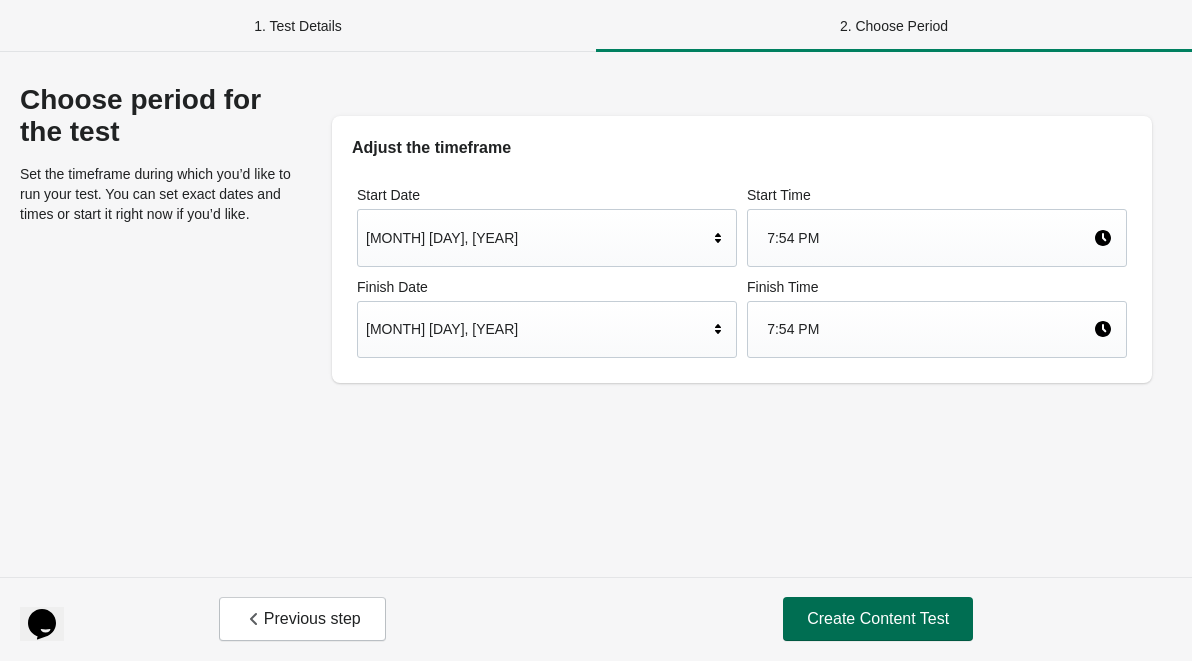 click on "Create Content Test" at bounding box center [878, 619] 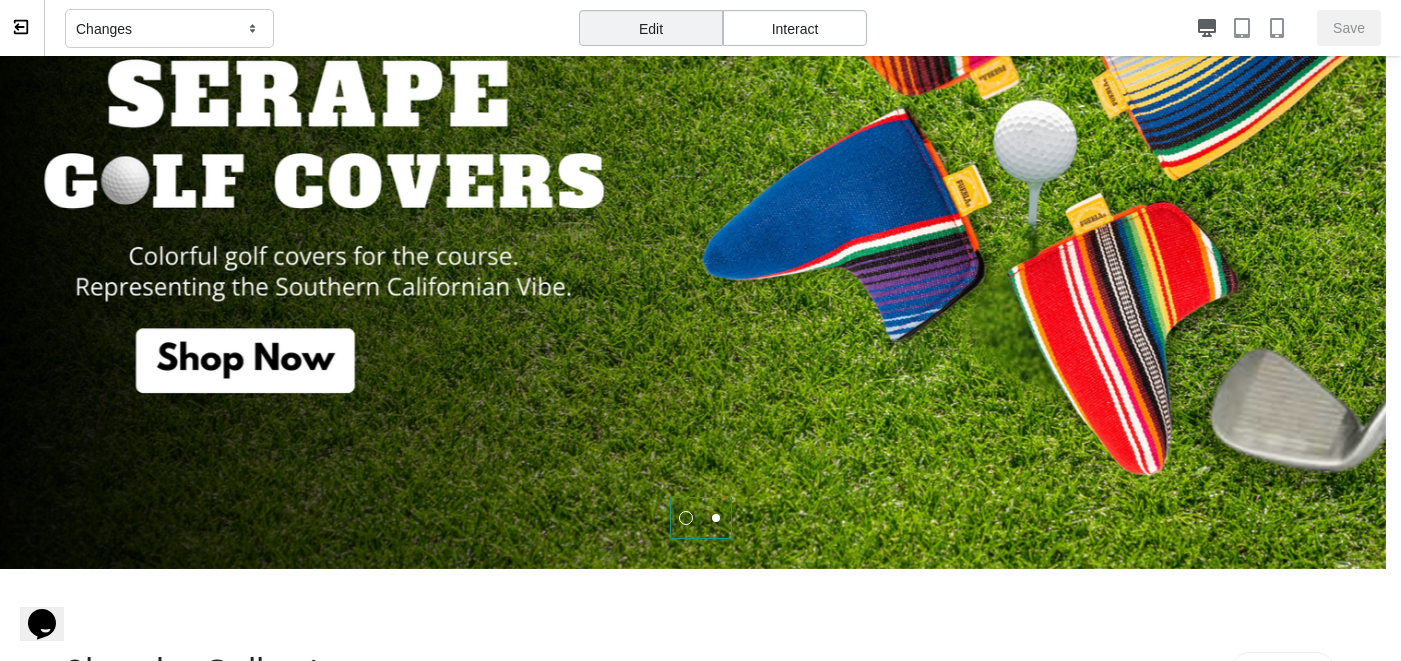 scroll, scrollTop: 488, scrollLeft: 0, axis: vertical 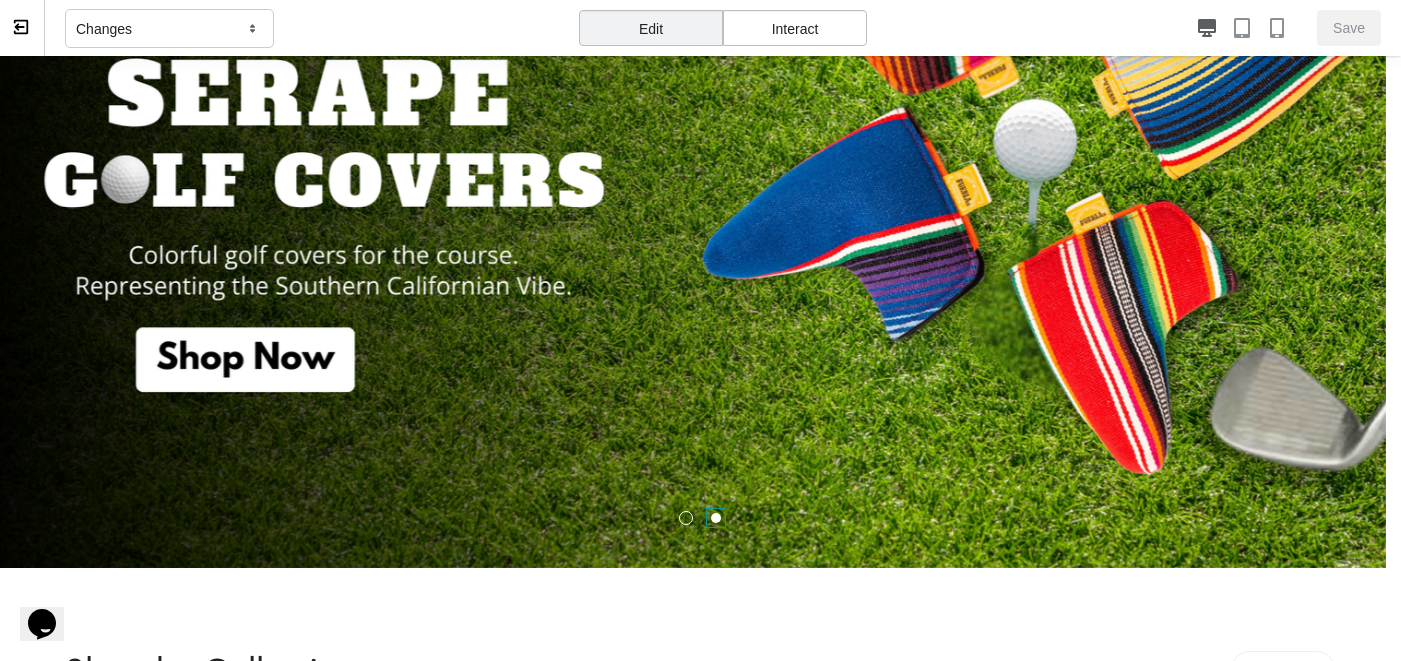 click at bounding box center (716, 518) 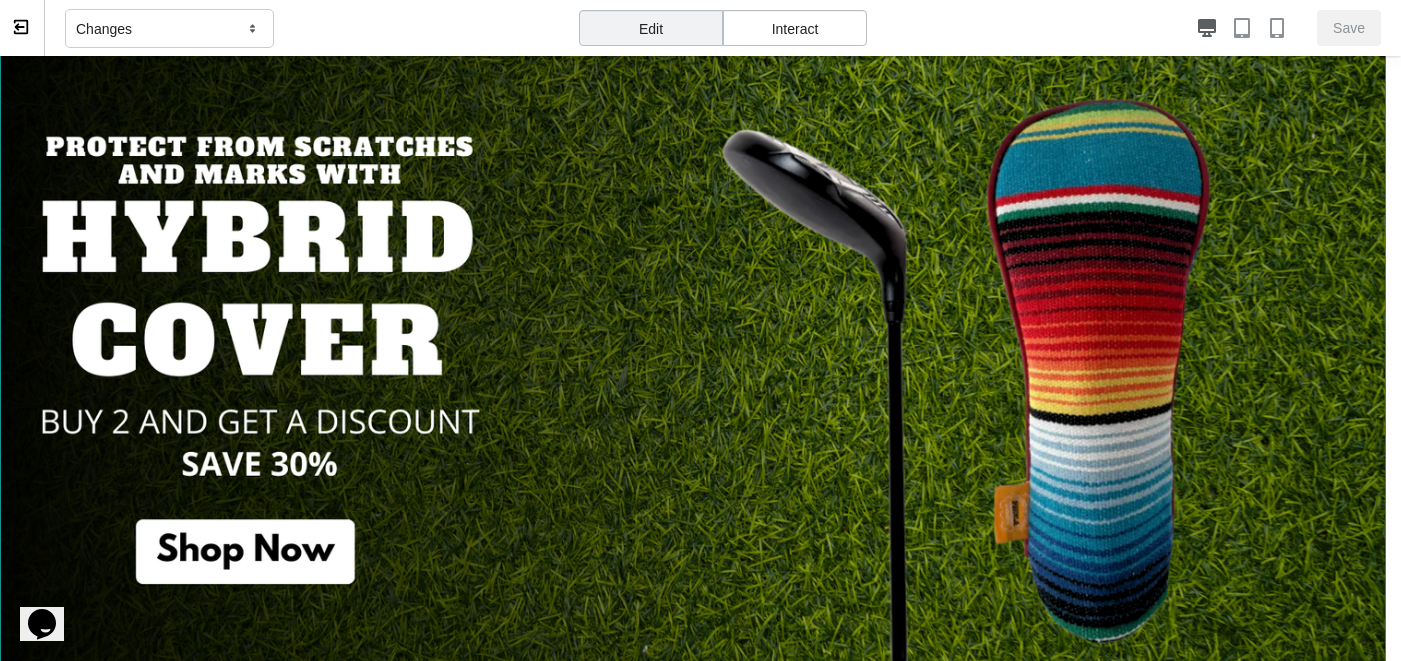 scroll, scrollTop: 299, scrollLeft: 0, axis: vertical 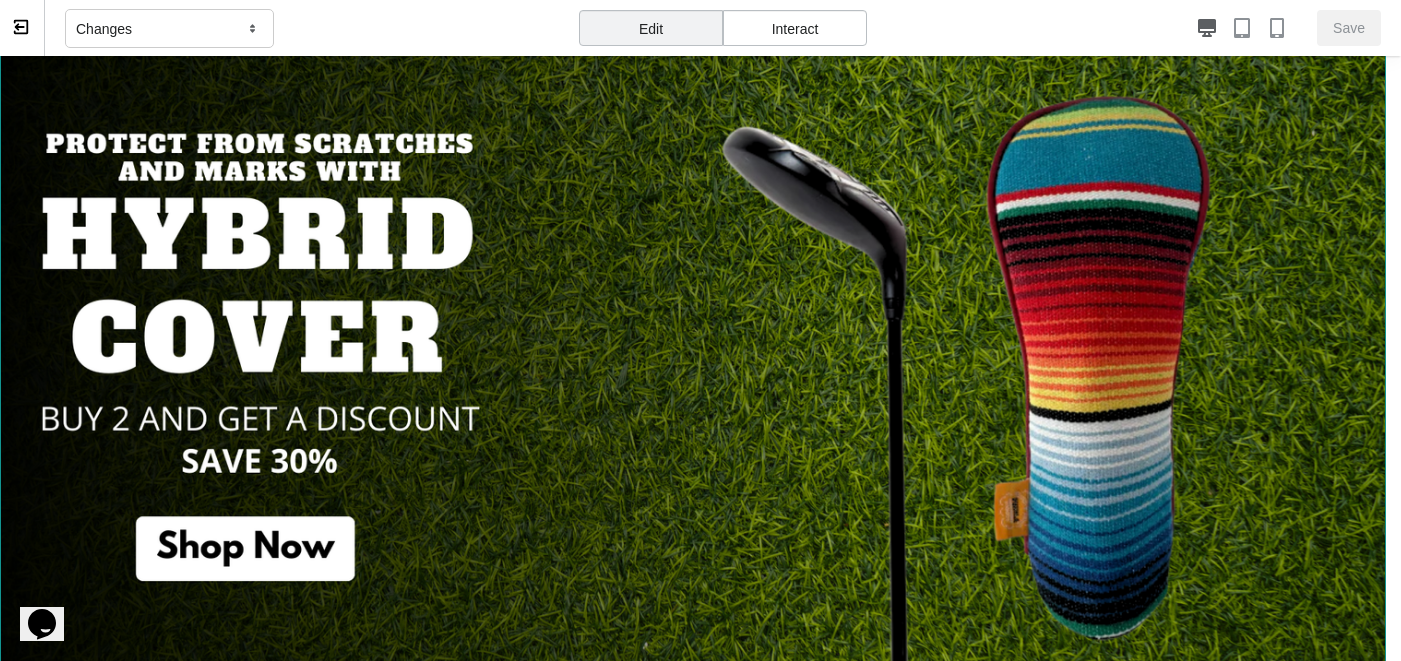 click at bounding box center [693, 342] 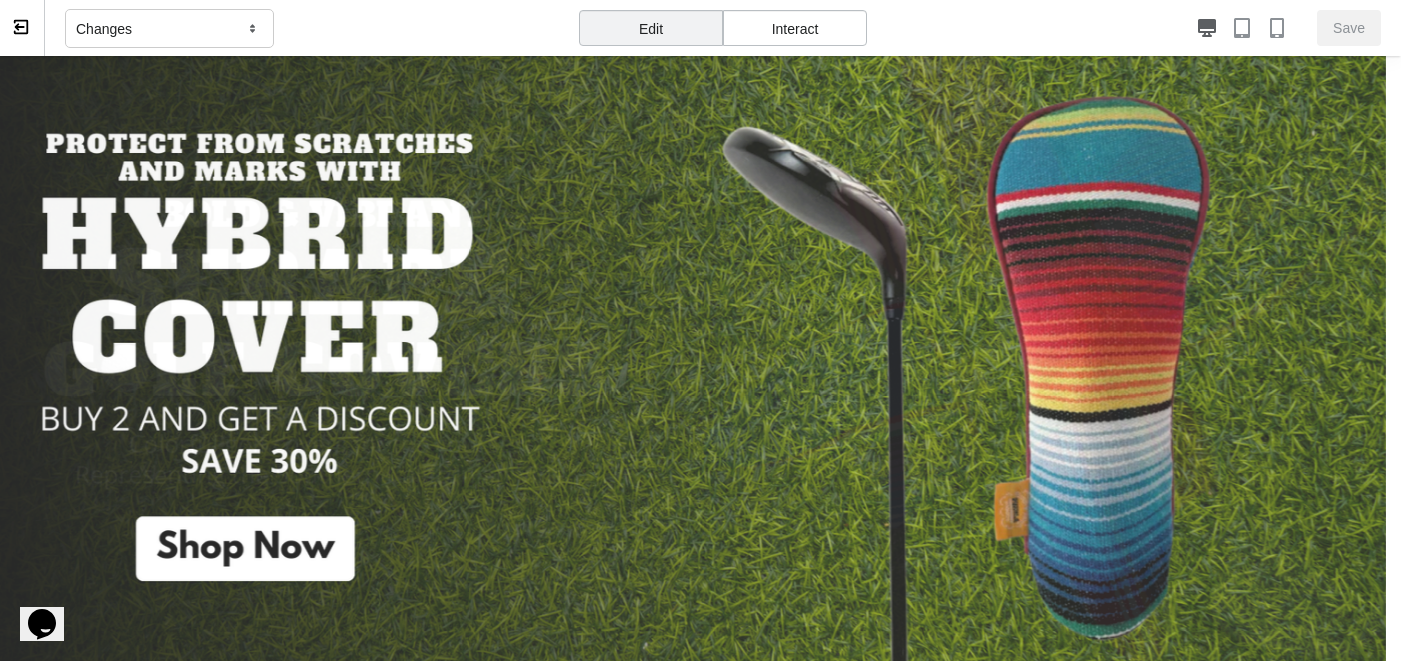 click at bounding box center (693, 342) 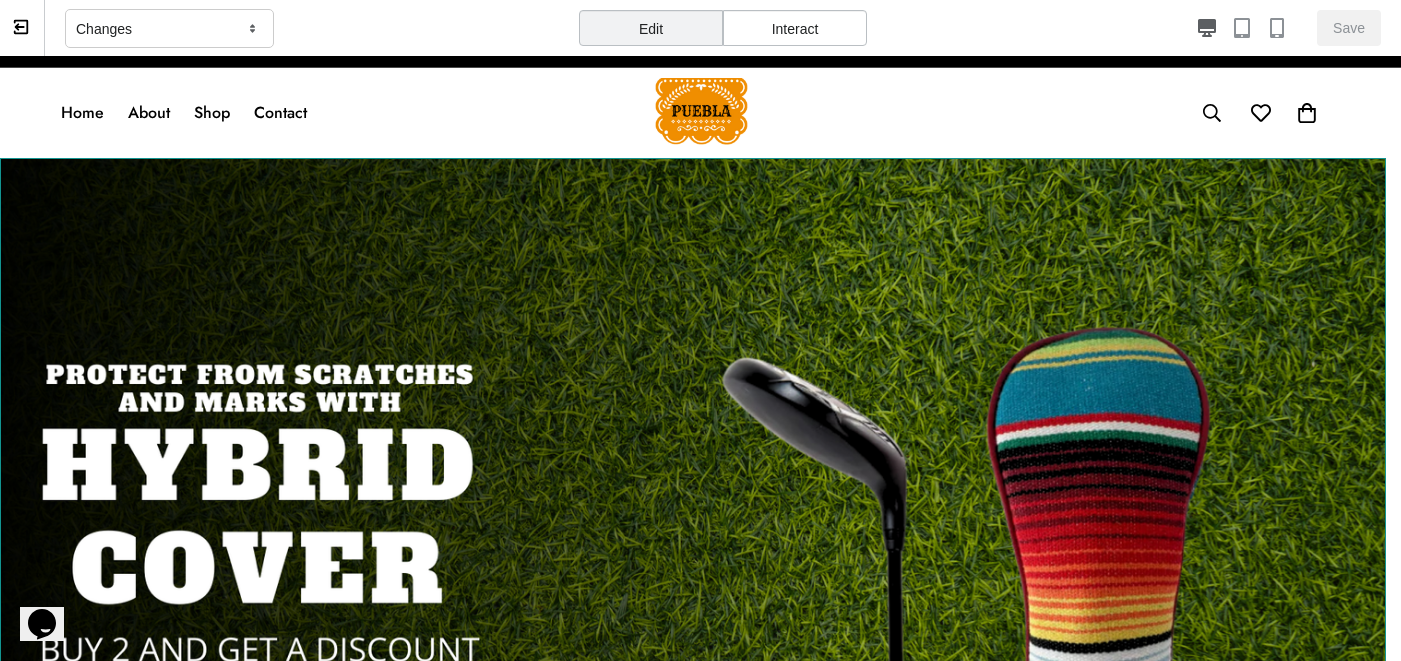 scroll, scrollTop: 42, scrollLeft: 0, axis: vertical 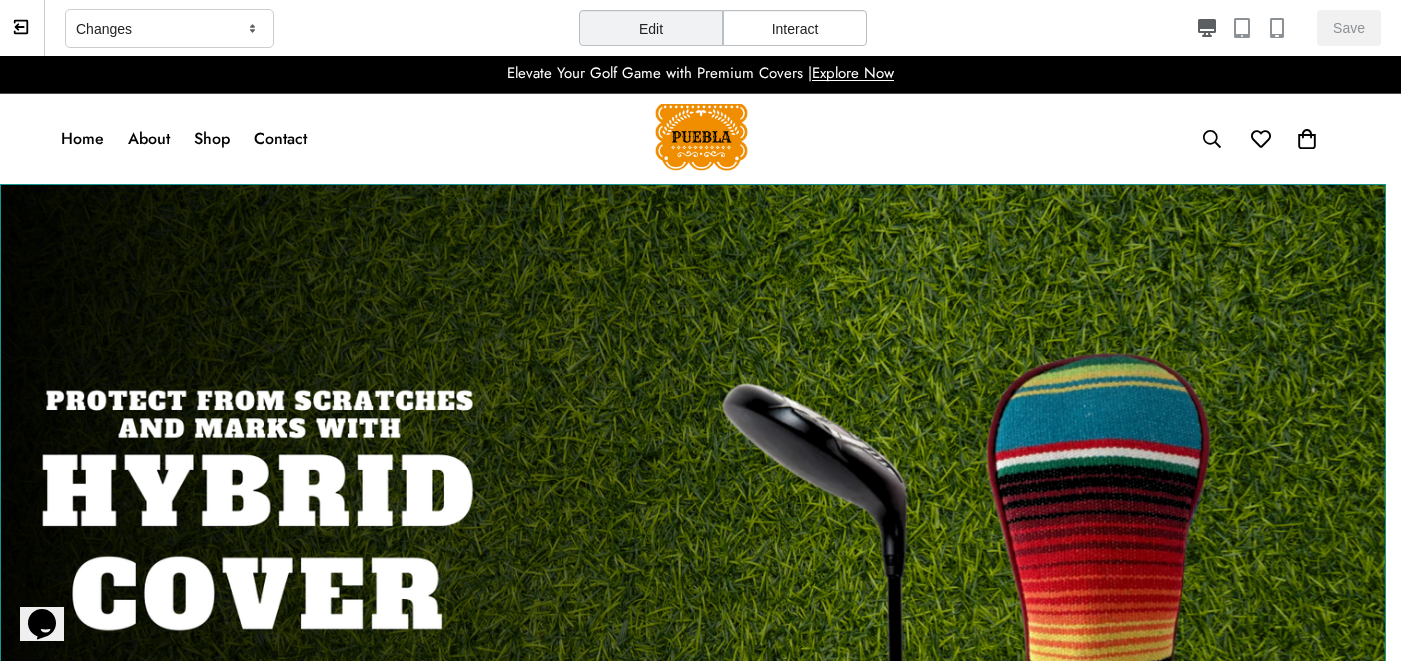 click at bounding box center [693, 599] 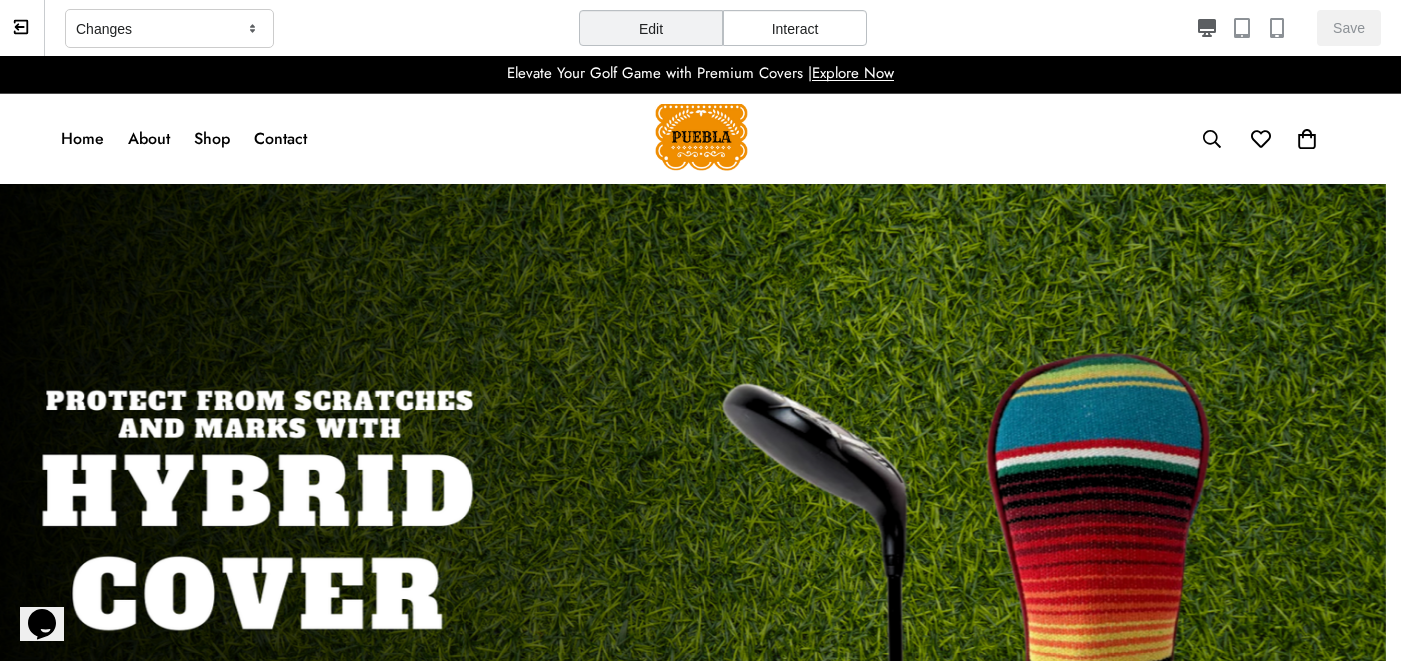 click at bounding box center [693, 599] 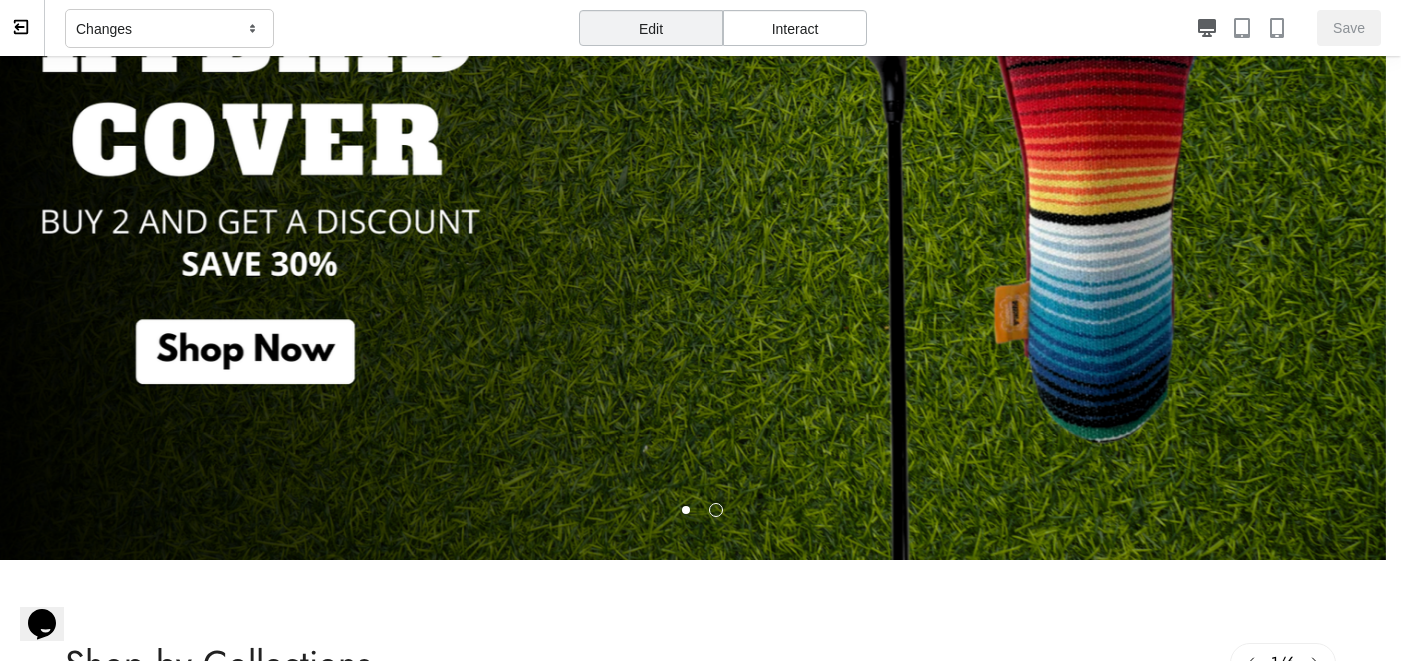 scroll, scrollTop: 540, scrollLeft: 0, axis: vertical 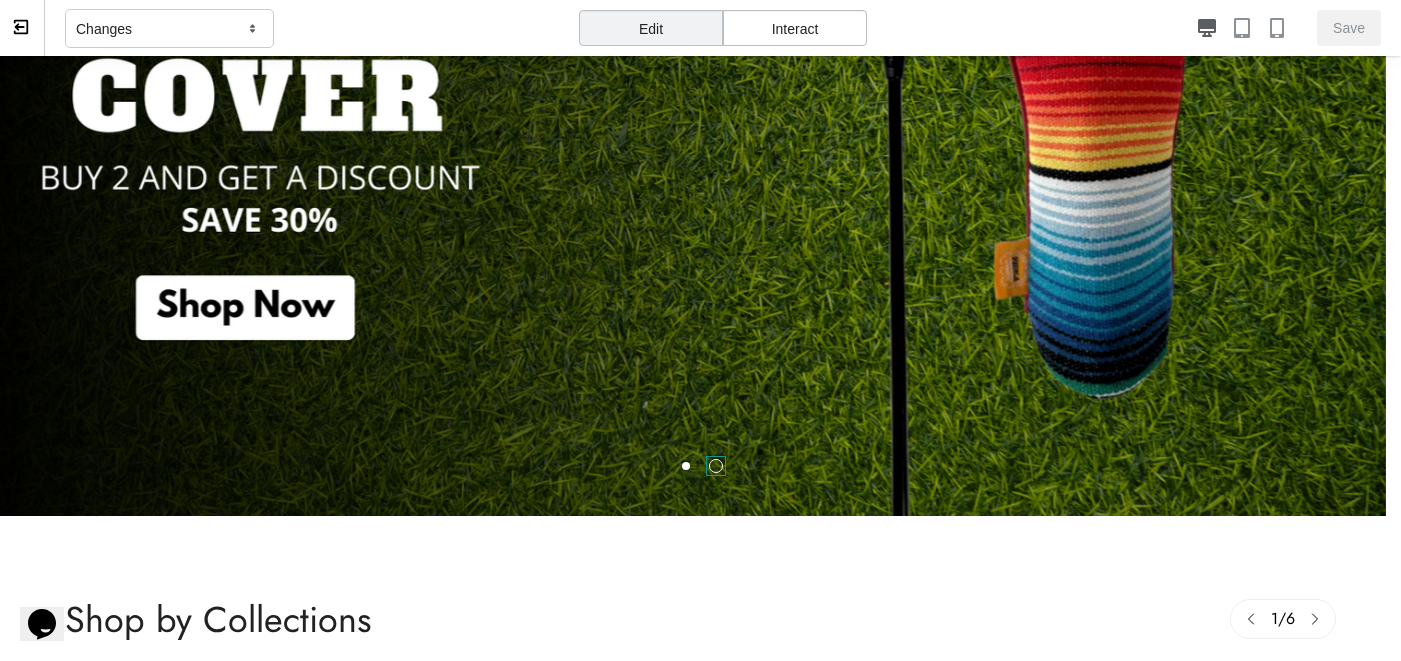 click at bounding box center (716, 466) 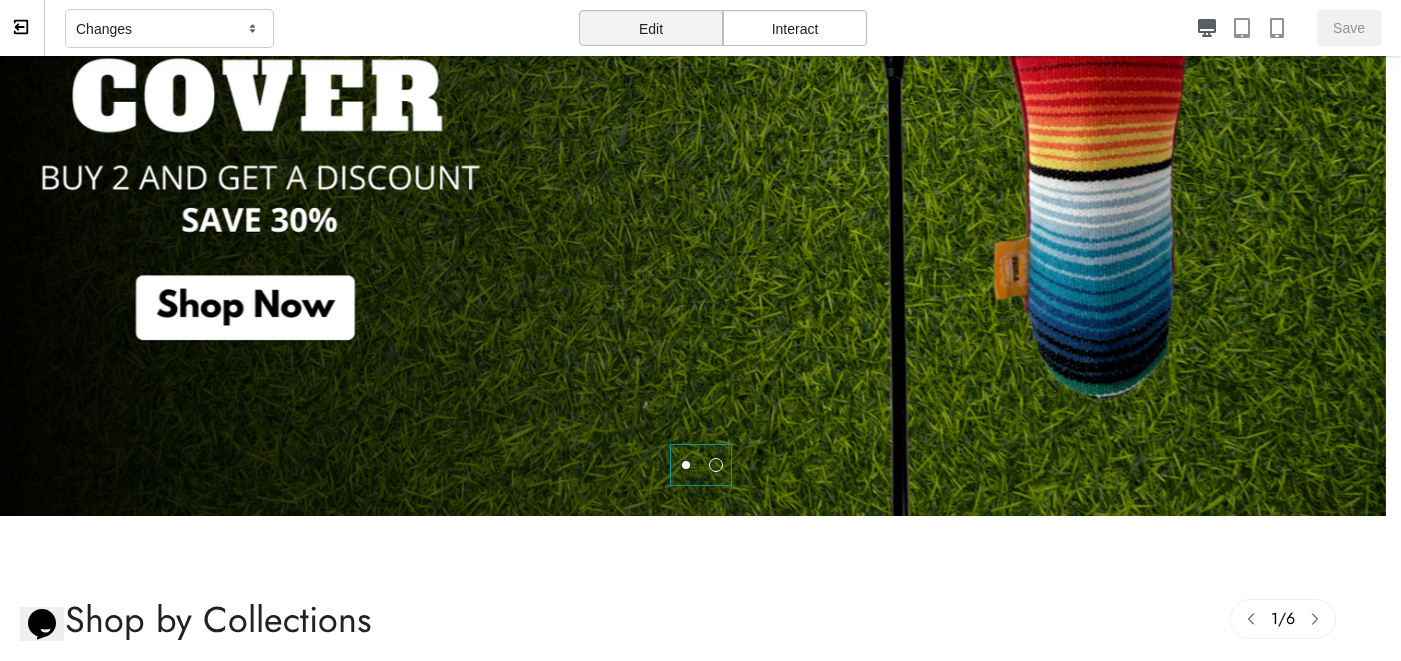 click at bounding box center [701, 465] 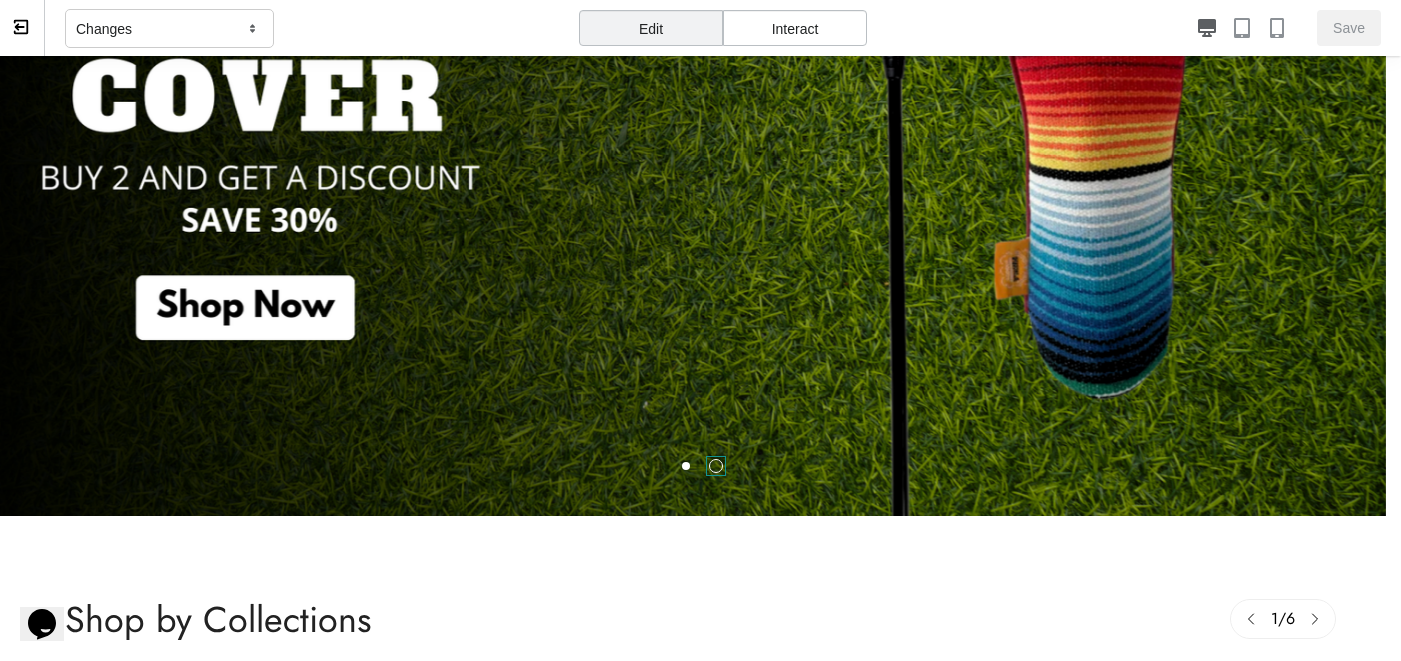 click at bounding box center [716, 466] 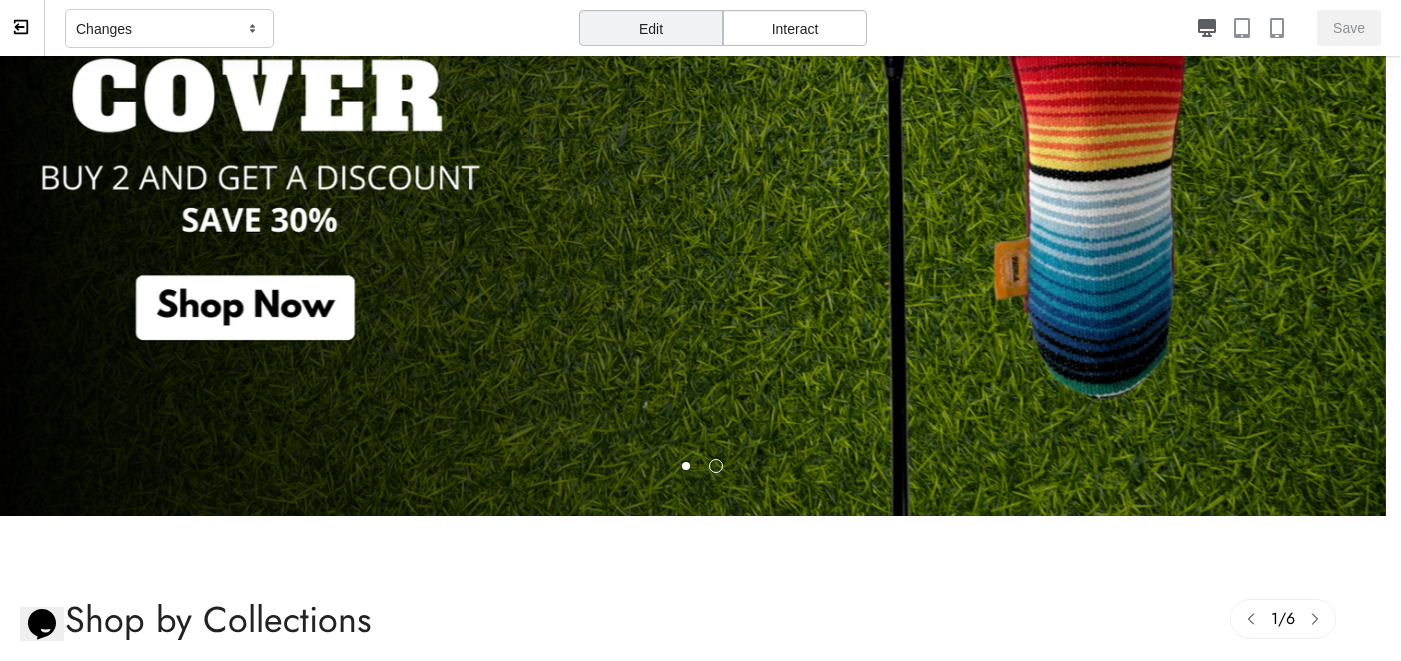 click at bounding box center (716, 466) 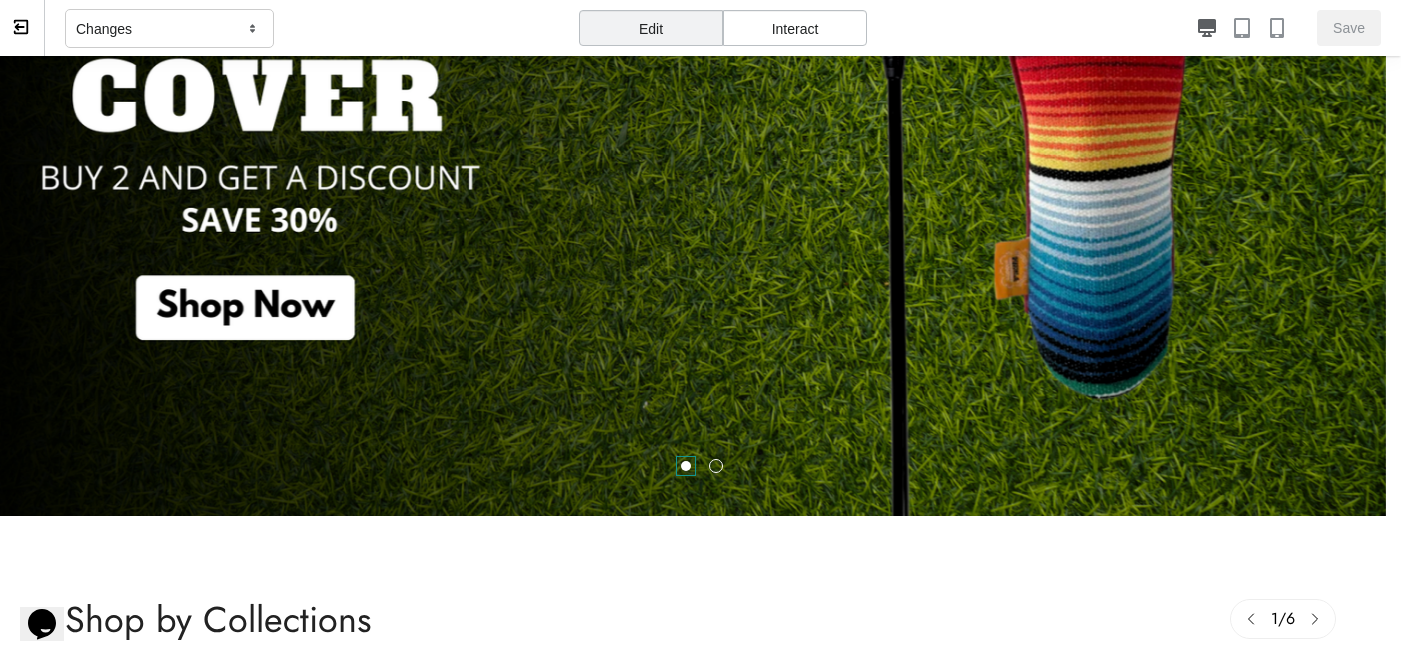click at bounding box center (686, 466) 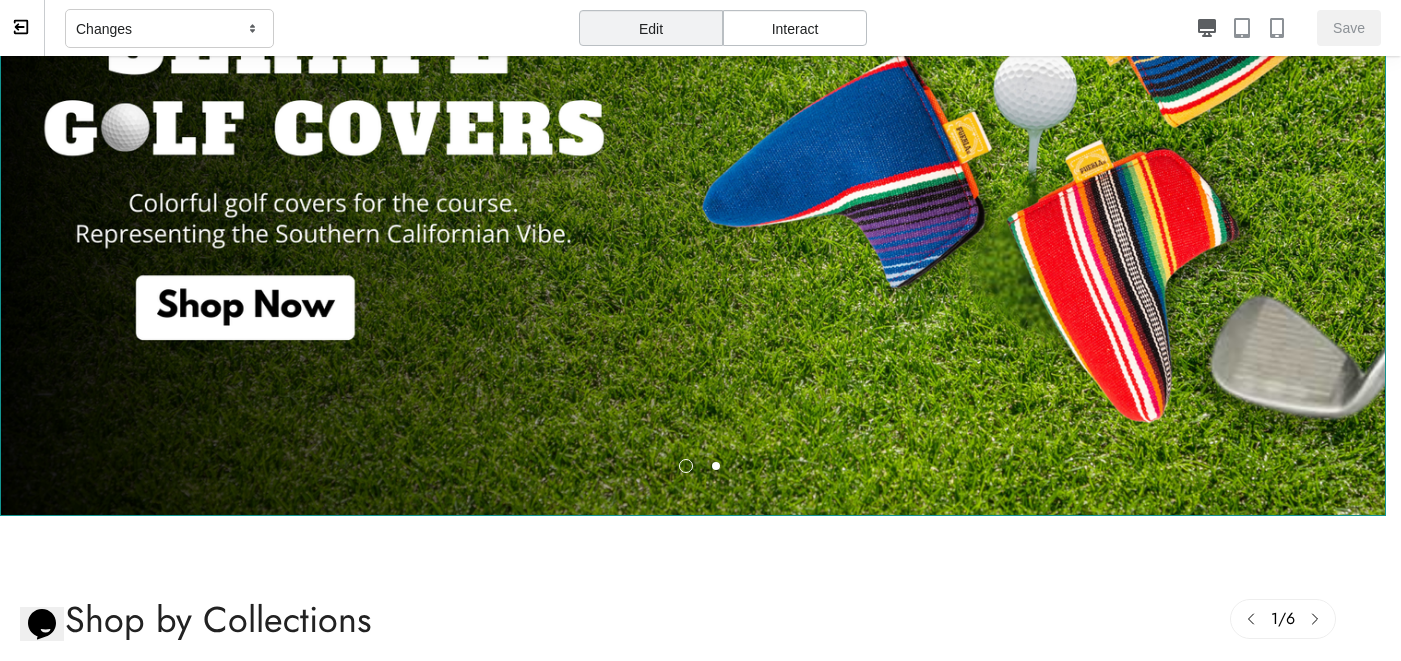 click at bounding box center (693, 101) 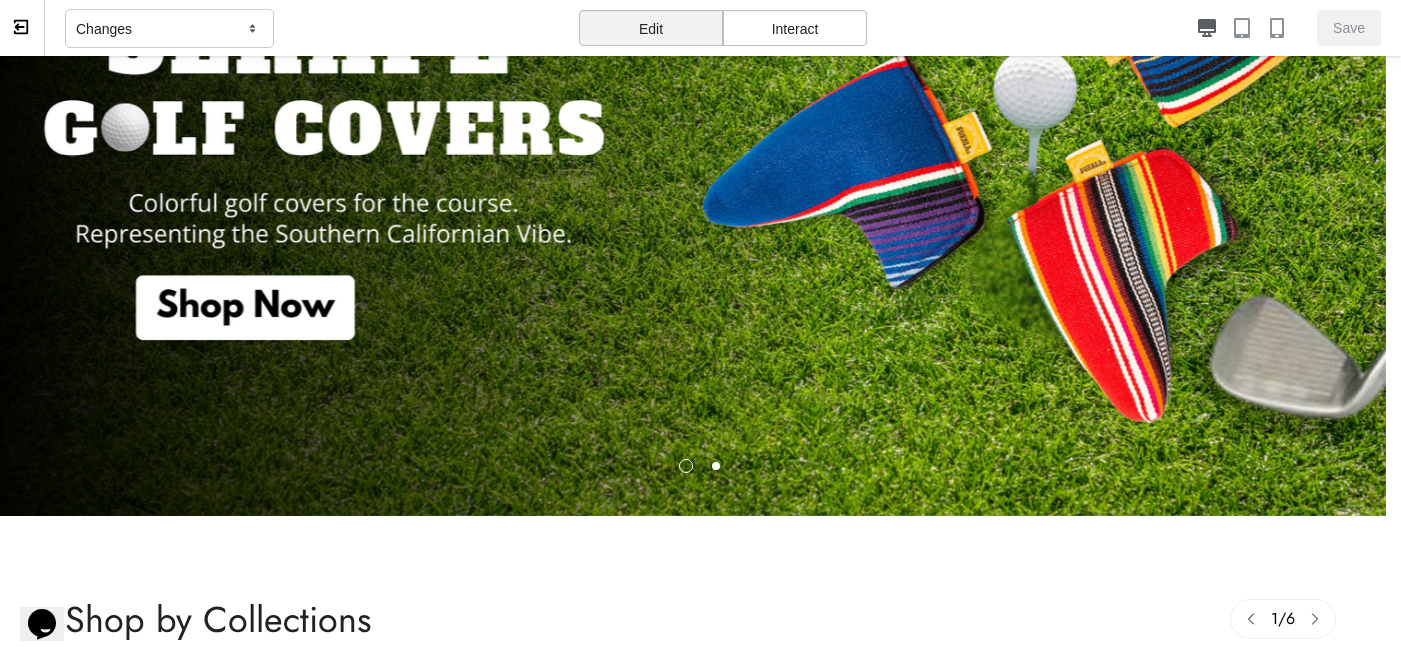 click at bounding box center (693, 101) 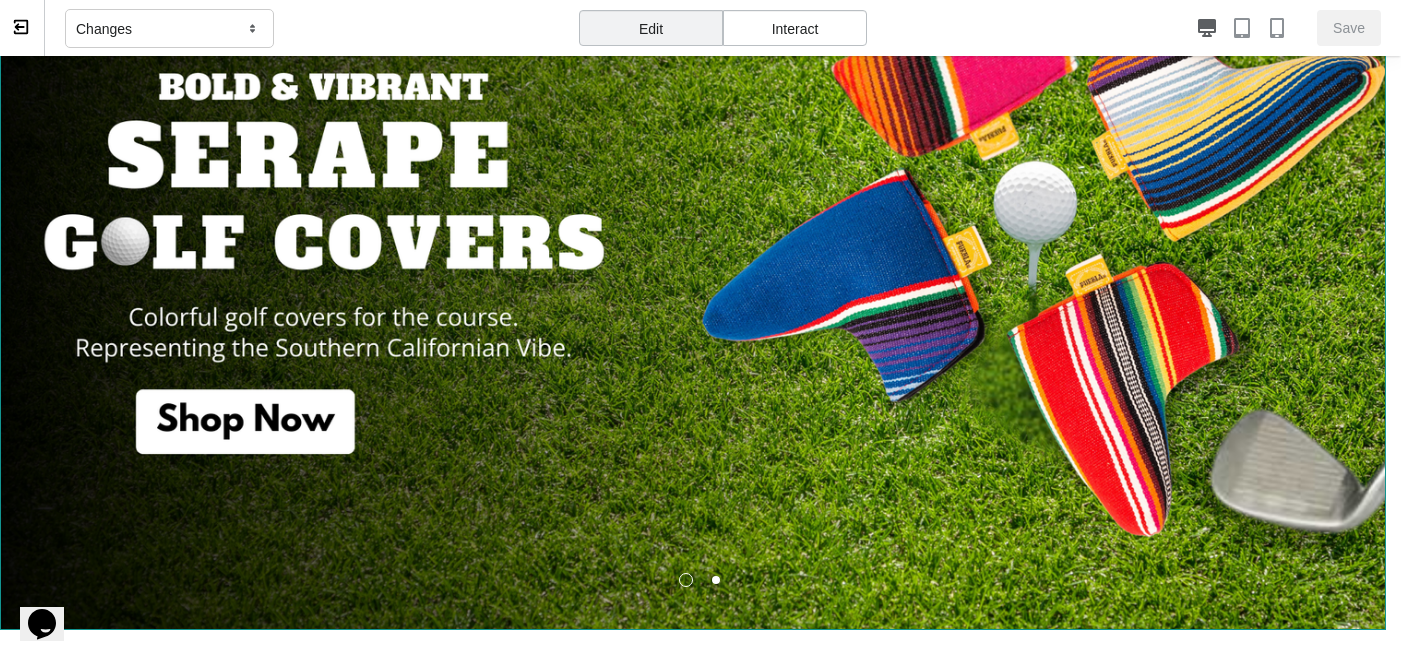 scroll, scrollTop: 0, scrollLeft: 0, axis: both 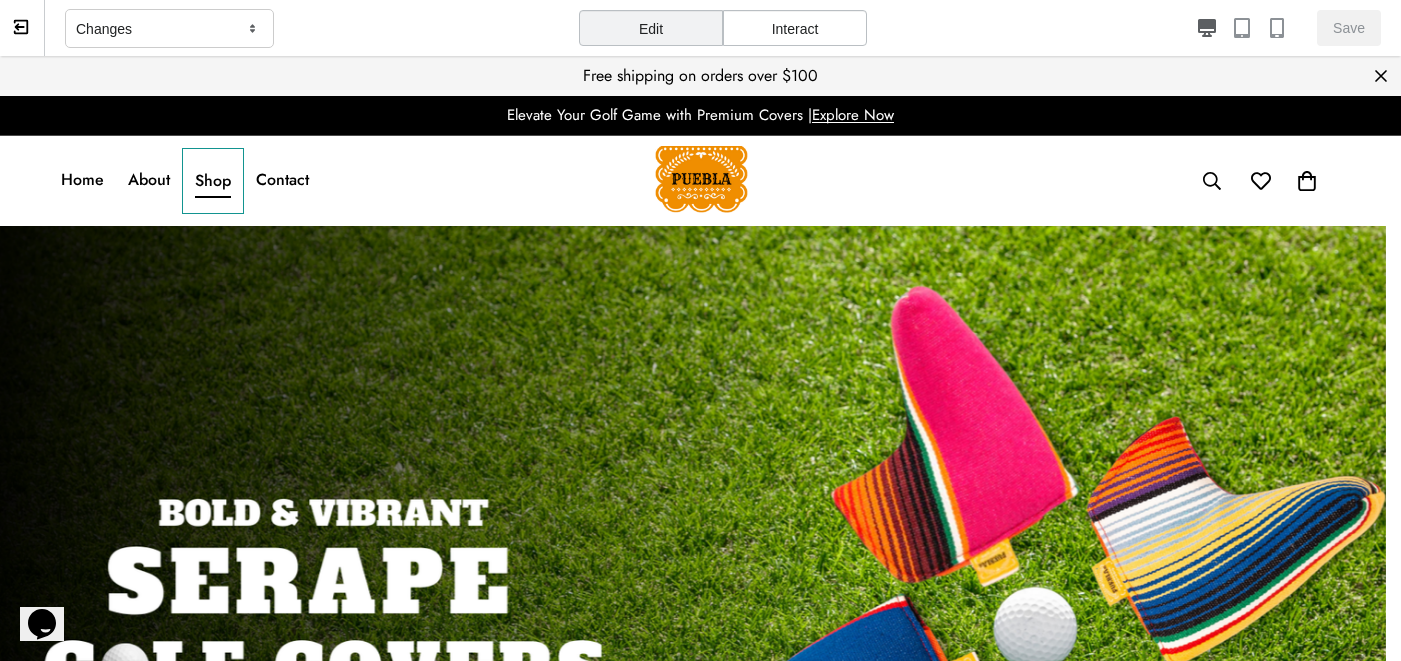 click on "Shop" at bounding box center [213, 181] 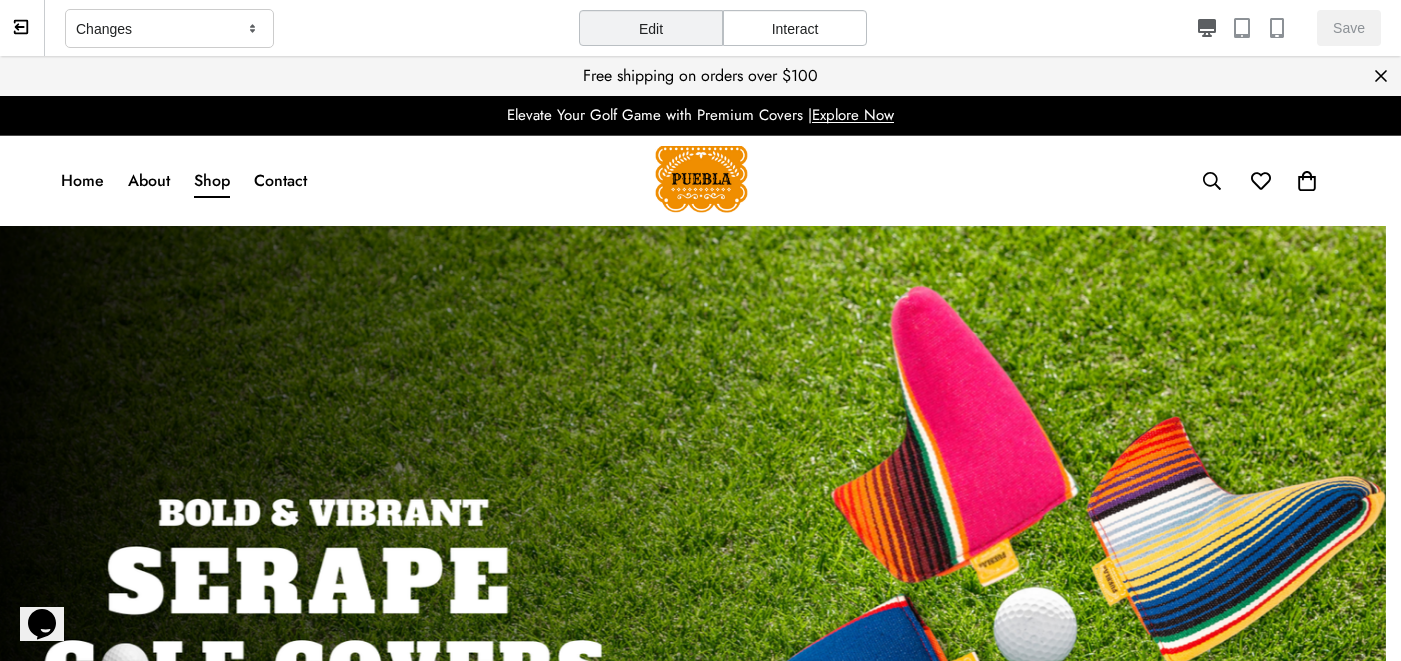 click on "Shop" at bounding box center (212, 181) 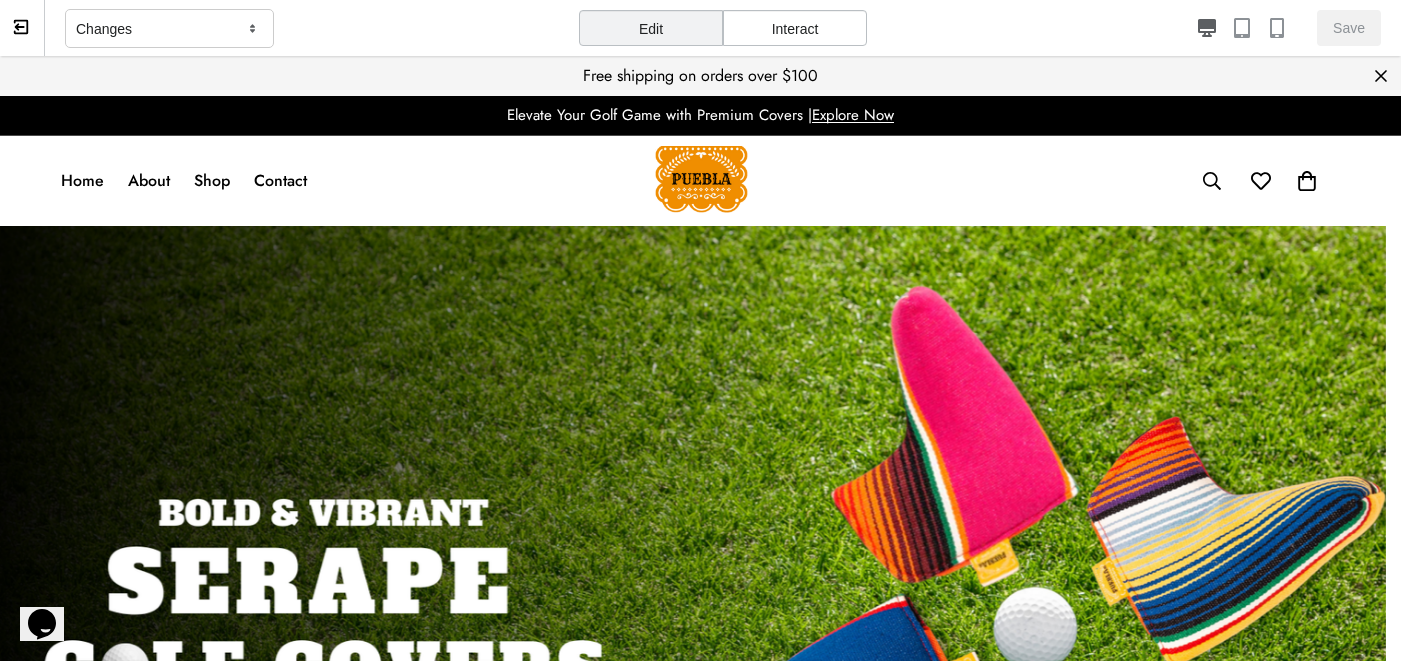 click 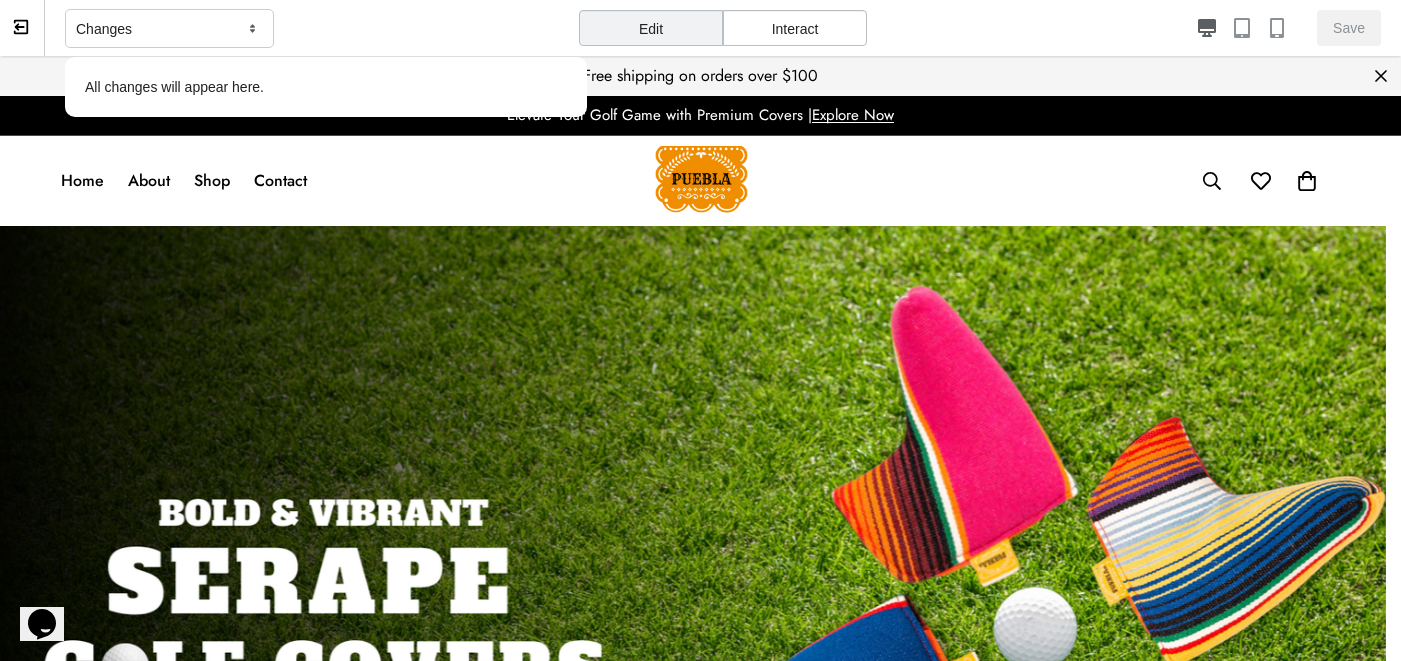 click on "Edit" at bounding box center [651, 28] 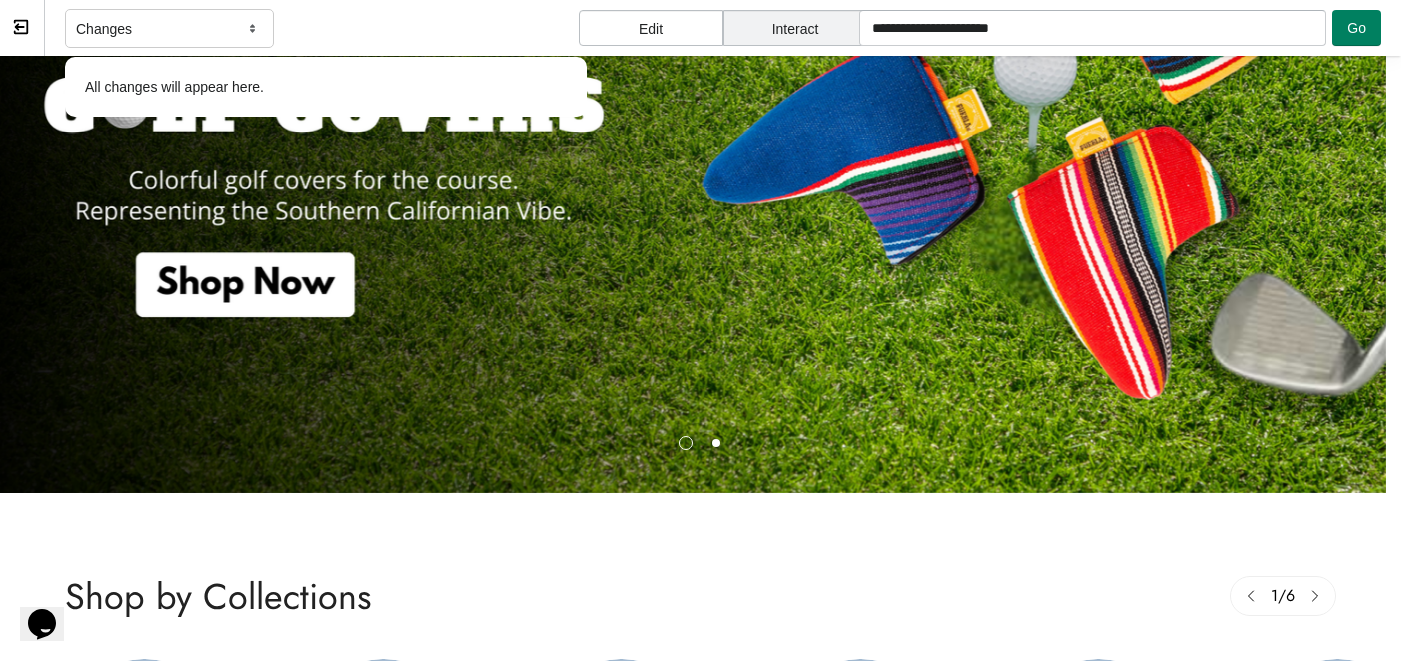 scroll, scrollTop: 592, scrollLeft: 0, axis: vertical 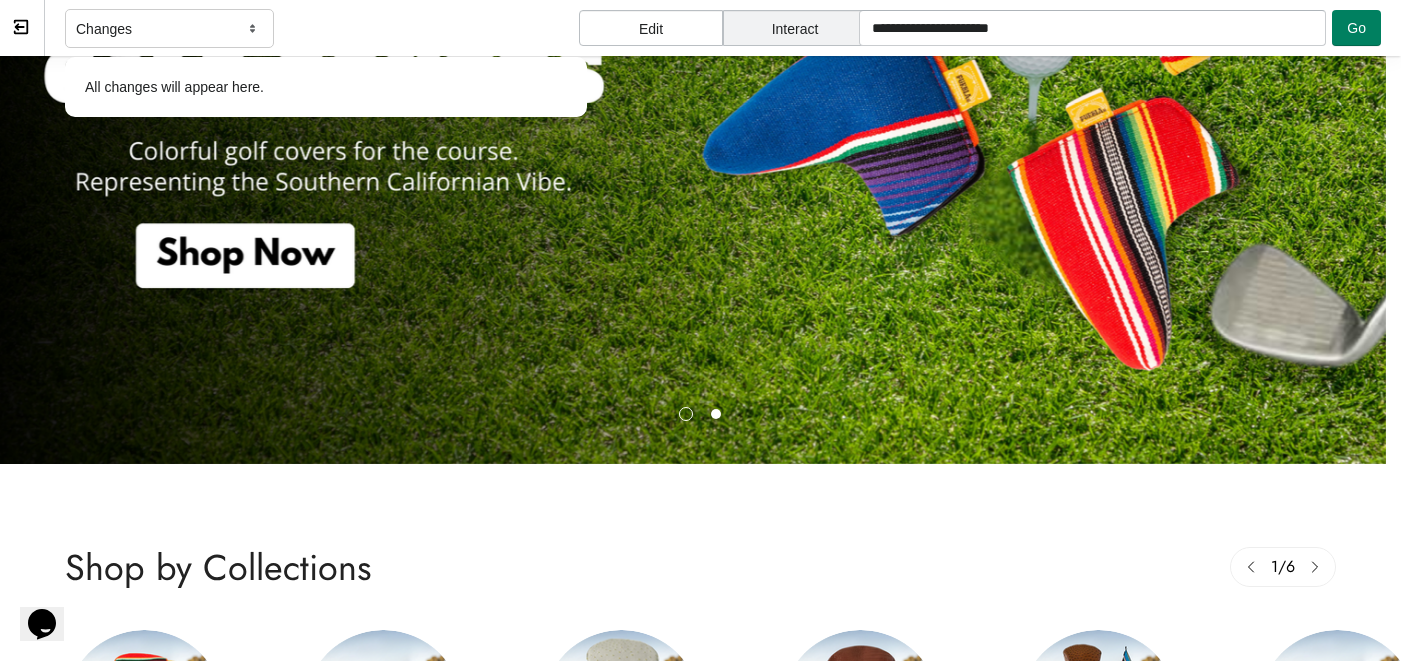 click at bounding box center [716, 414] 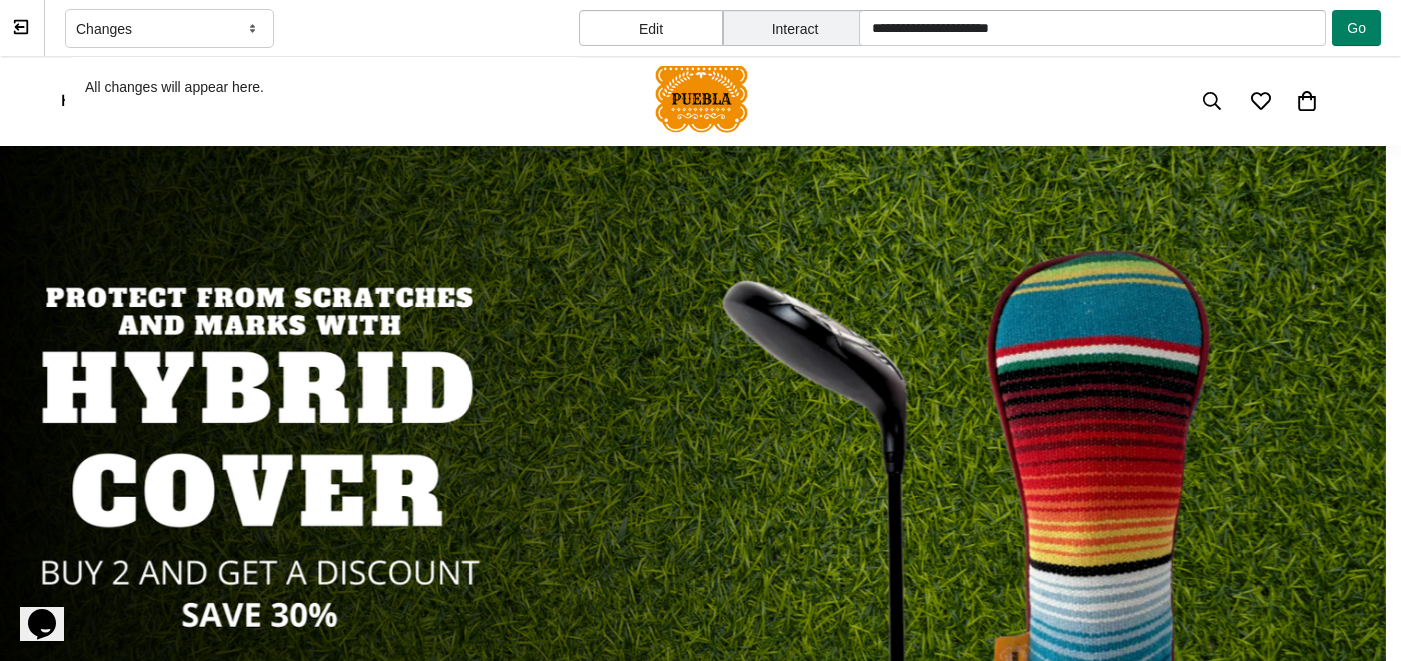 scroll, scrollTop: 0, scrollLeft: 0, axis: both 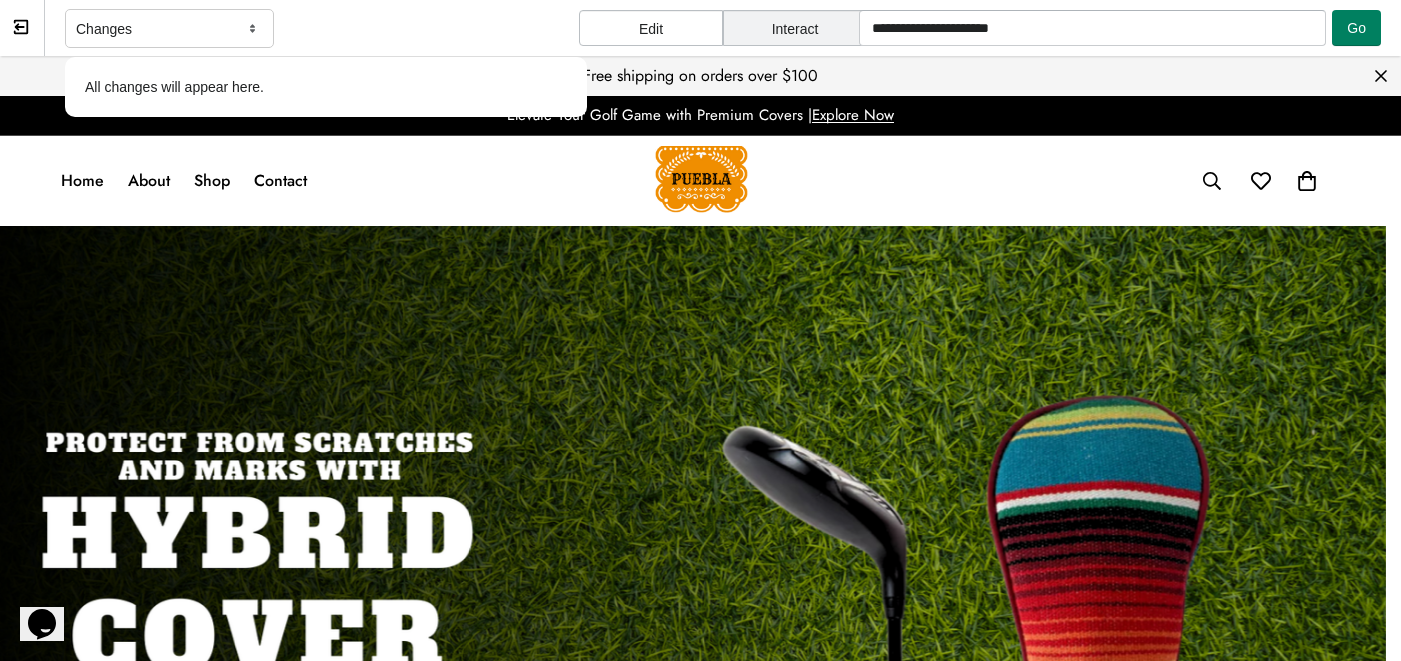 click on "Interact" at bounding box center (795, 28) 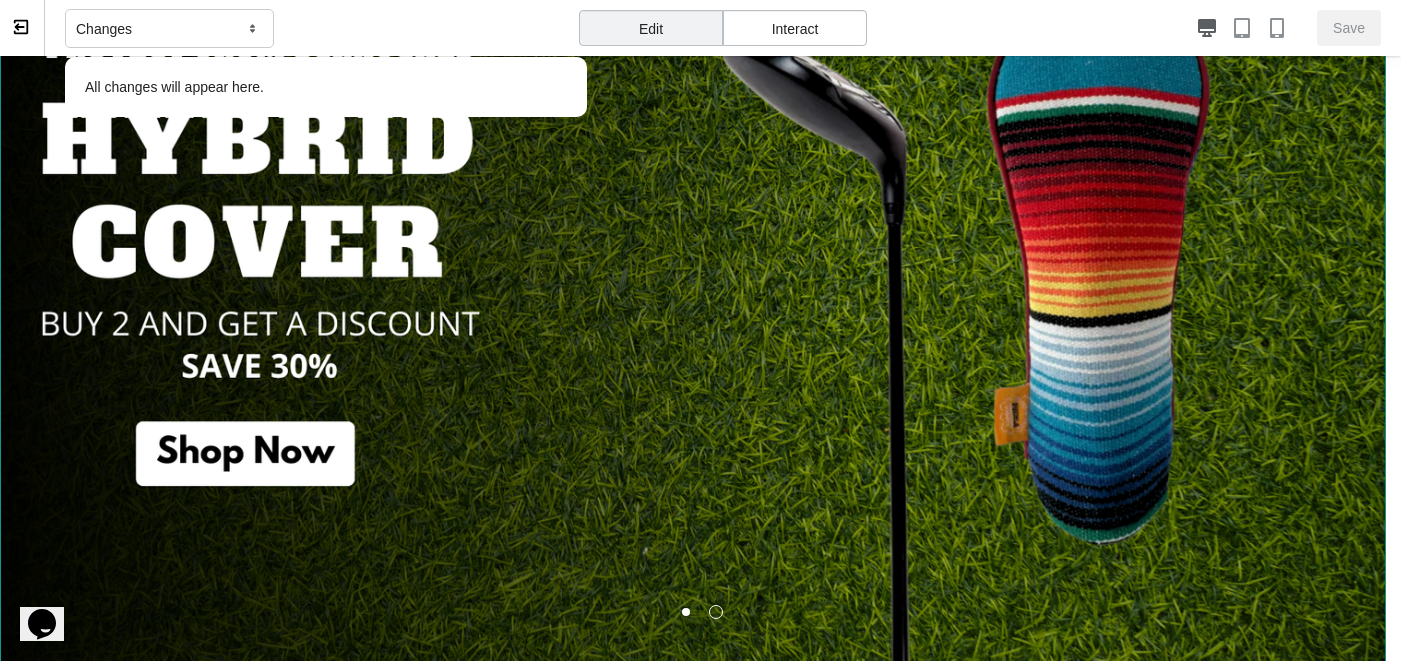 scroll, scrollTop: 399, scrollLeft: 0, axis: vertical 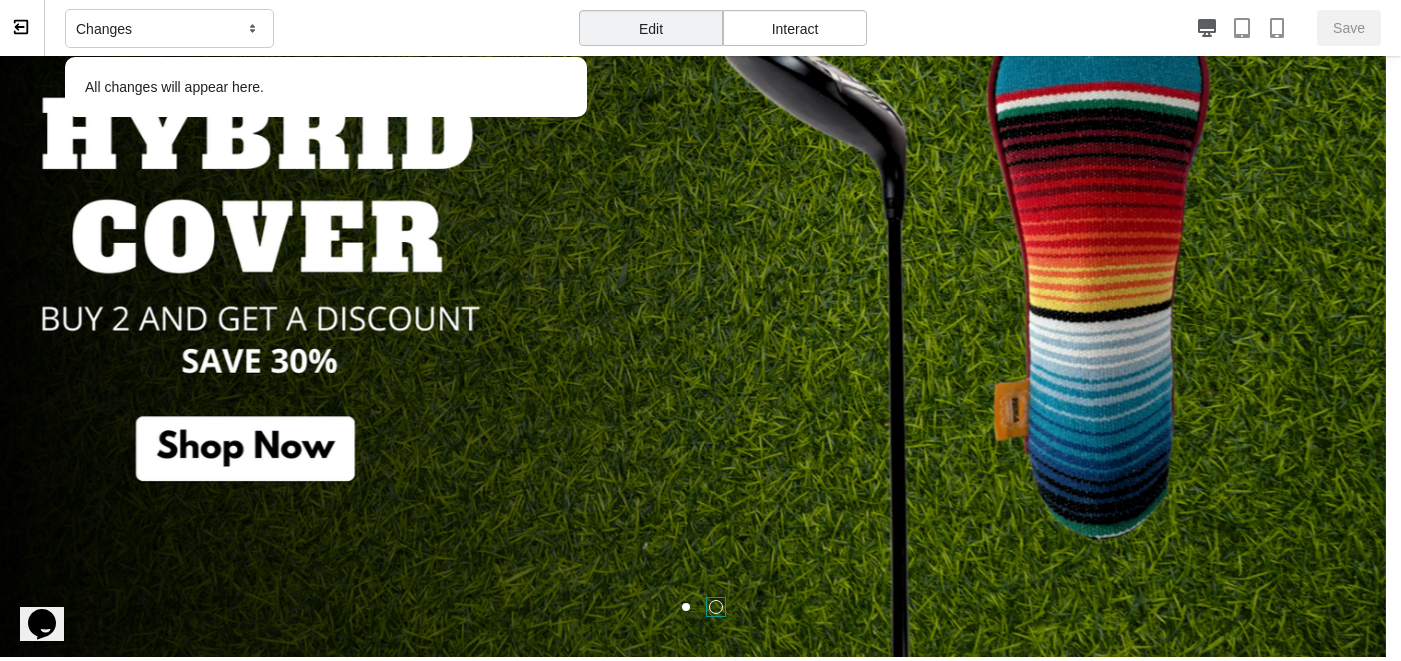 click at bounding box center [716, 607] 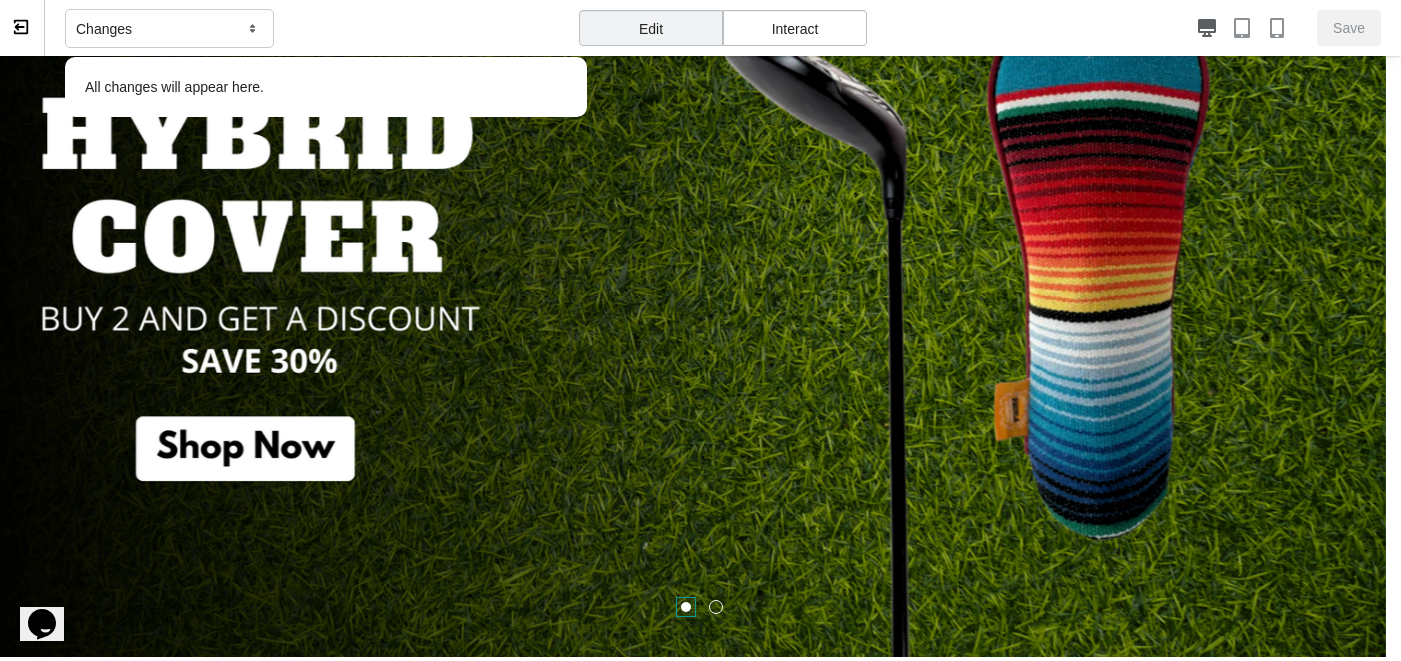 click at bounding box center [686, 607] 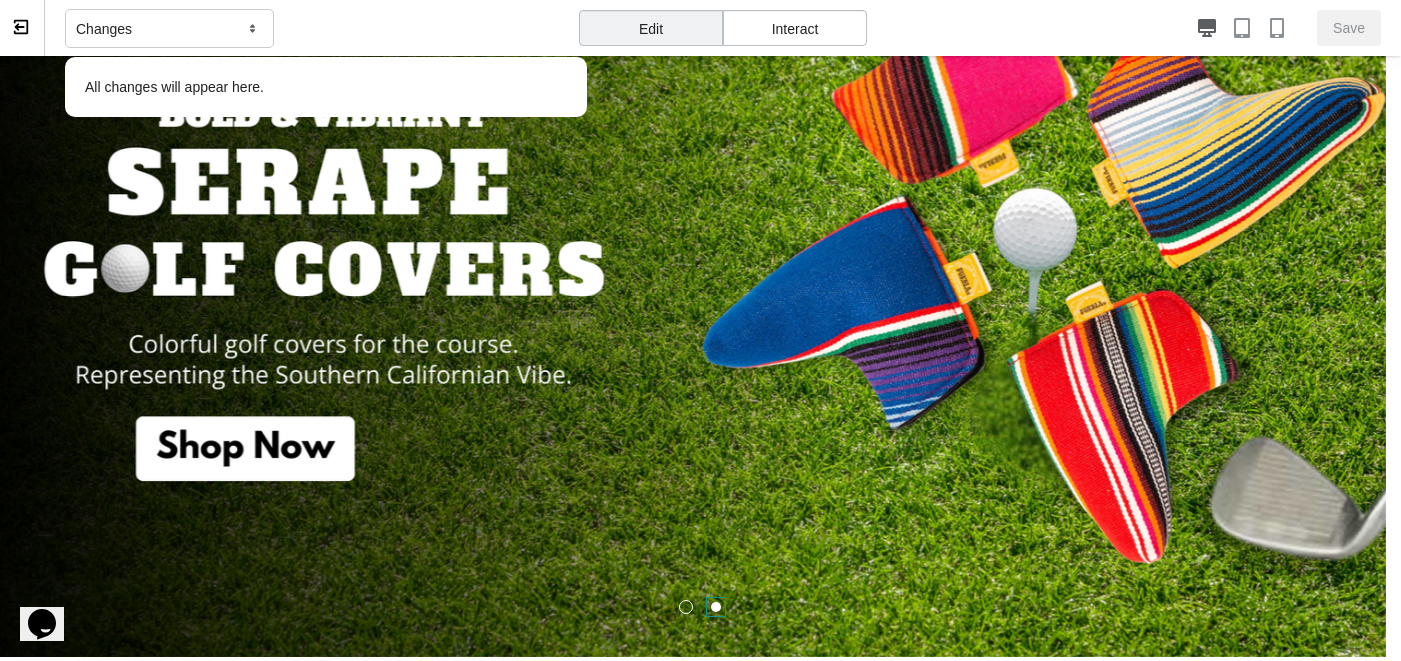 click at bounding box center (716, 607) 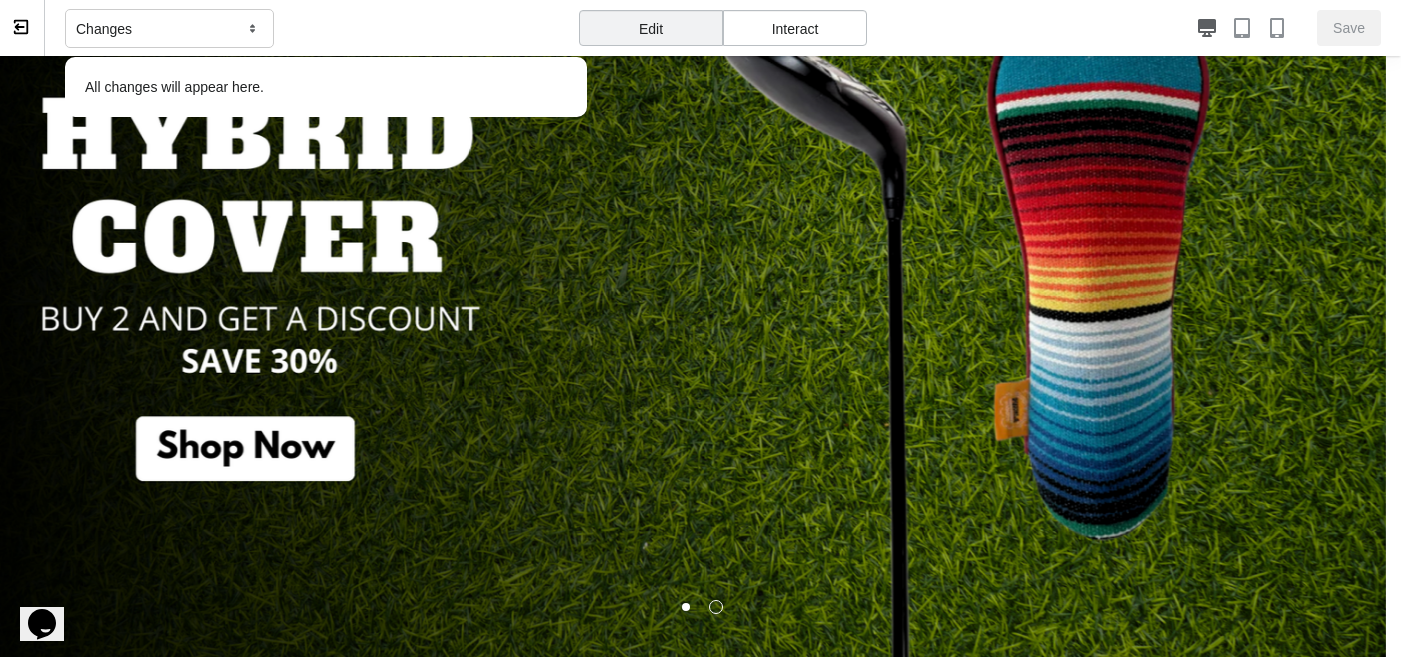 click at bounding box center [716, 607] 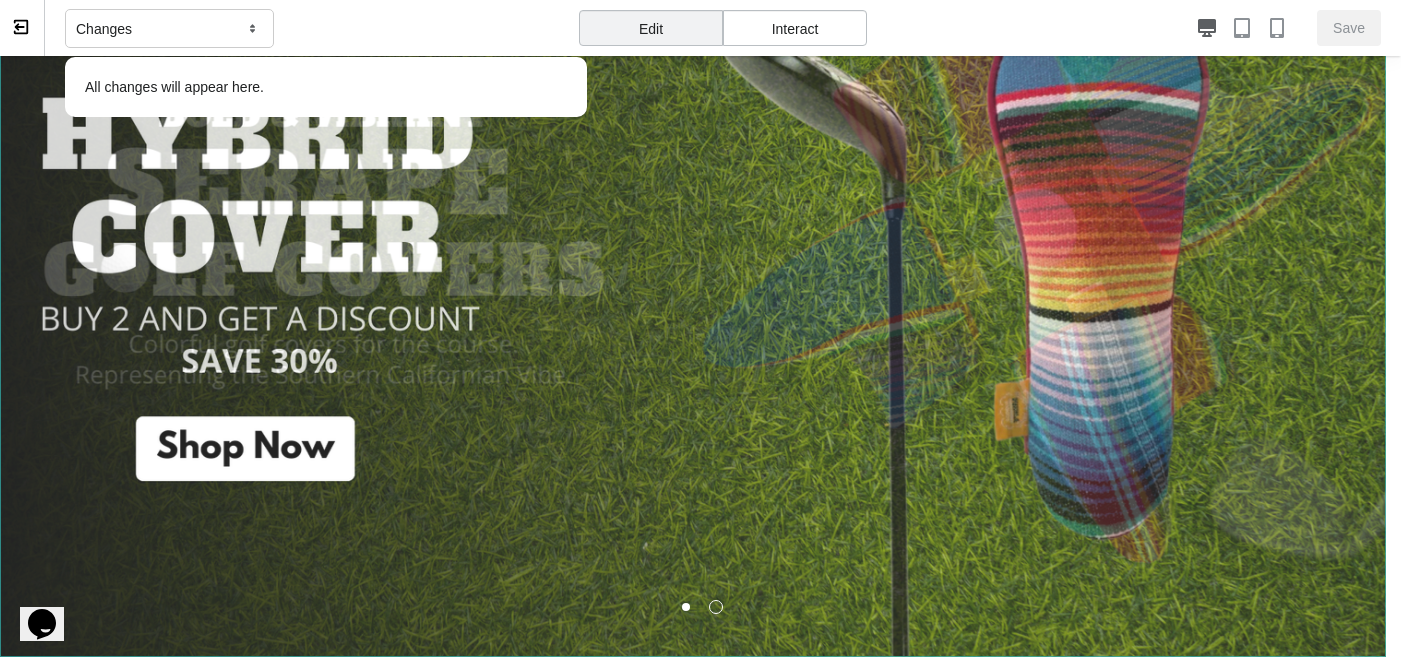 click at bounding box center (693, 242) 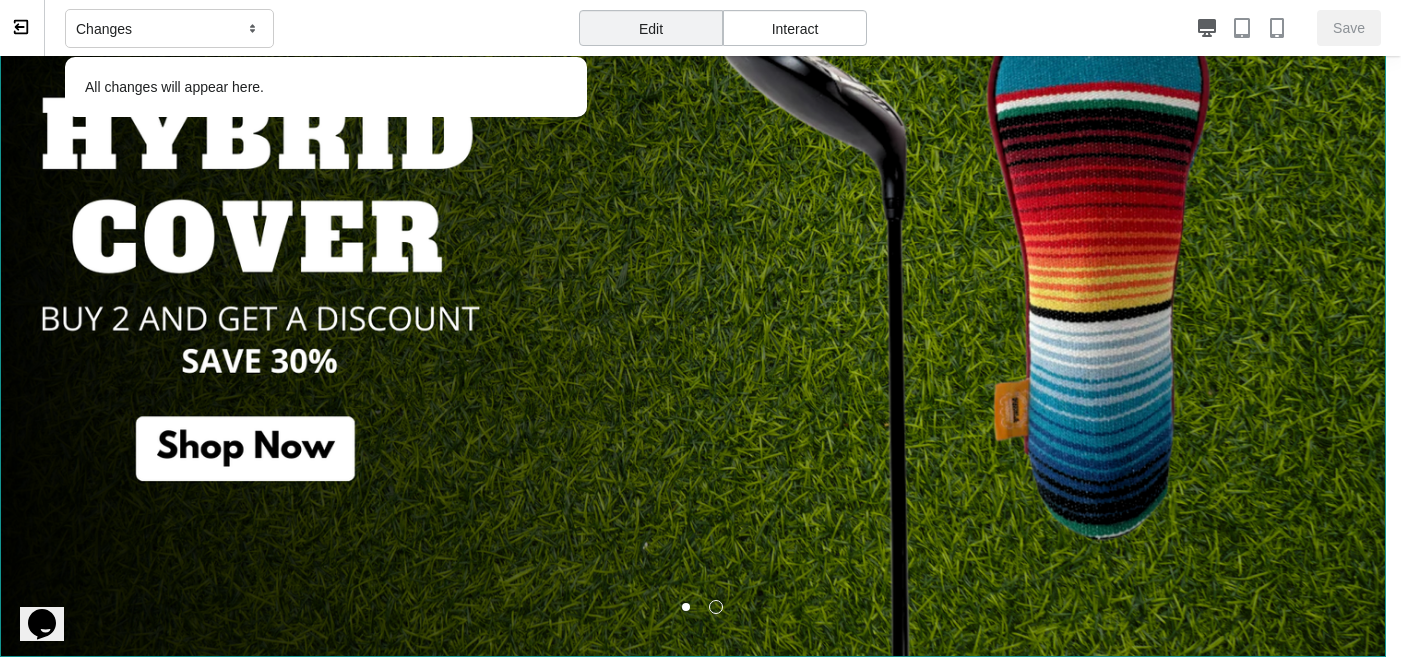 click at bounding box center [693, 242] 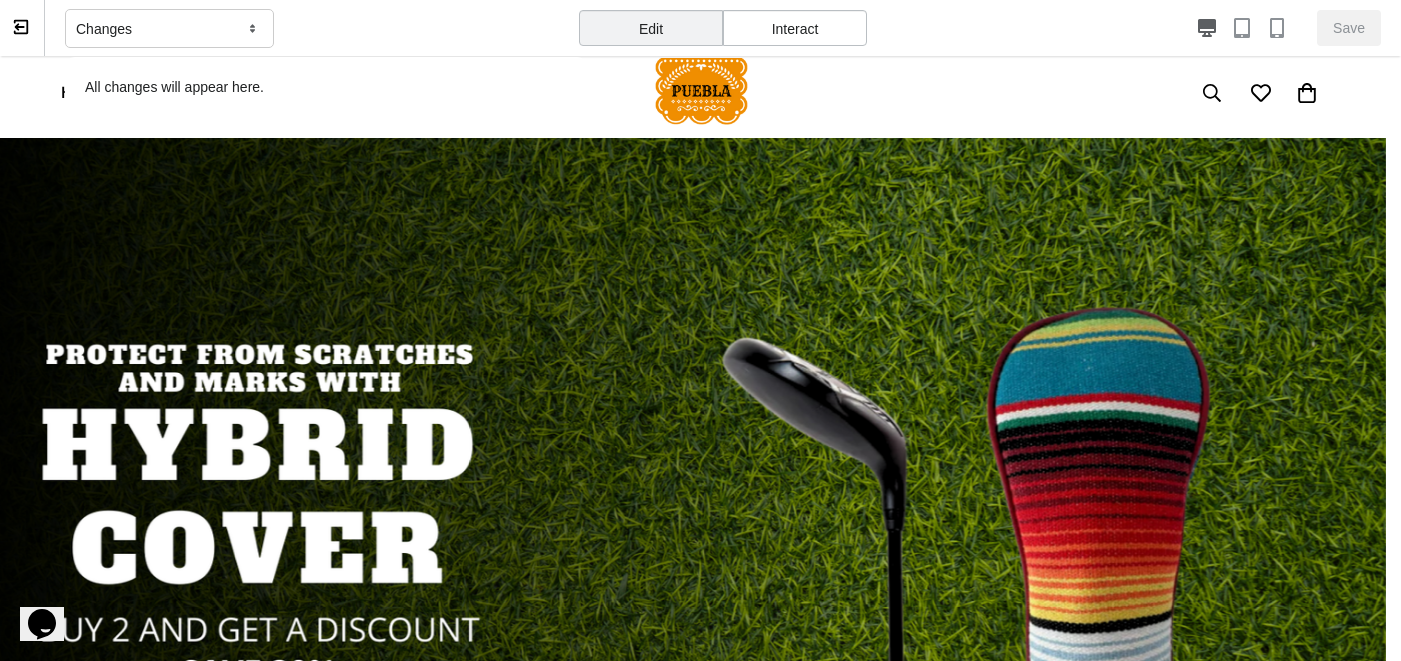 scroll, scrollTop: 0, scrollLeft: 0, axis: both 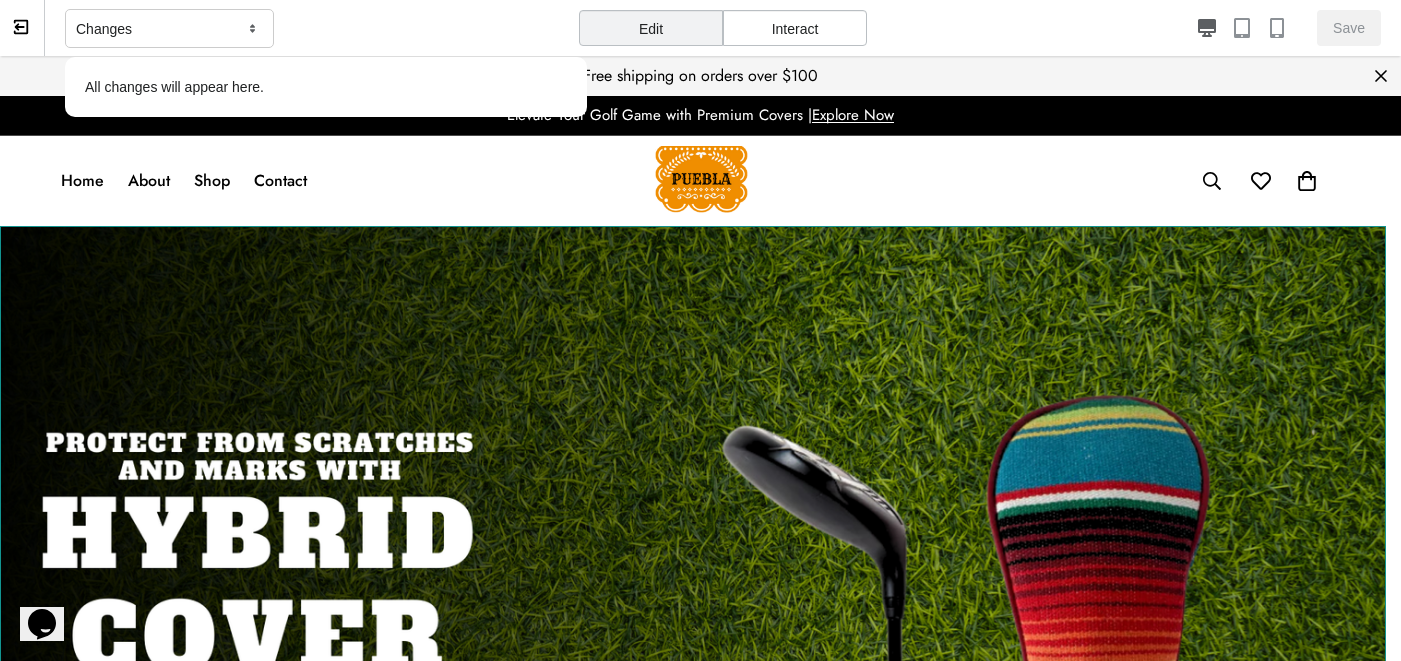 click at bounding box center [693, 641] 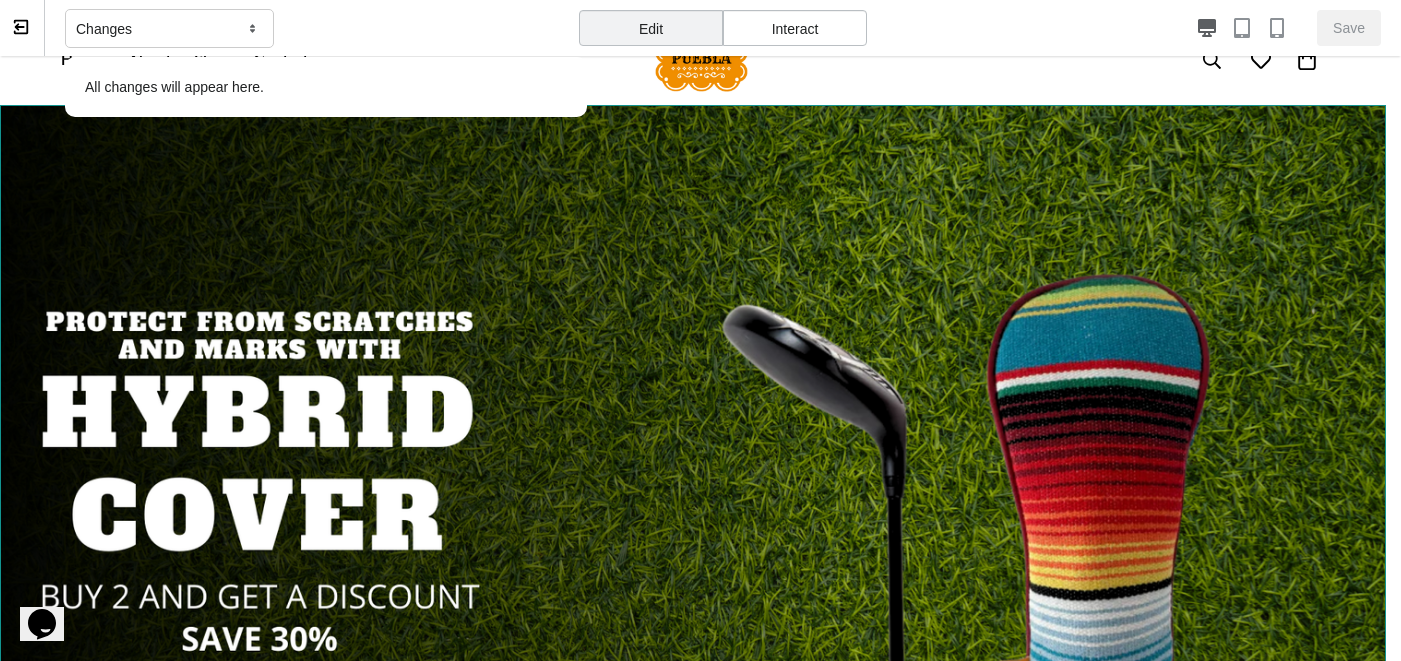 scroll, scrollTop: 0, scrollLeft: 0, axis: both 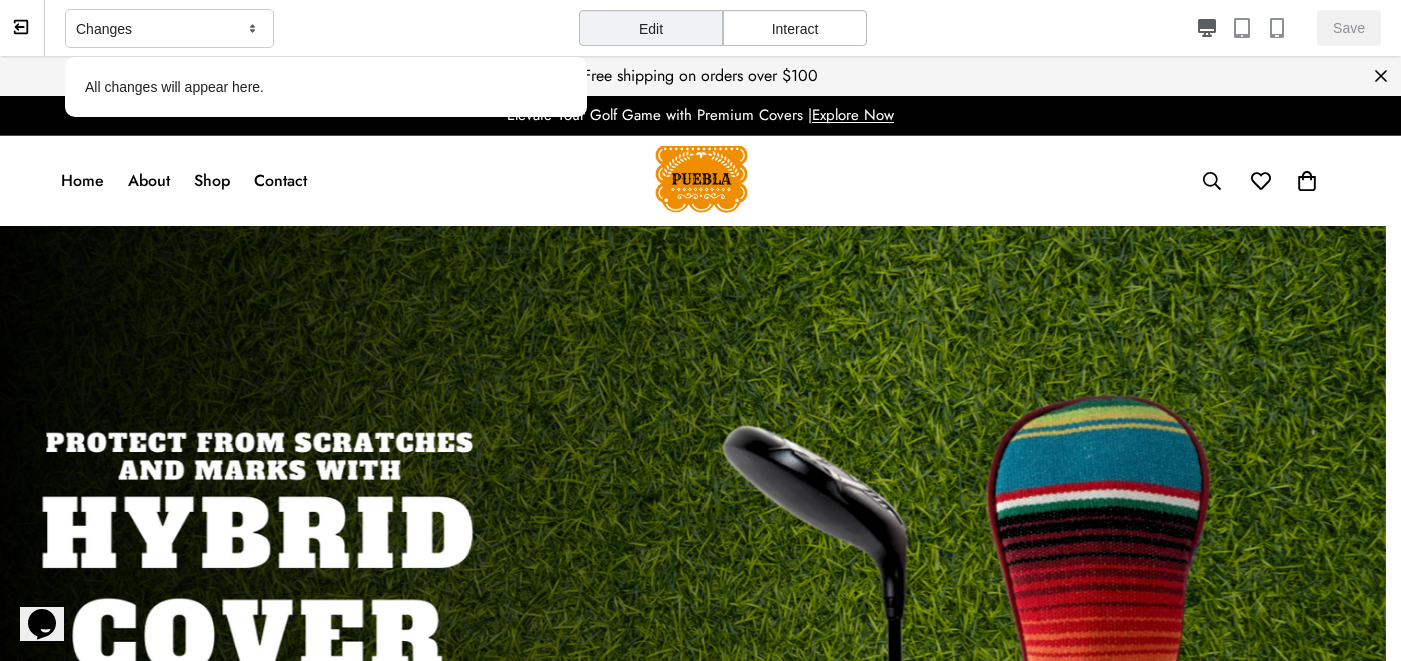 click on "Interact" at bounding box center (795, 28) 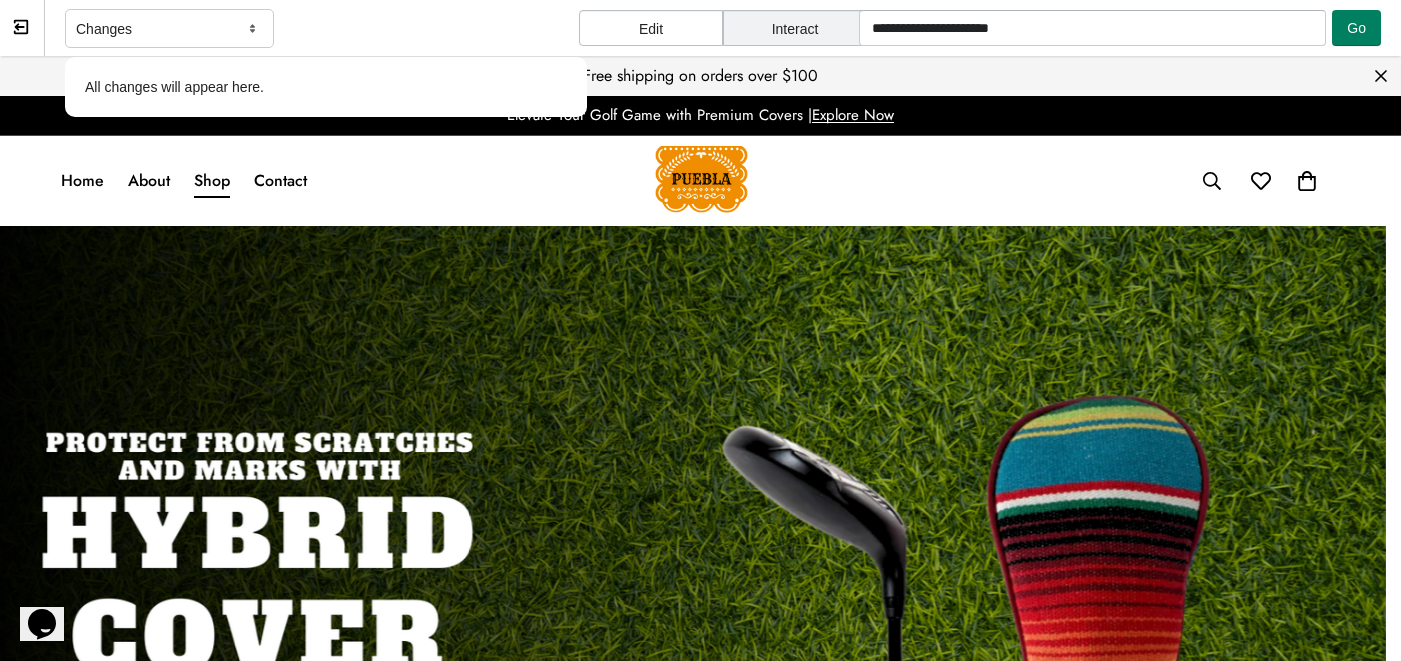 click on "Shop" at bounding box center [212, 181] 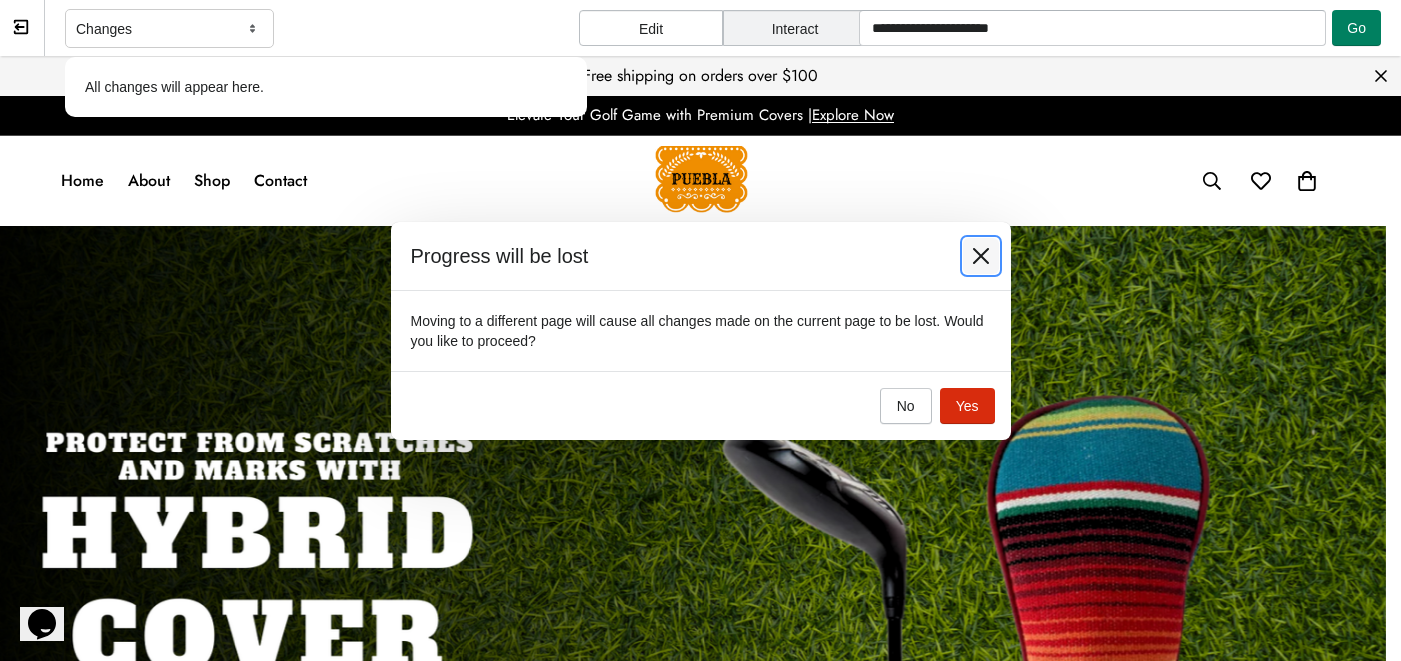 click 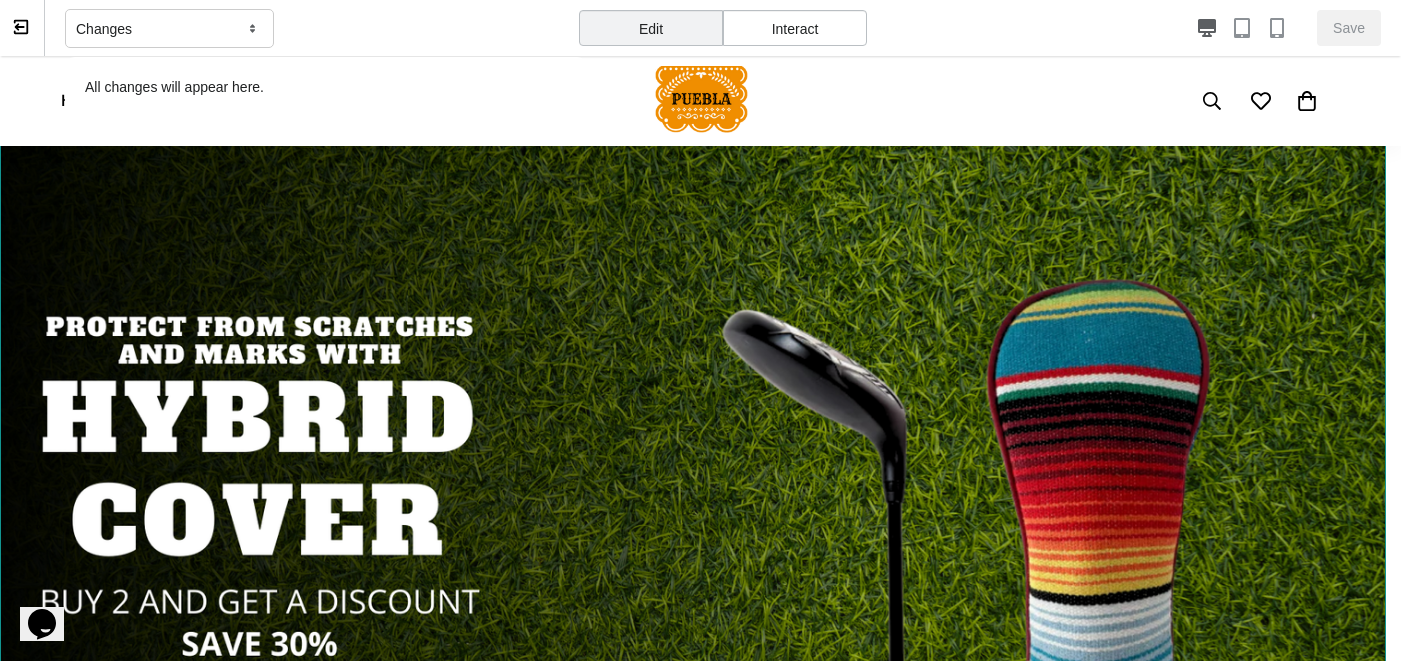 scroll, scrollTop: 0, scrollLeft: 0, axis: both 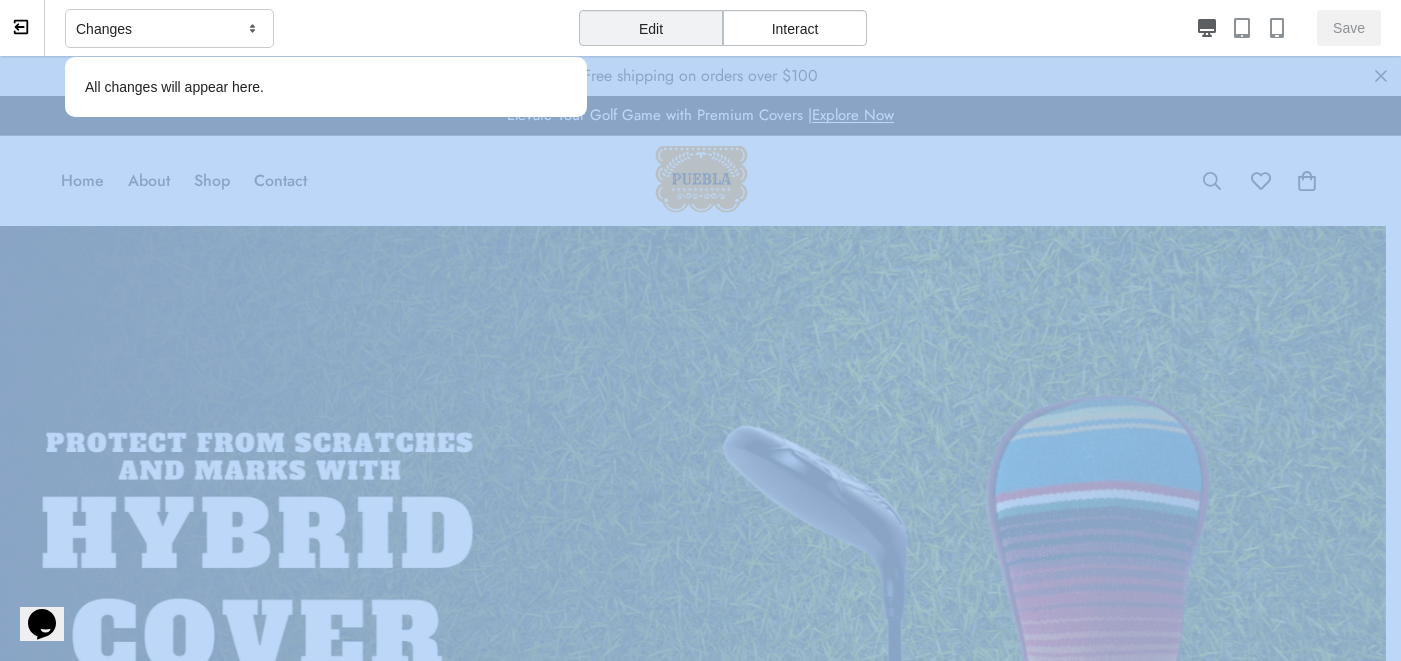 drag, startPoint x: 1361, startPoint y: 37, endPoint x: 916, endPoint y: 51, distance: 445.22018 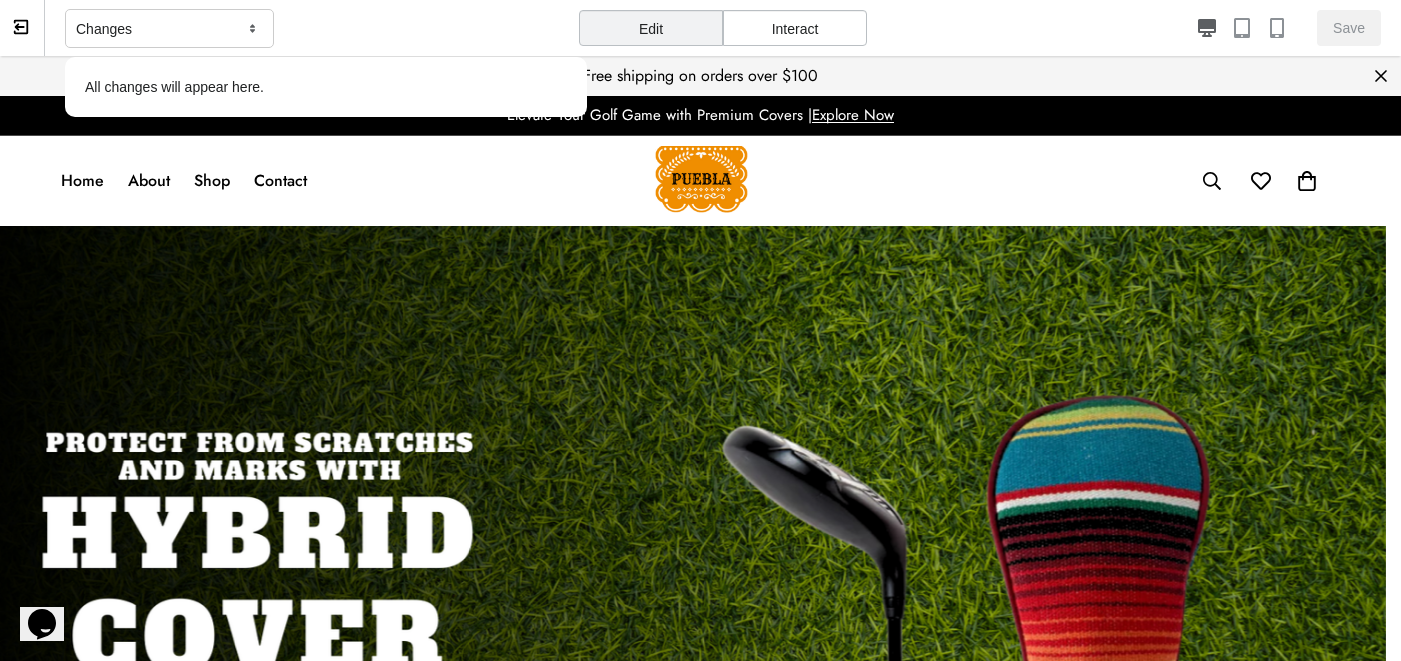 click on "Edit Interact" at bounding box center [723, 33] 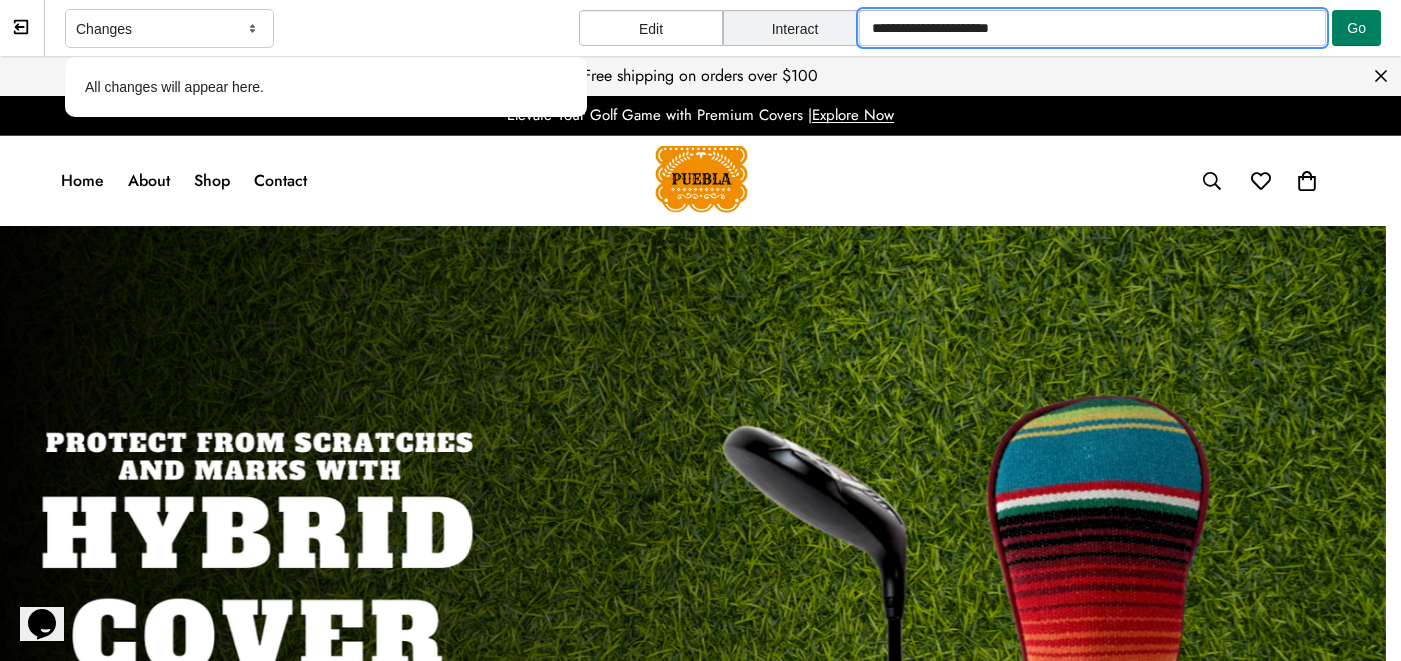 click on "**********" at bounding box center [1093, 28] 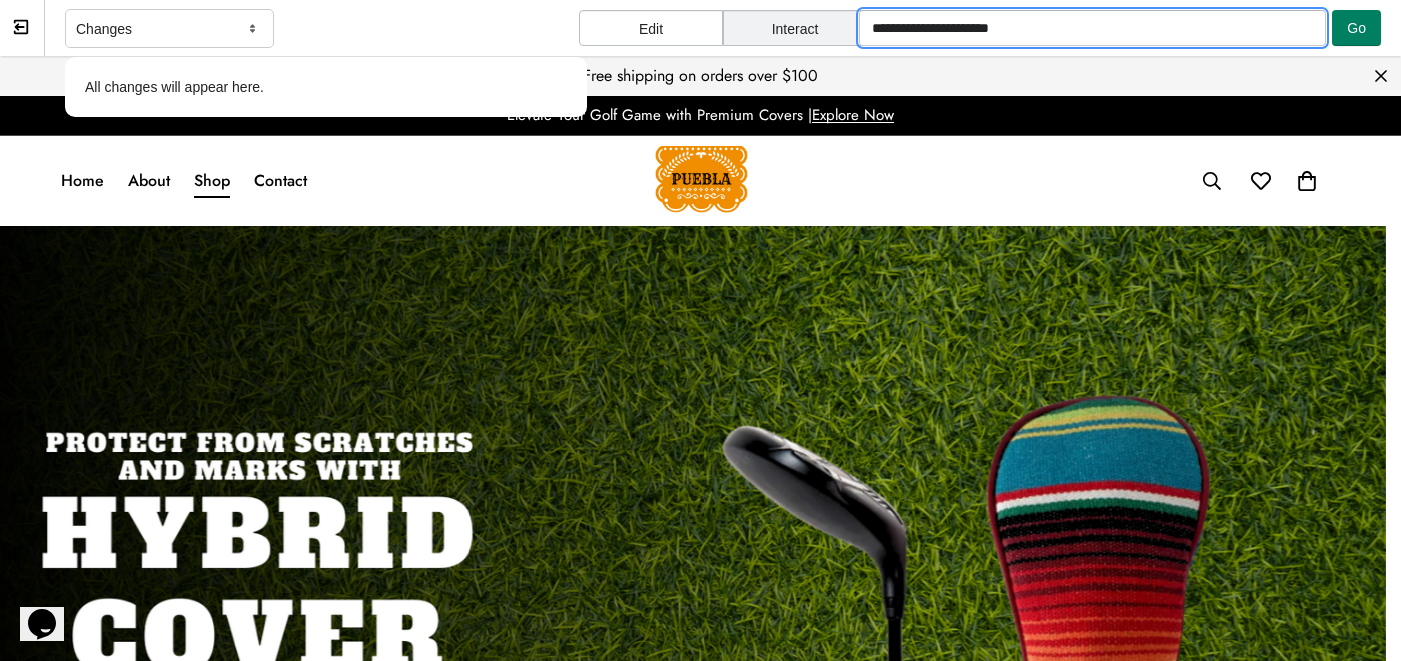 click on "Shop" at bounding box center [212, 181] 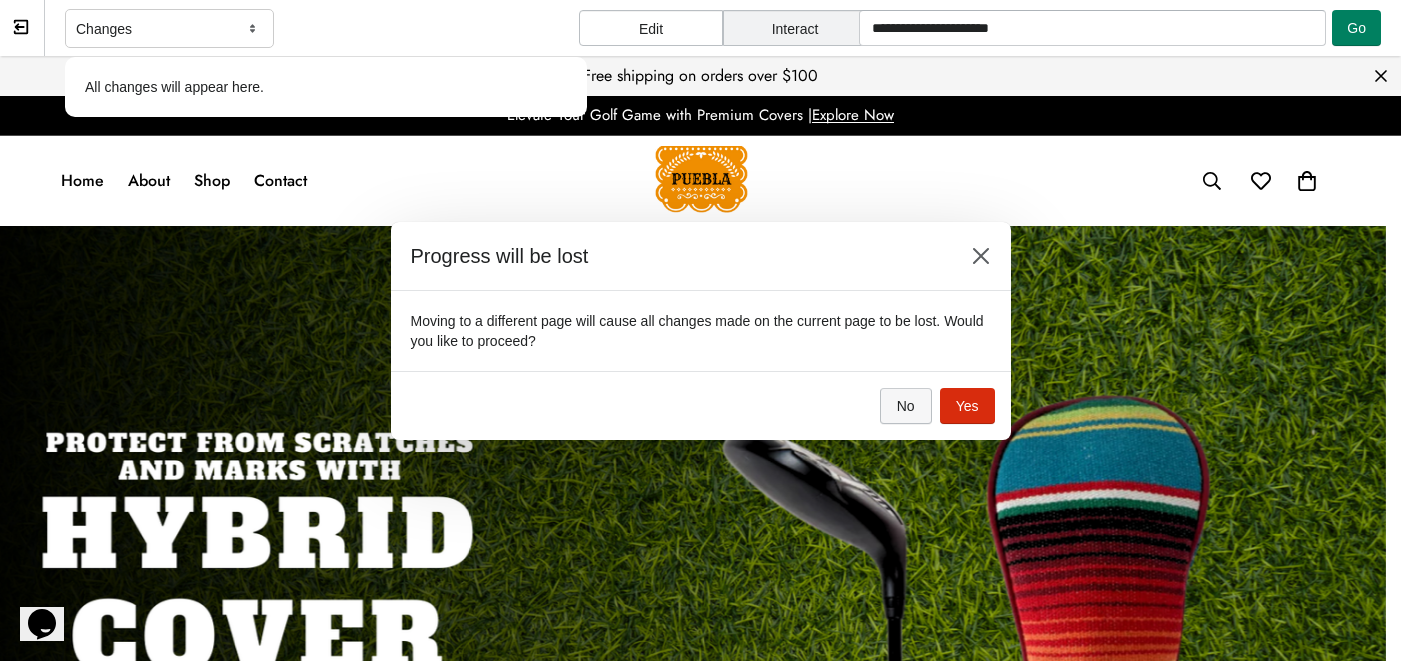 click on "No" at bounding box center (906, 406) 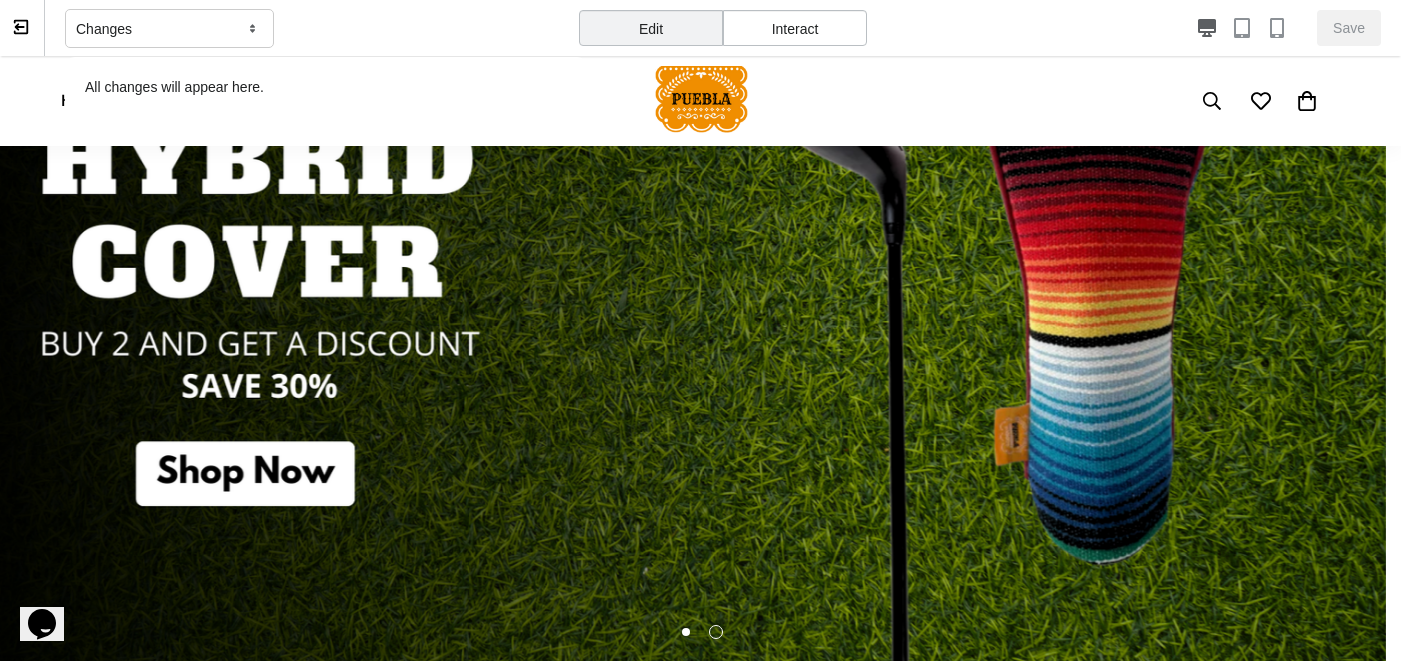 scroll, scrollTop: 0, scrollLeft: 0, axis: both 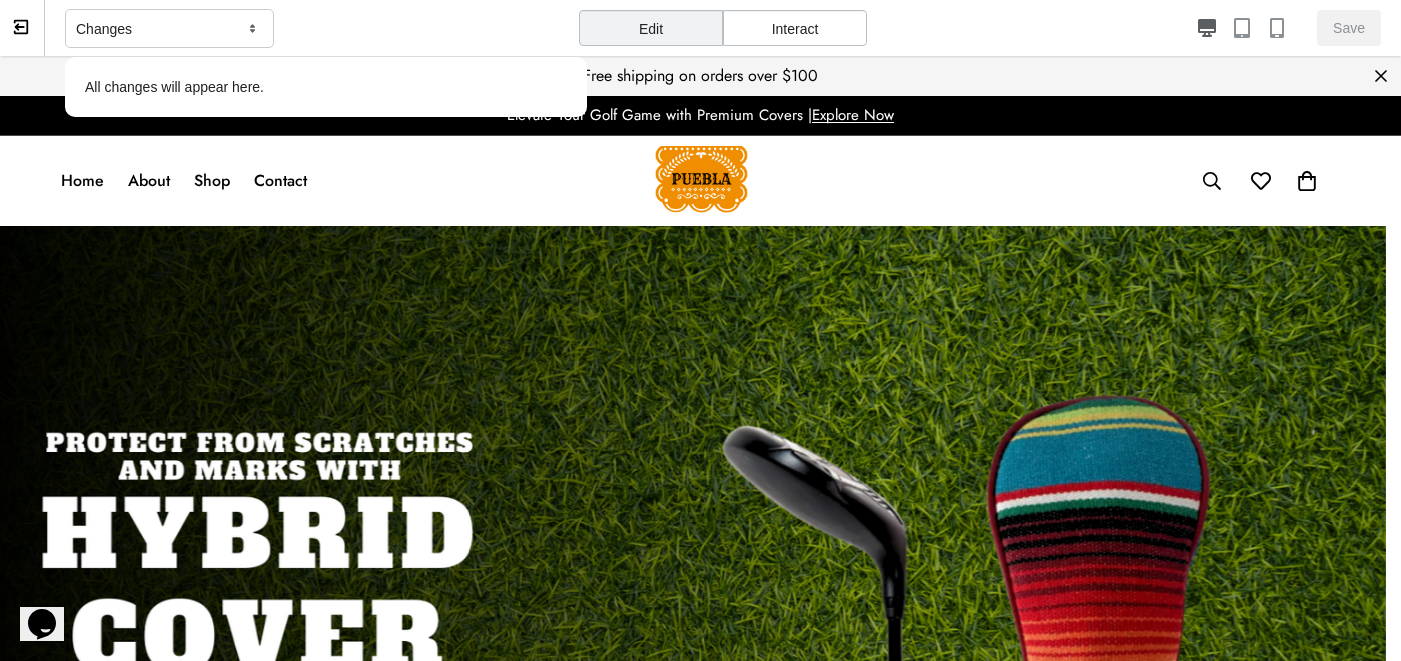 click at bounding box center (1073, 28) 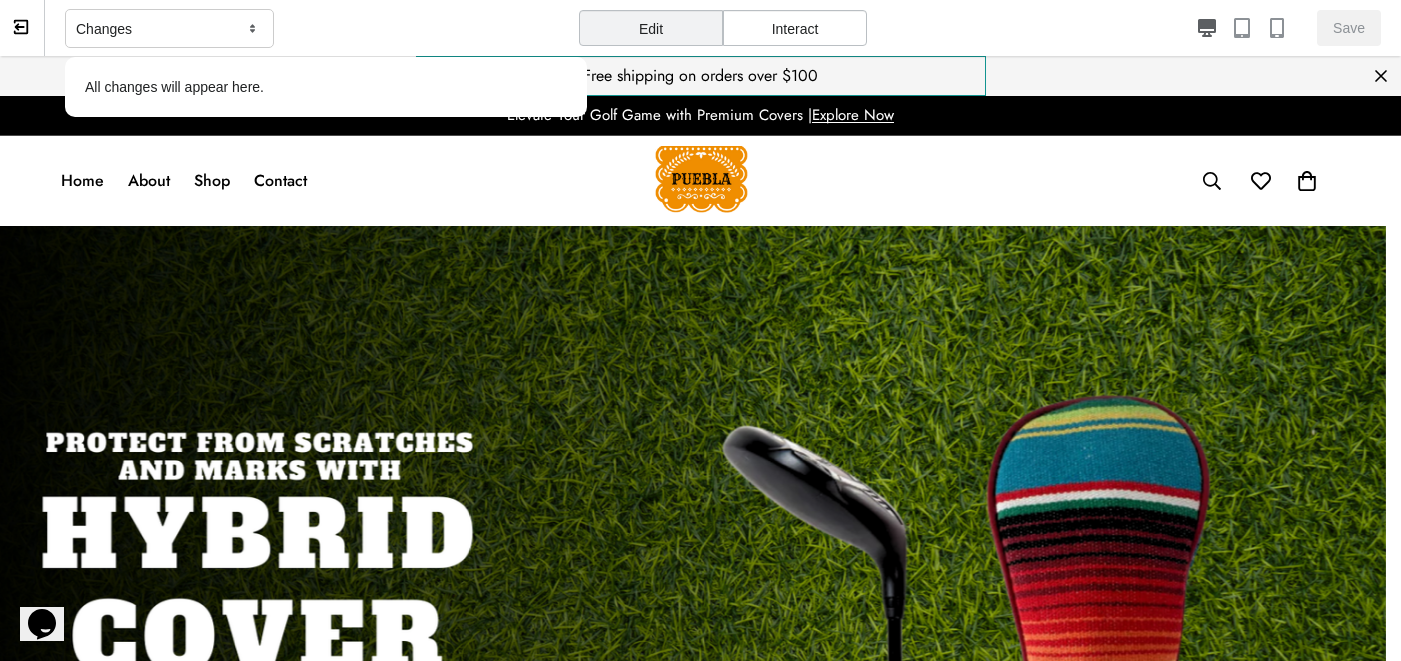 click on "Free shipping on orders over $100" at bounding box center [701, 76] 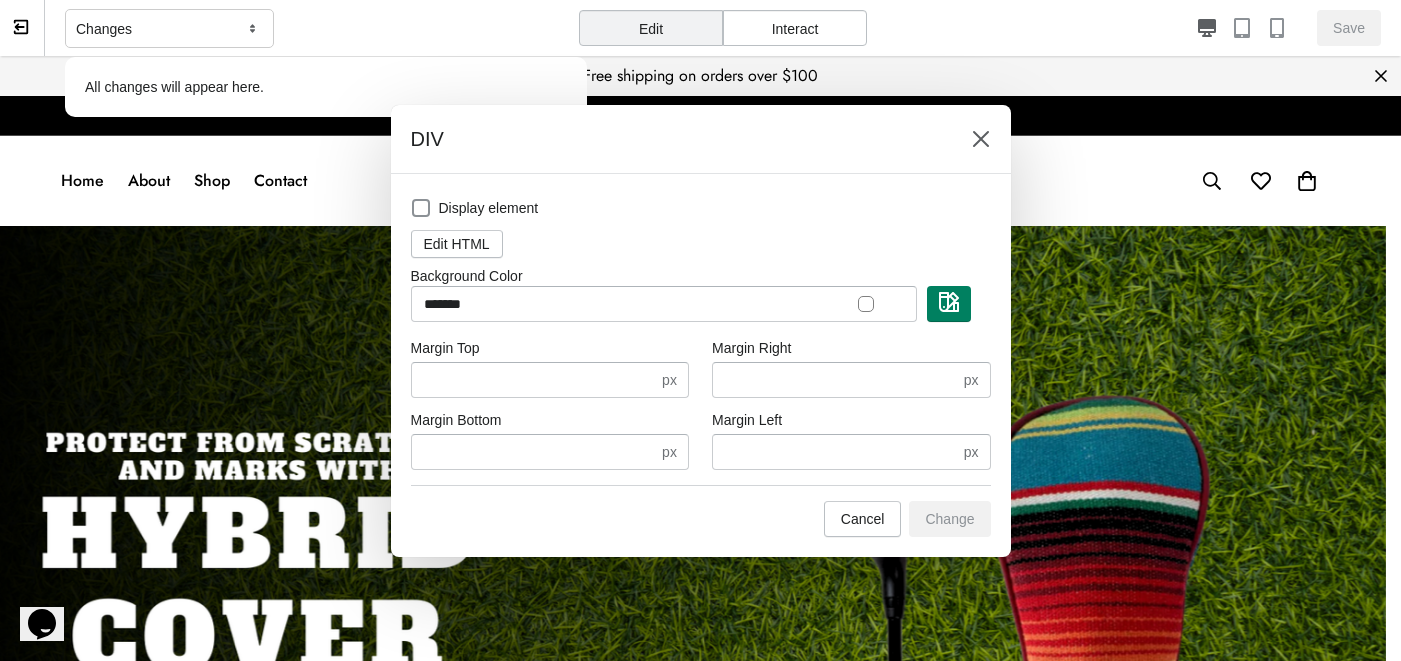 click at bounding box center [866, 304] 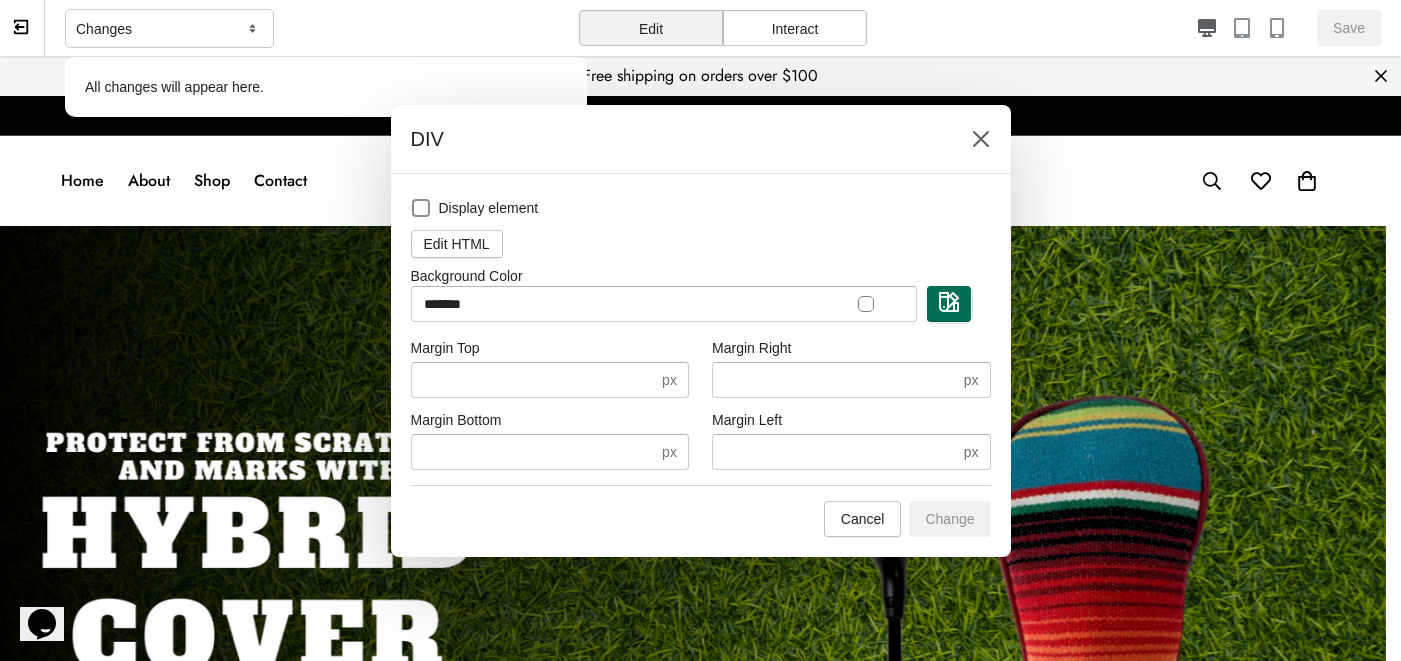 click at bounding box center [949, 302] 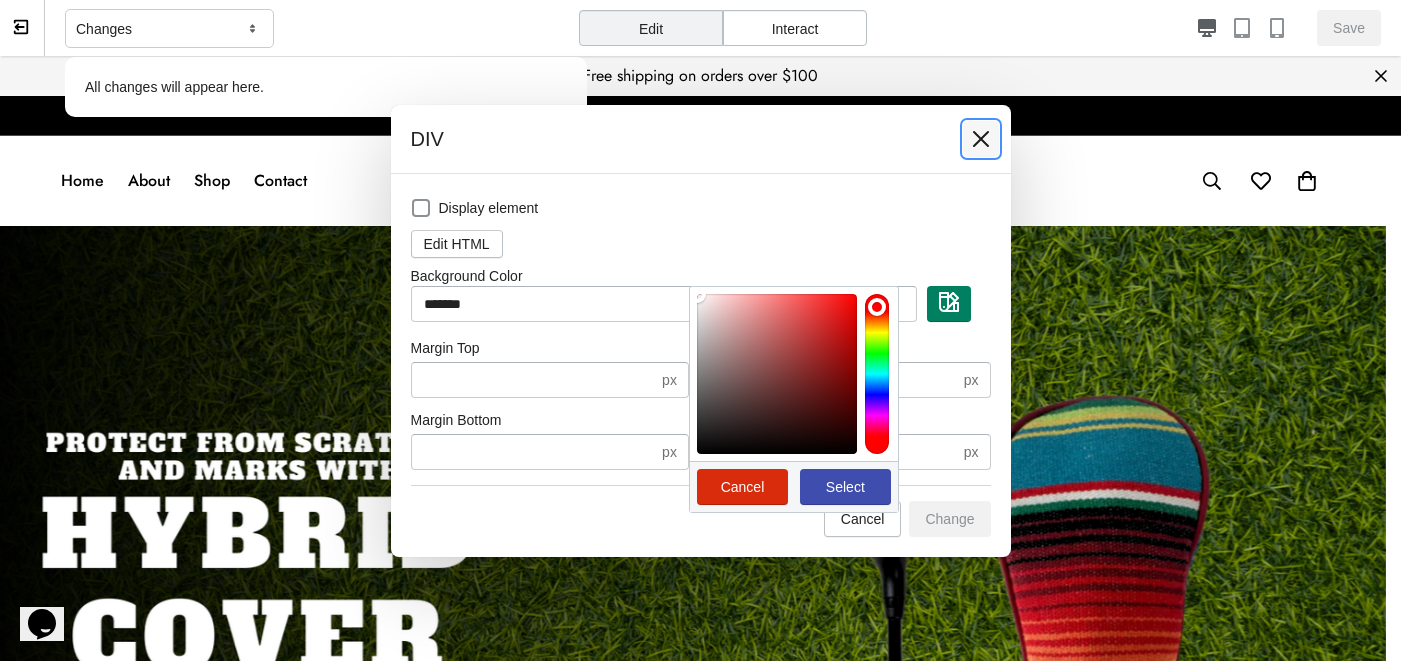 click at bounding box center [981, 139] 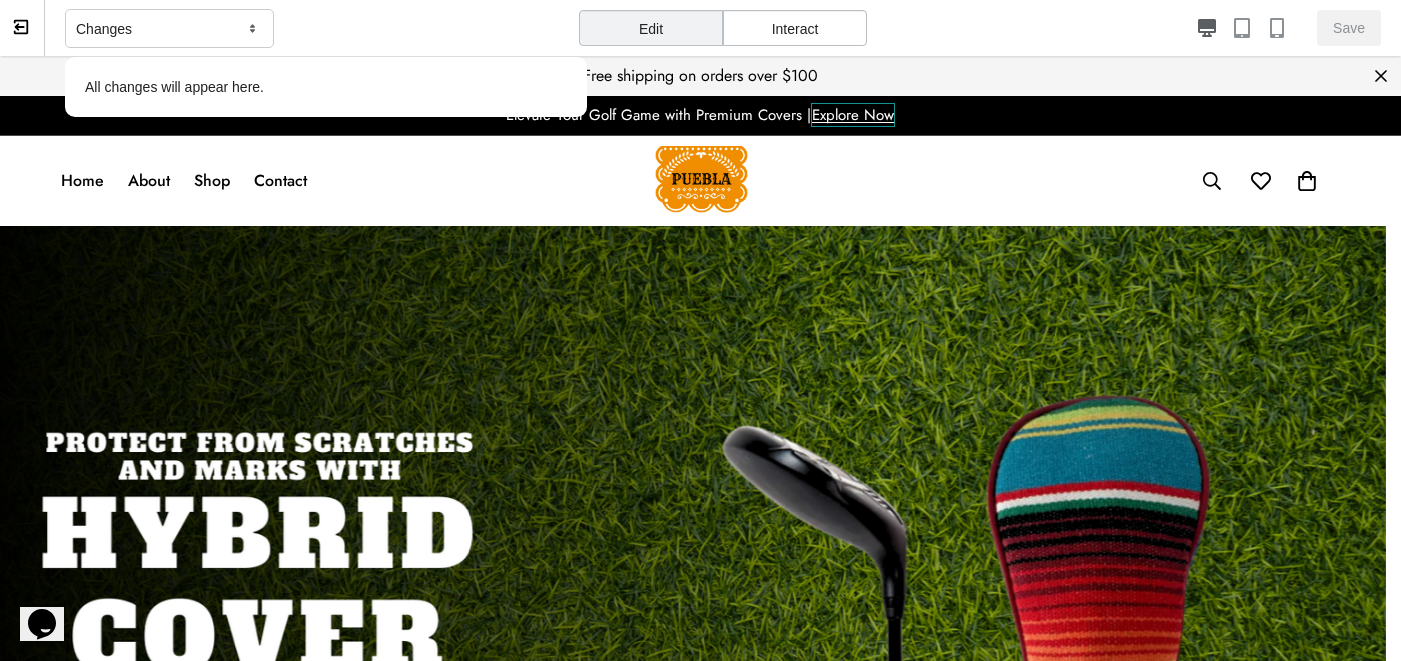 click on "Explore Now" at bounding box center [853, 115] 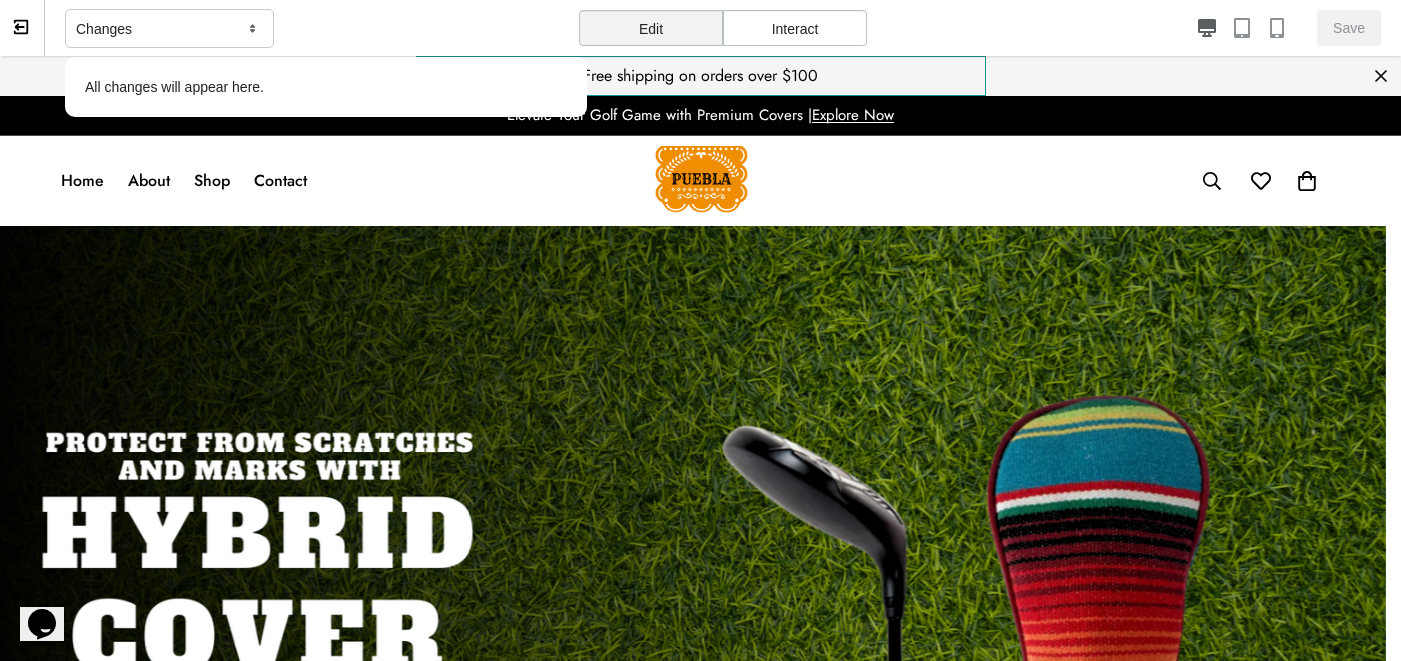 click on "Free shipping on orders over $100" at bounding box center [701, 76] 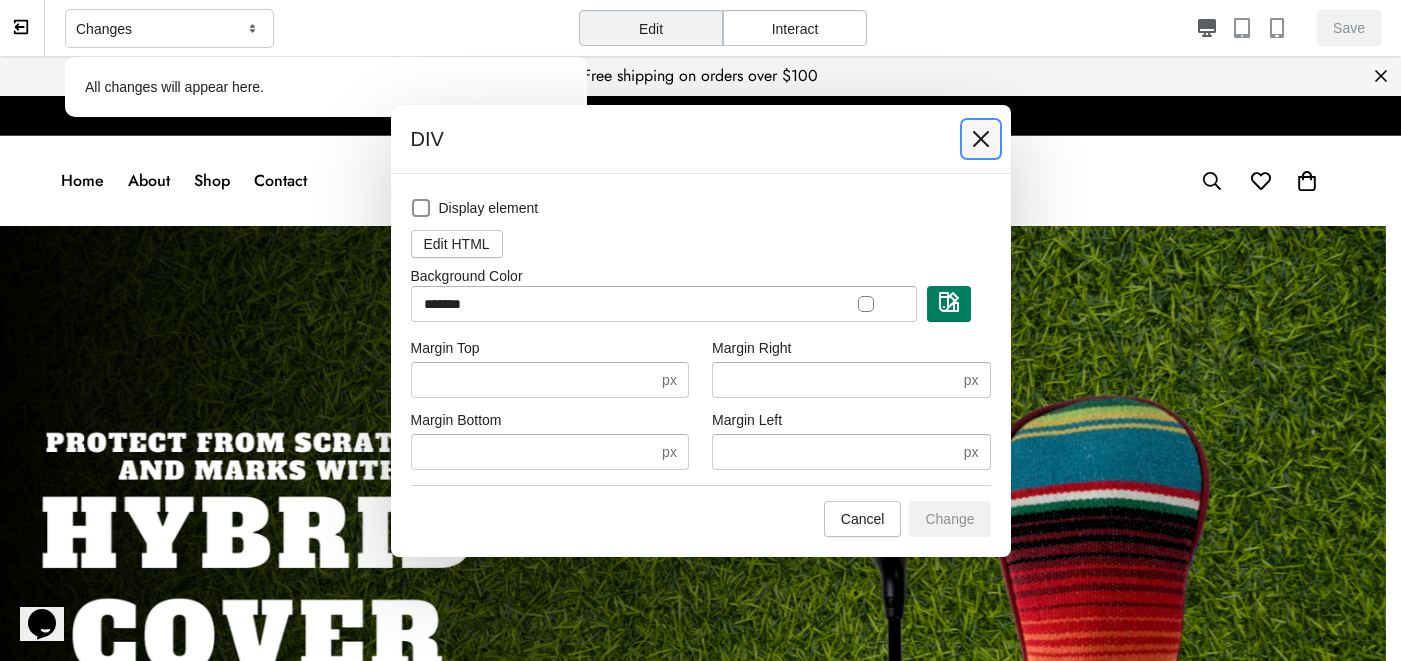 click 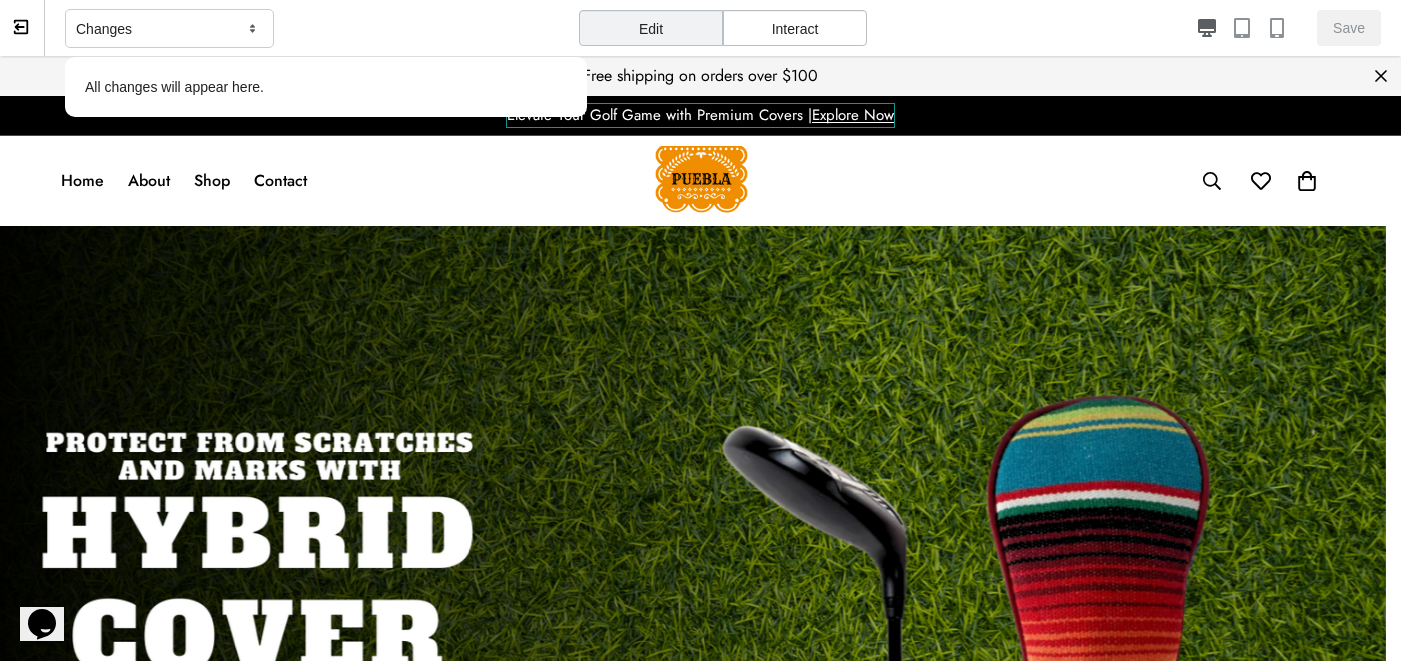 click on "Elevate Your Golf Game with Premium Covers  |   Explore Now" at bounding box center (700, 115) 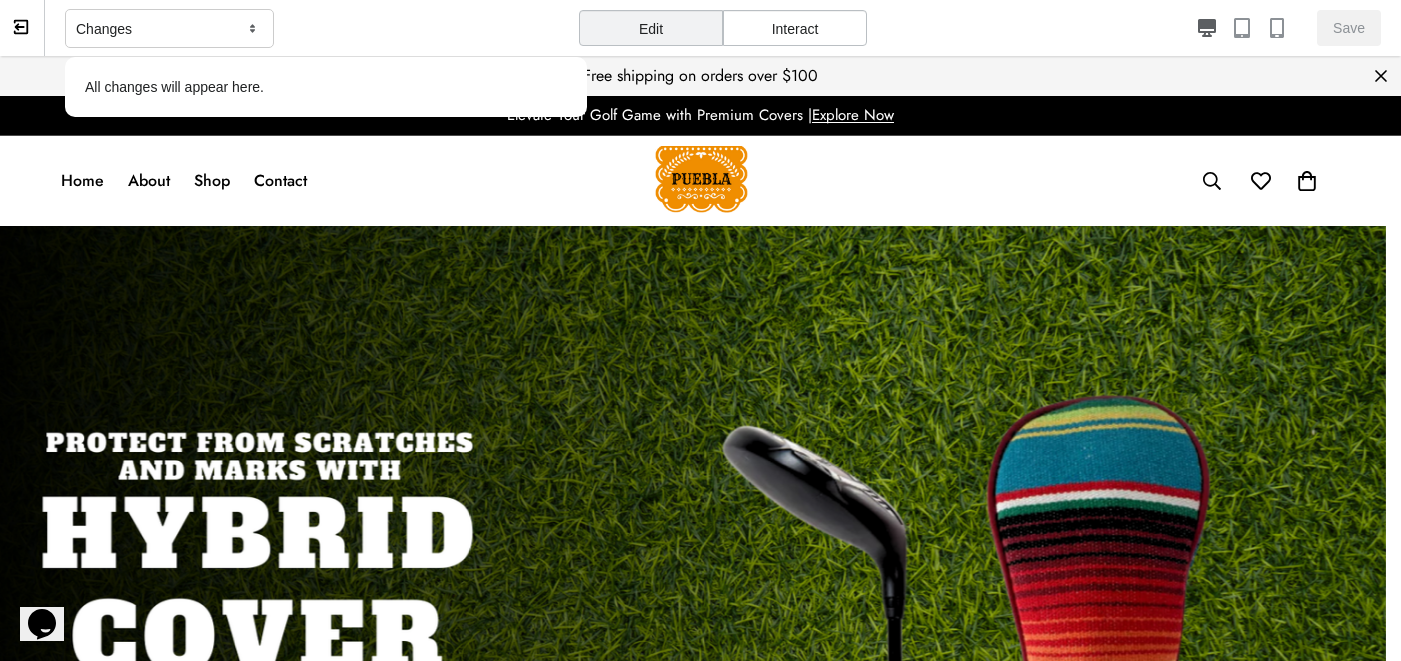 drag, startPoint x: 754, startPoint y: 113, endPoint x: 749, endPoint y: 125, distance: 13 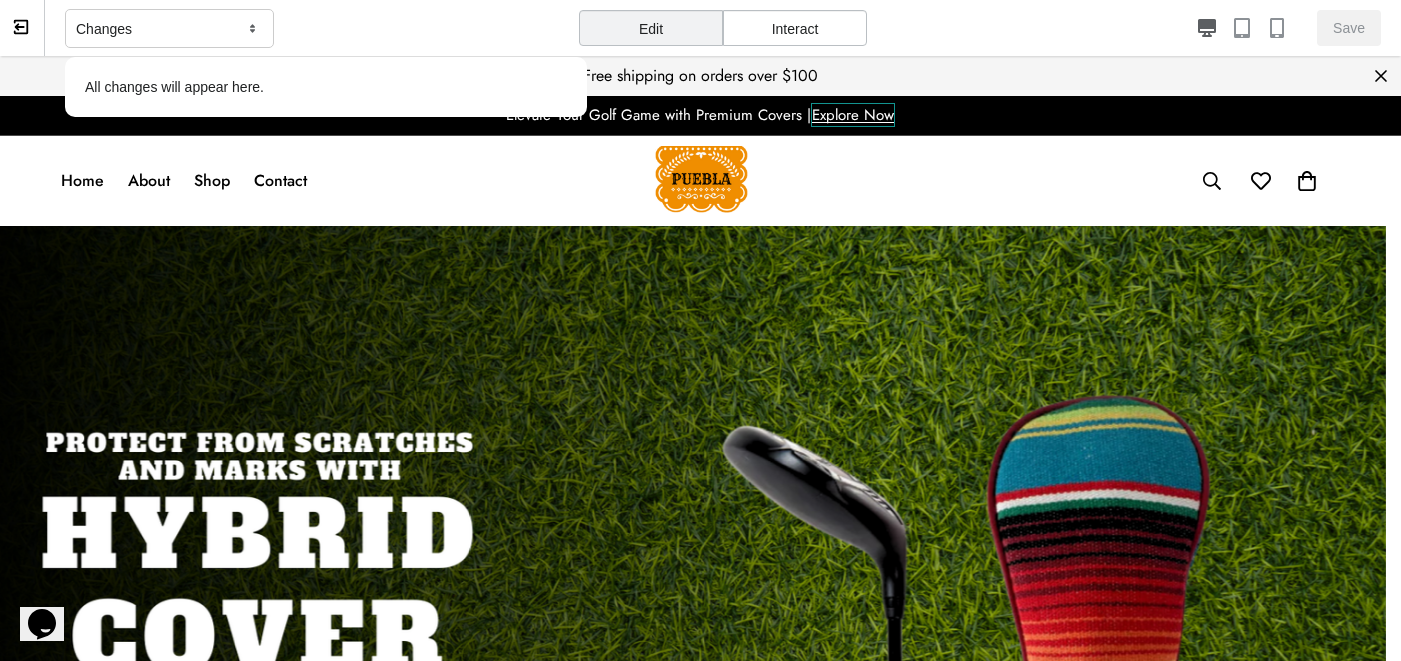 click on "Explore Now" at bounding box center (853, 115) 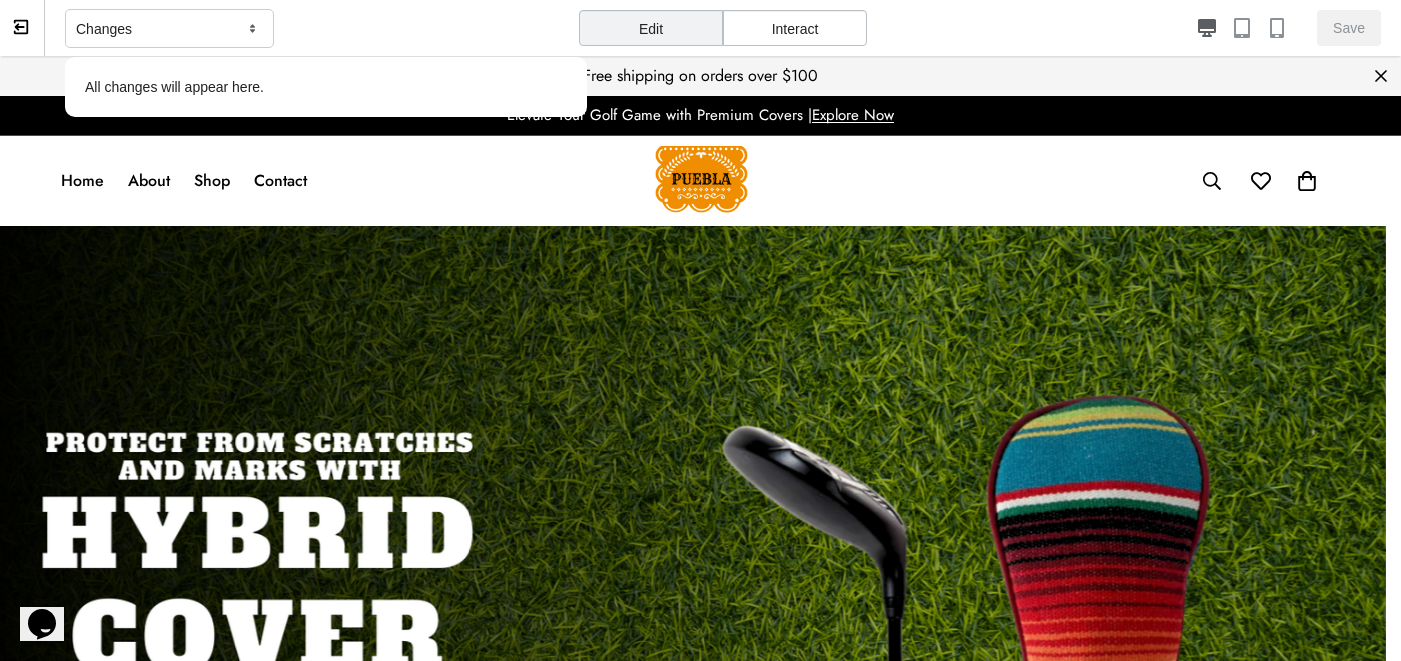 click on "Explore Now" at bounding box center [853, 115] 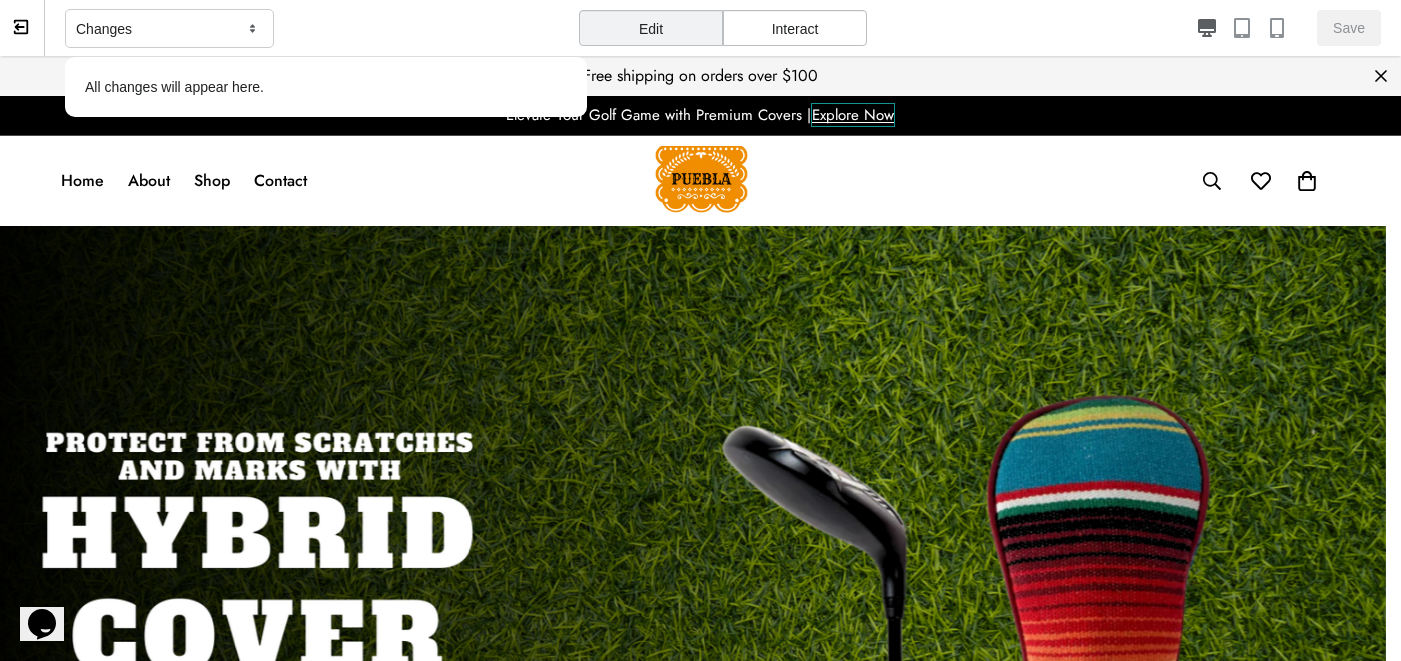 click on "Explore Now" at bounding box center [853, 115] 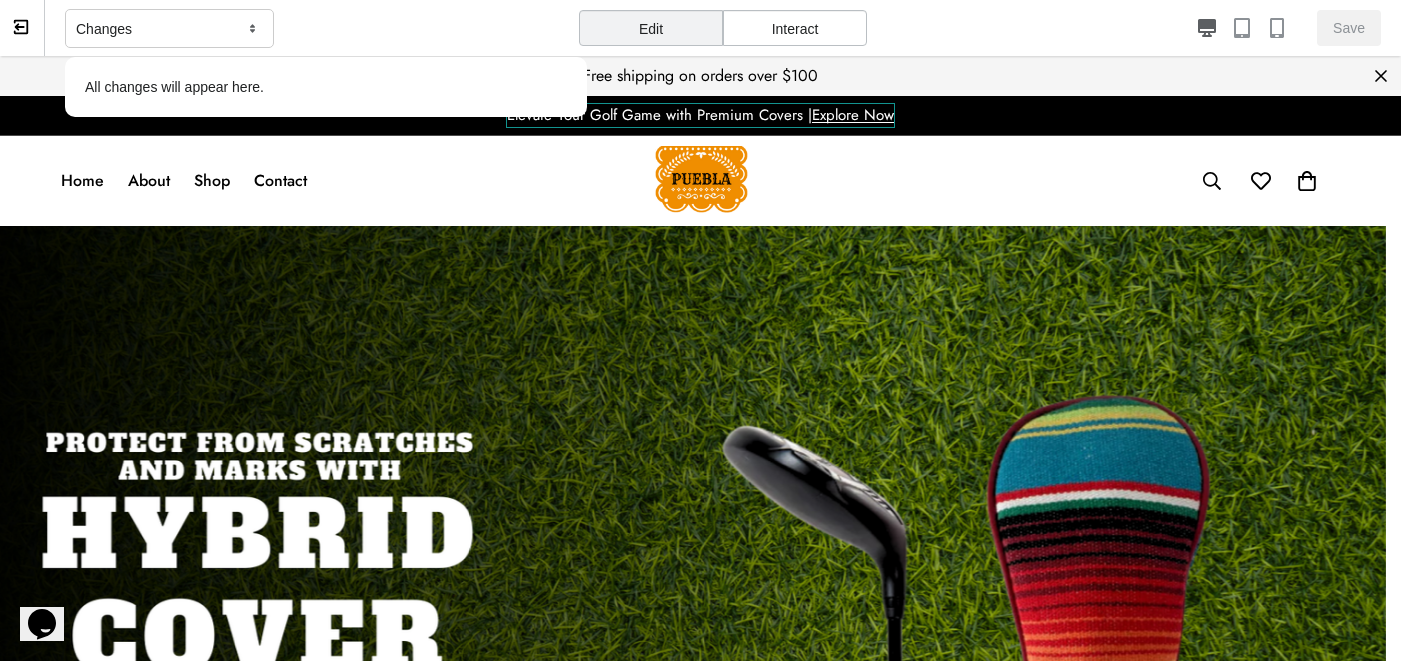 click on "Elevate Your Golf Game with Premium Covers  |   Explore Now" at bounding box center [700, 115] 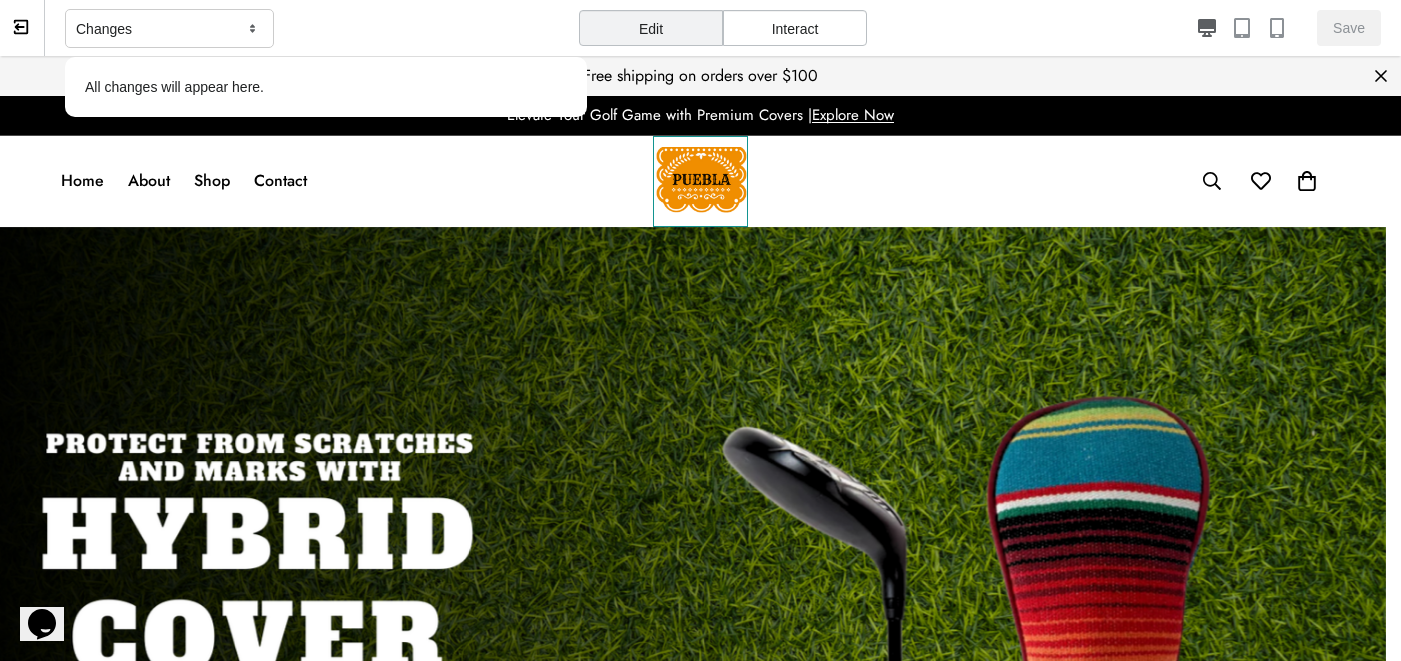 click at bounding box center (700, 181) 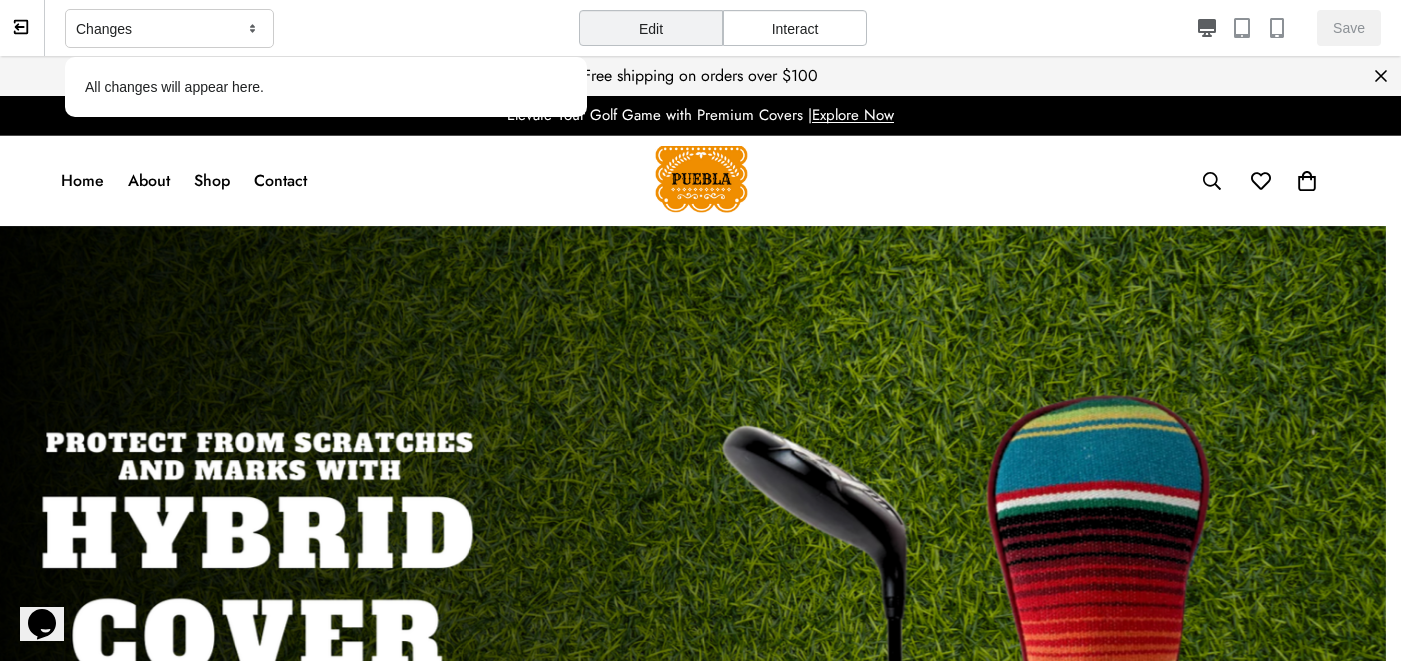 click at bounding box center [700, 181] 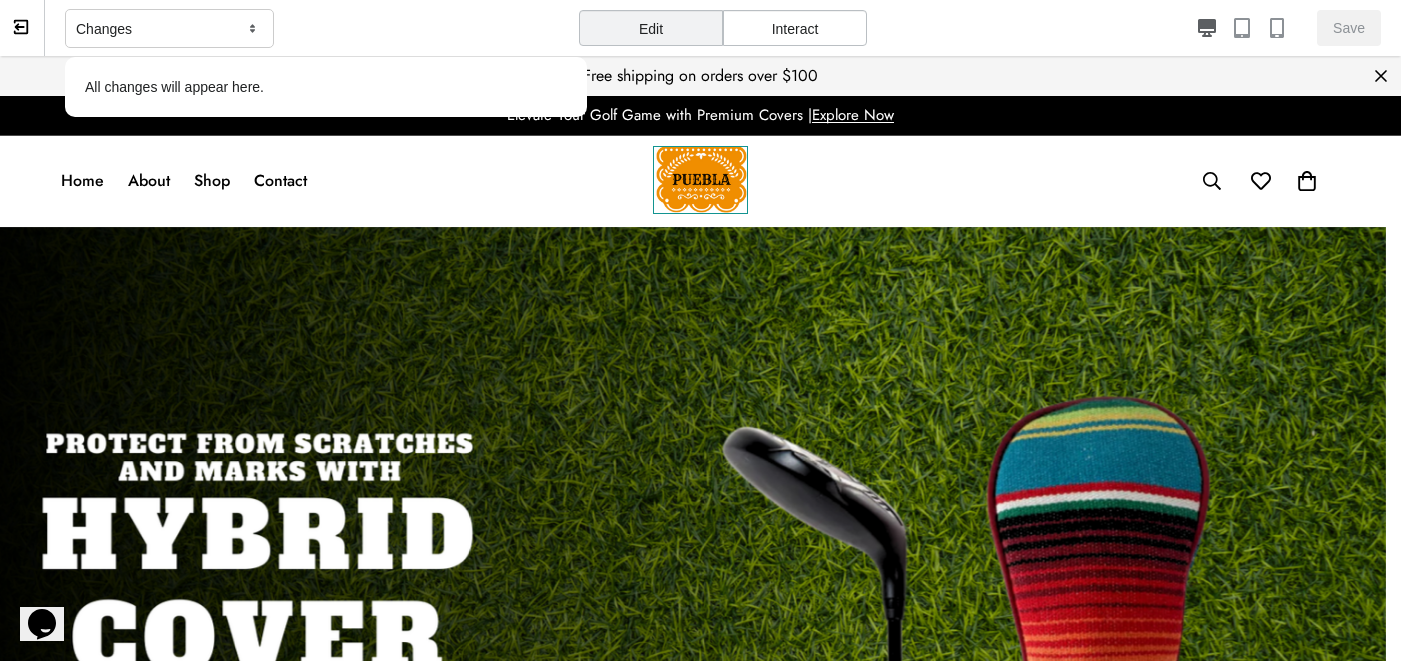 click at bounding box center [700, 180] 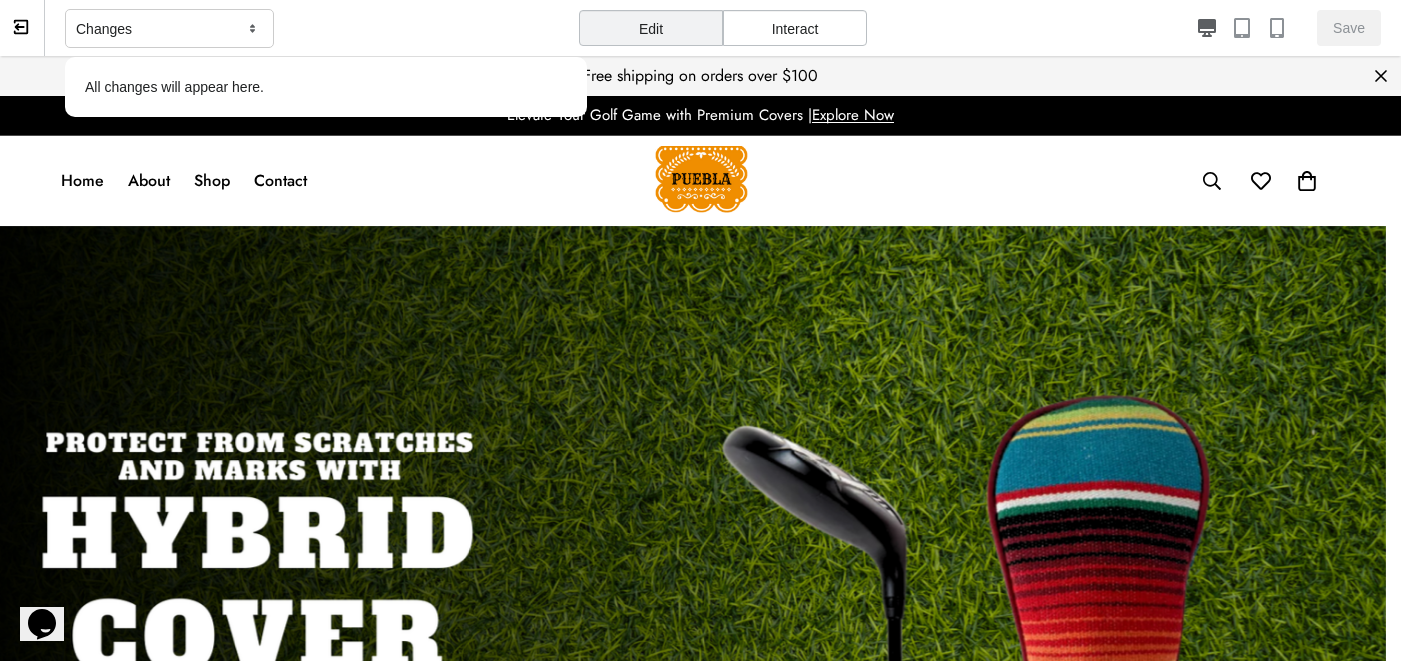 click at bounding box center (700, 179) 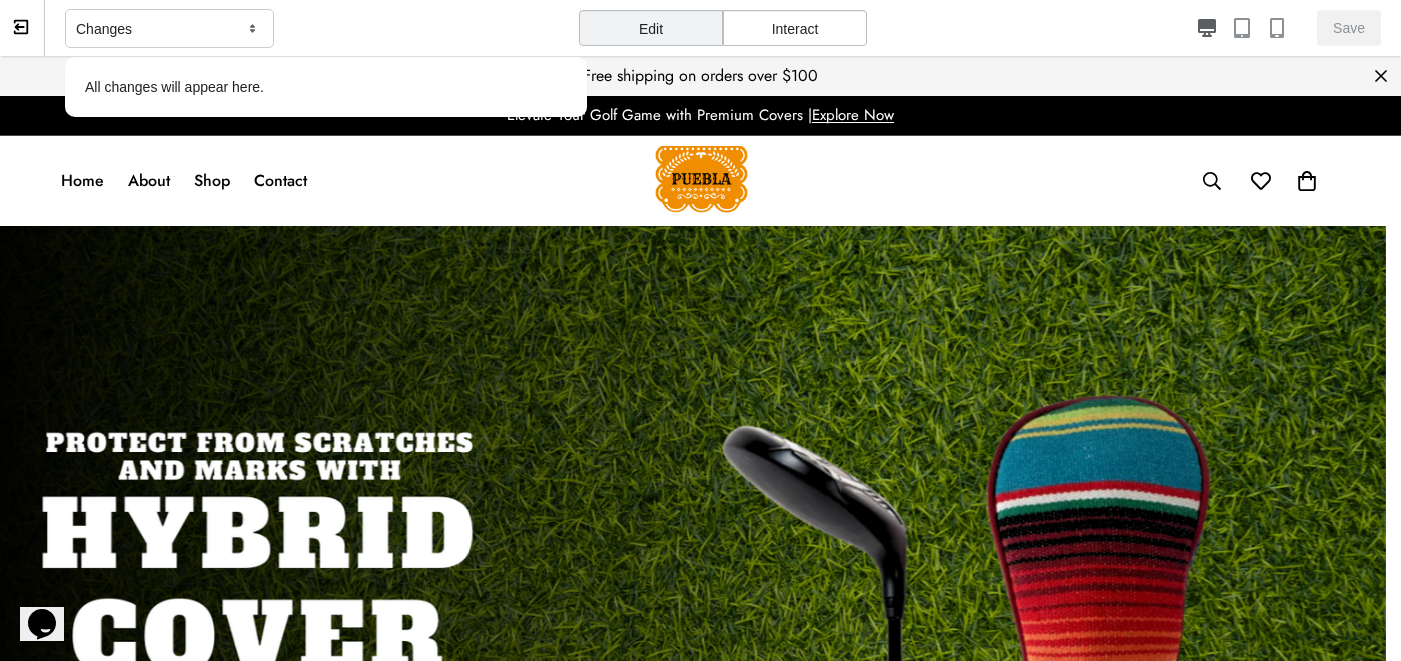 click at bounding box center (700, 179) 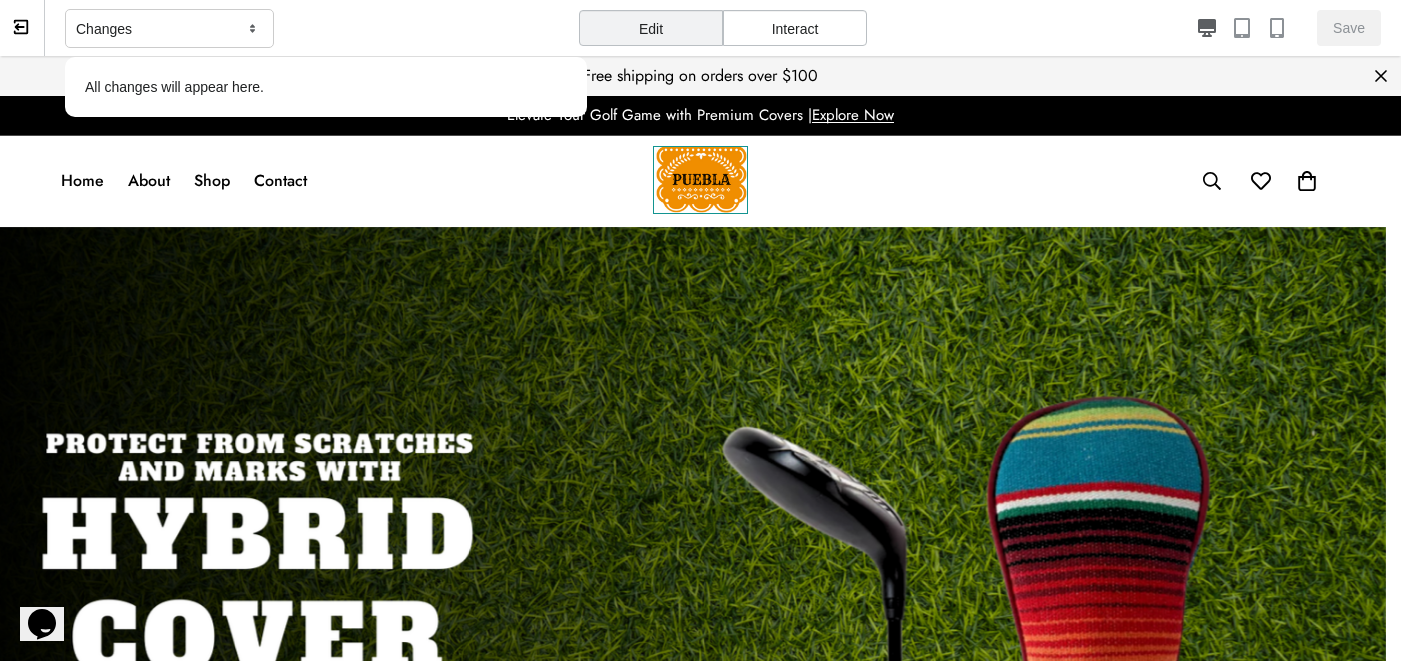 click at bounding box center (700, 180) 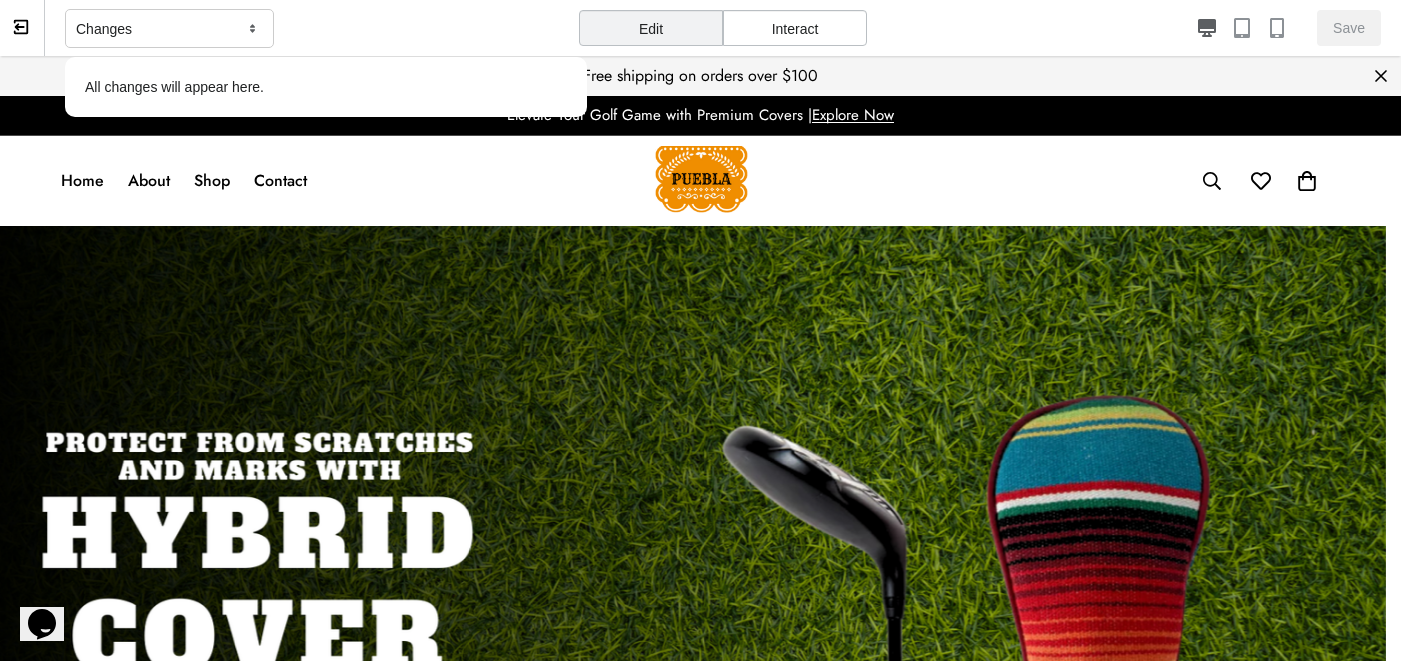 click at bounding box center [700, 179] 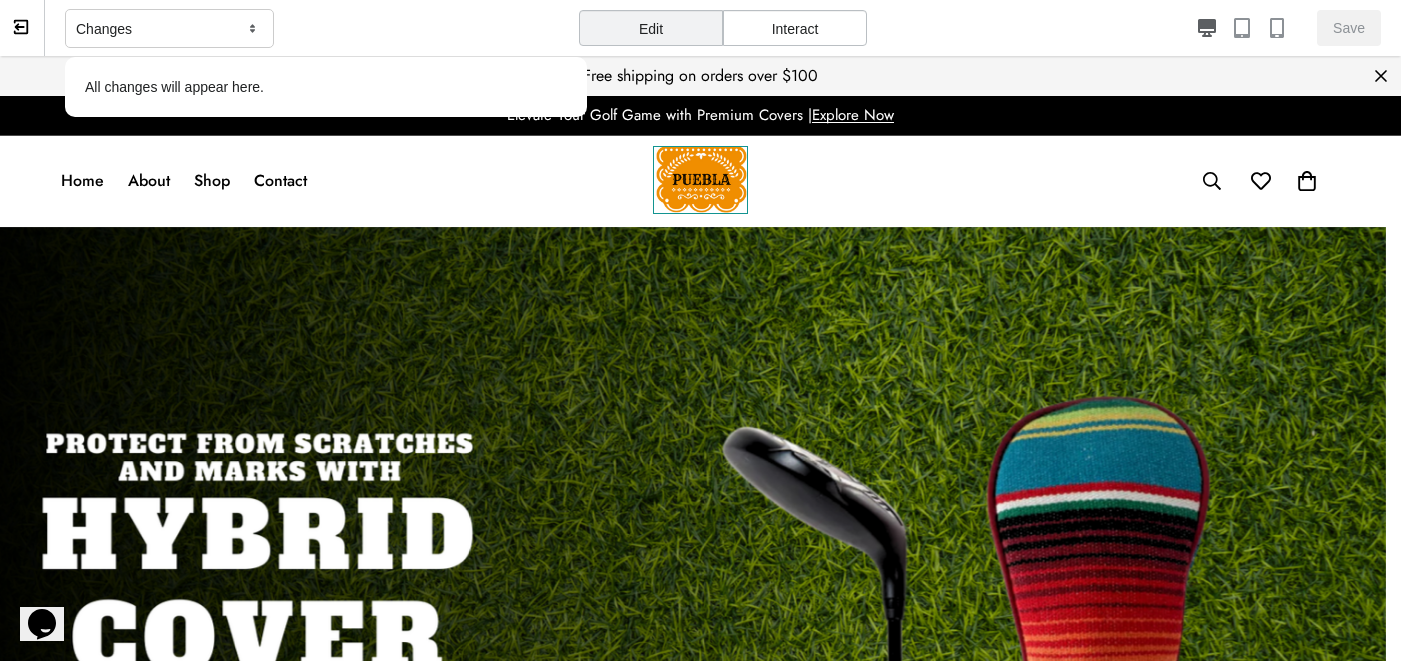 click at bounding box center (700, 180) 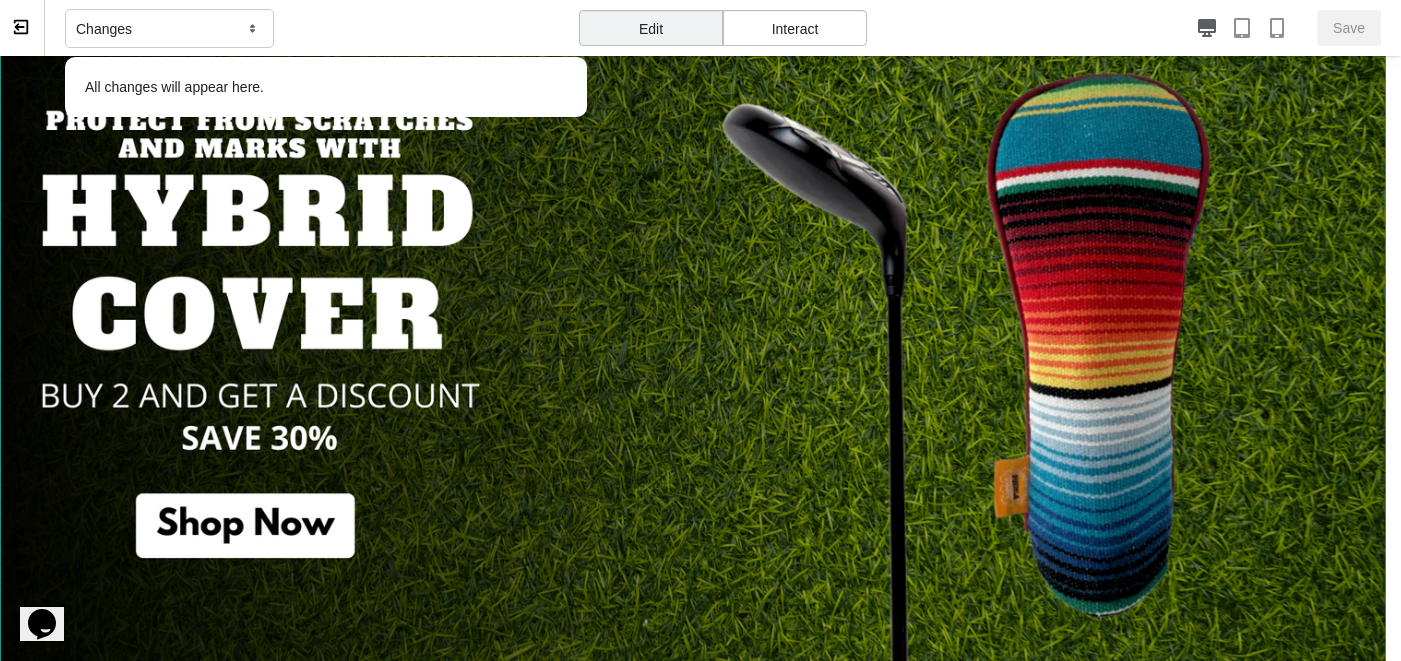 scroll, scrollTop: 330, scrollLeft: 0, axis: vertical 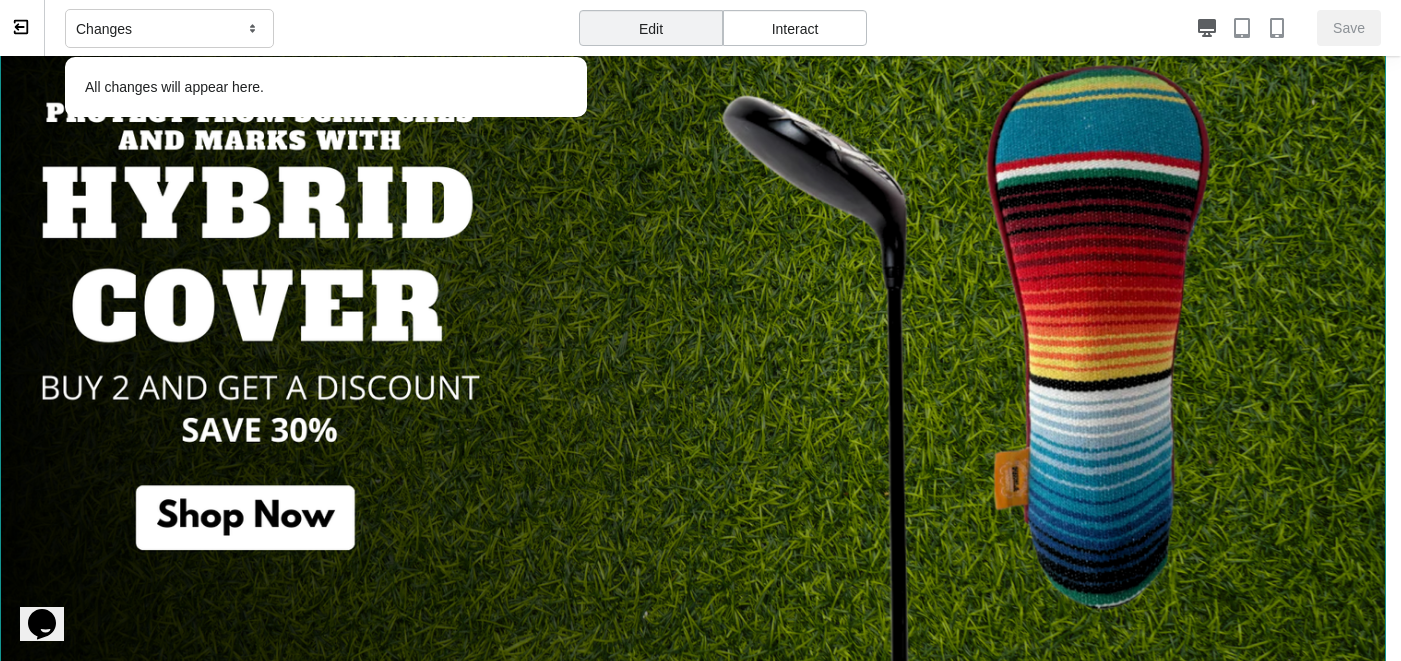 click at bounding box center [693, 311] 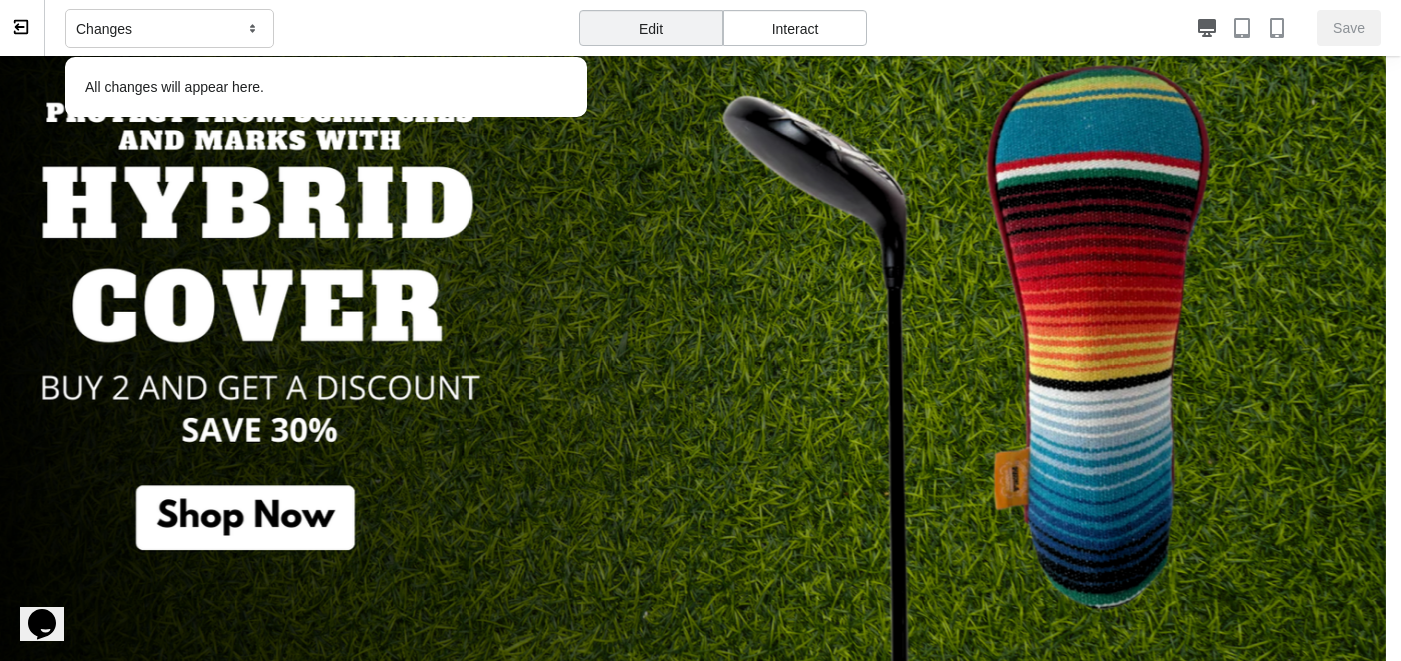 scroll, scrollTop: 0, scrollLeft: 0, axis: both 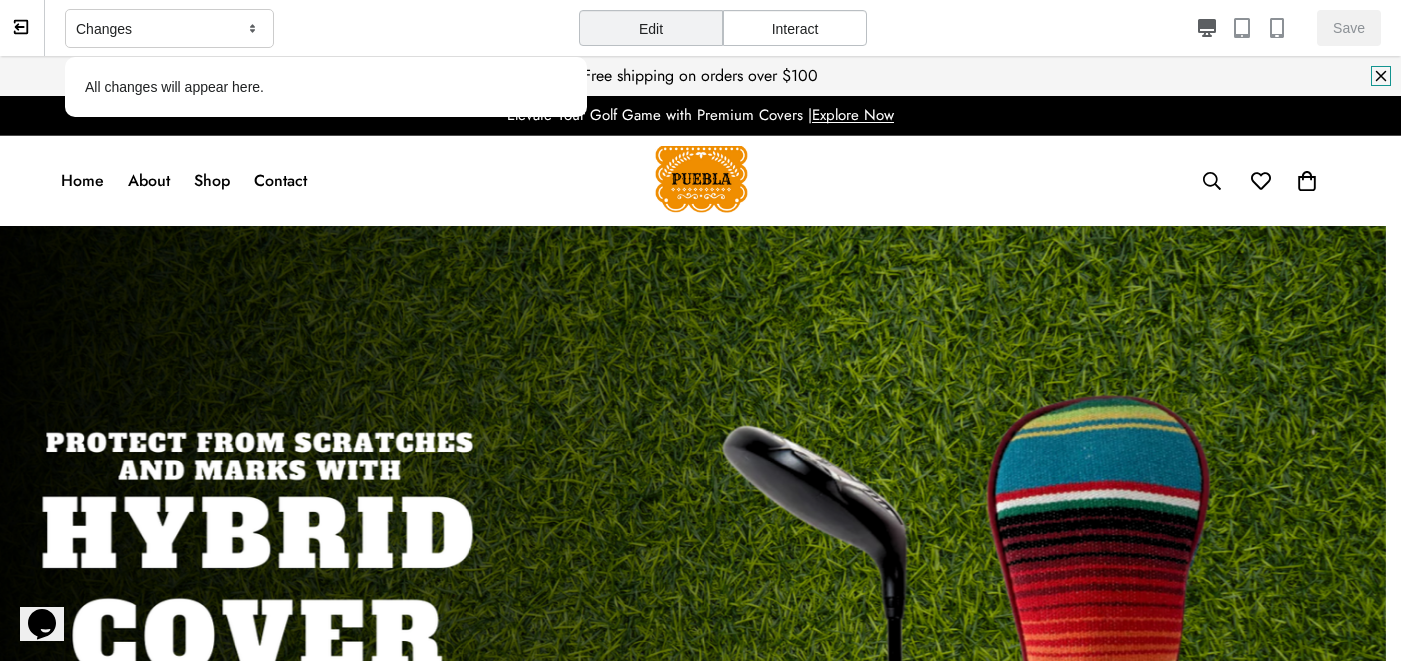 click 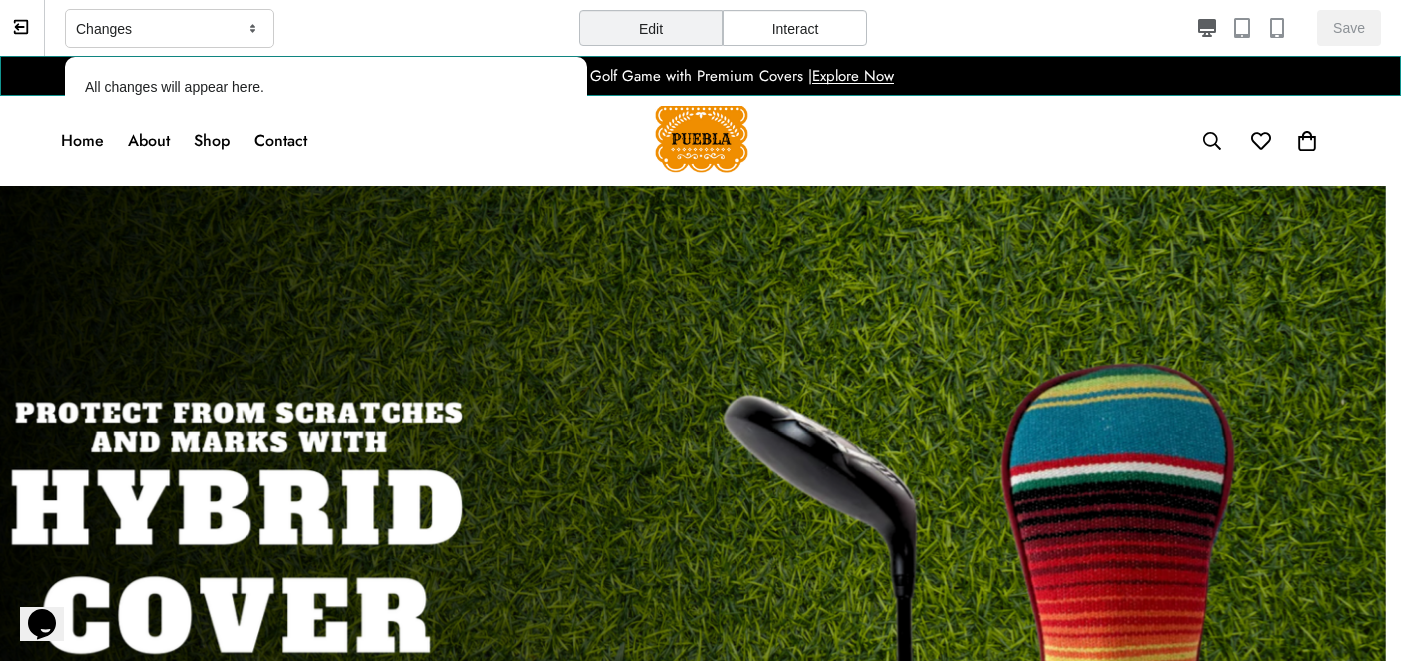 click on "Elevate Your Golf Game with Premium Covers  |   Explore Now" at bounding box center [700, 76] 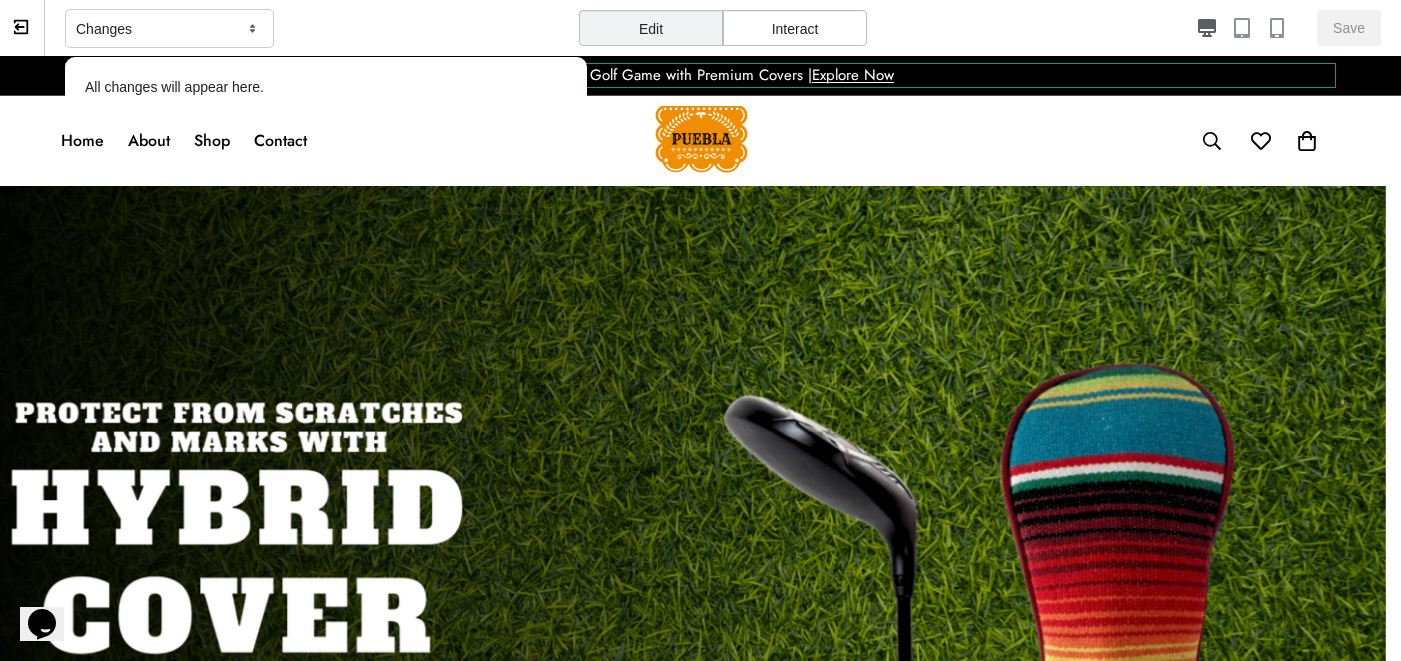 click on "Elevate Your Golf Game with Premium Covers  |   Explore Now" at bounding box center [700, 75] 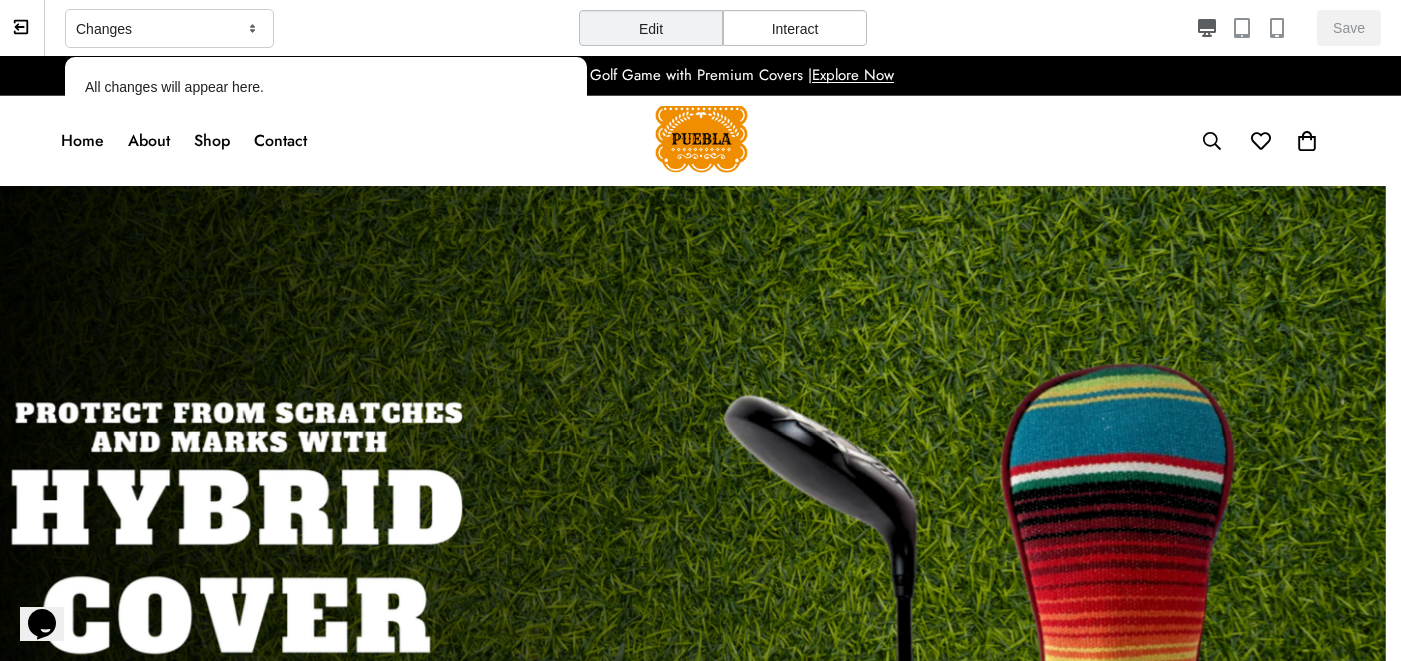 click on "Elevate Your Golf Game with Premium Covers  |   Explore Now" at bounding box center (700, 75) 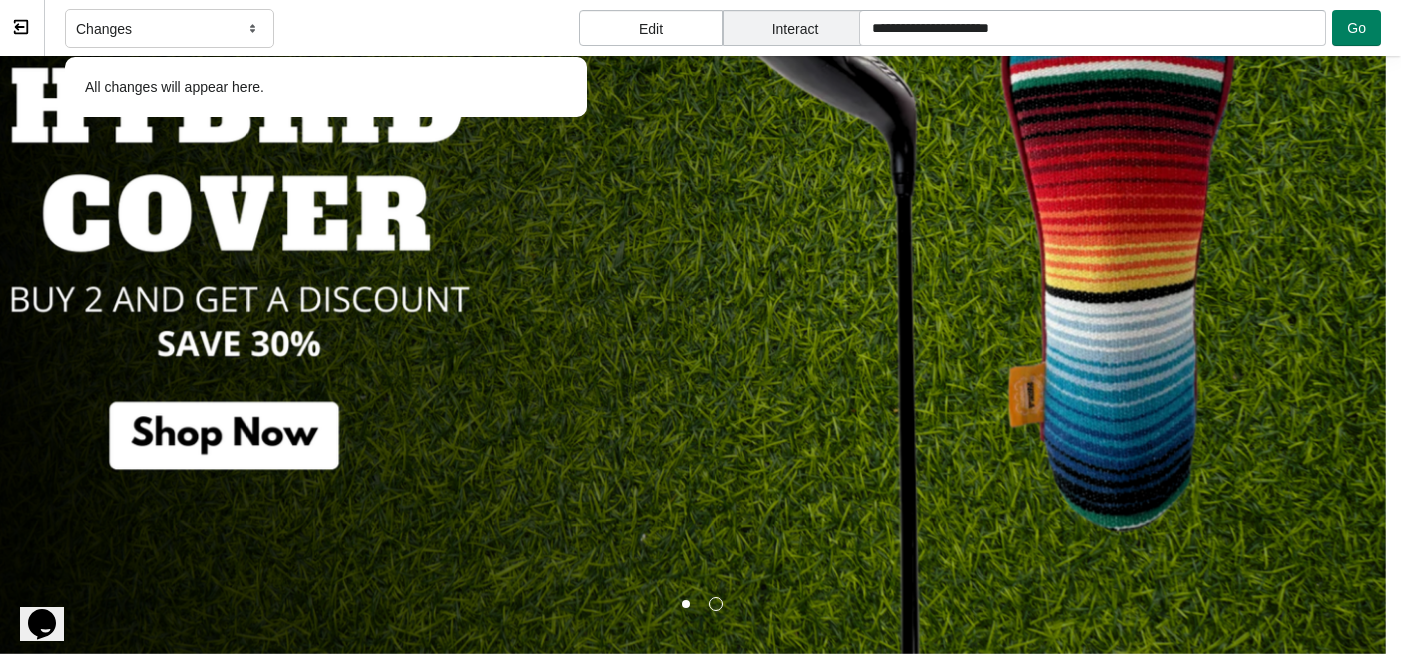 scroll, scrollTop: 0, scrollLeft: 0, axis: both 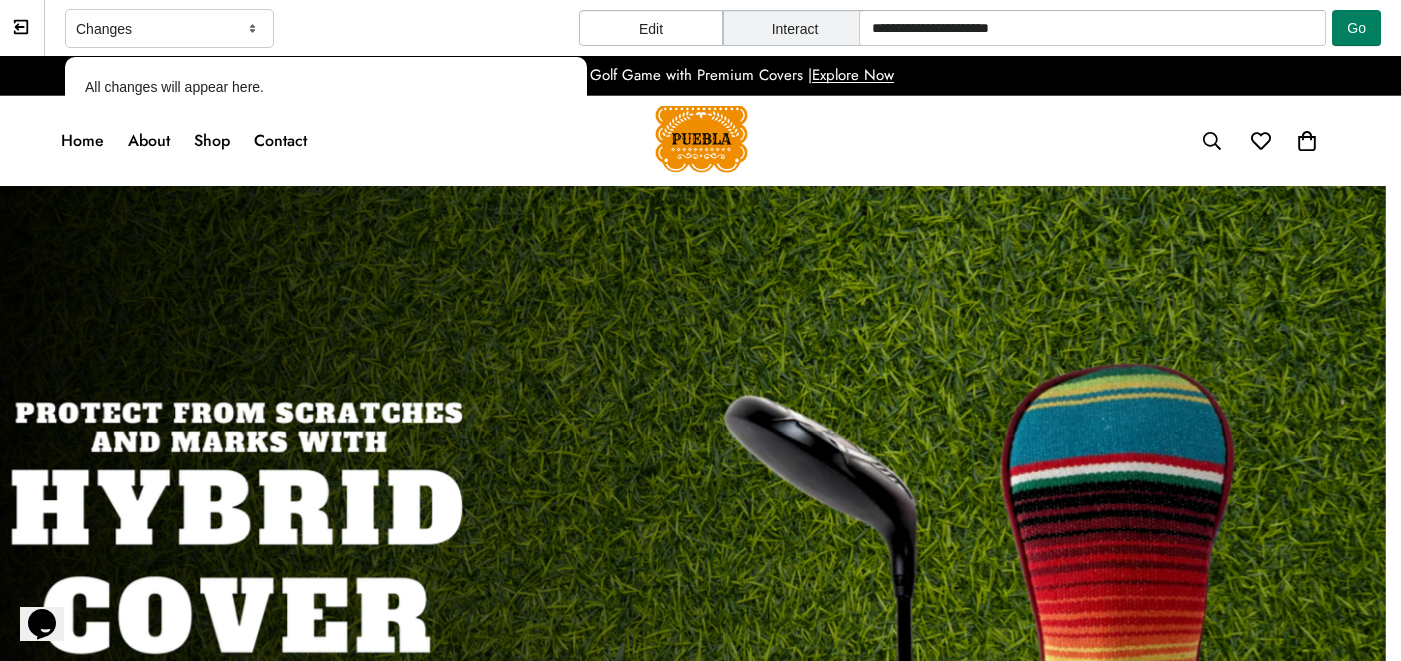 click on "Interact" at bounding box center [795, 28] 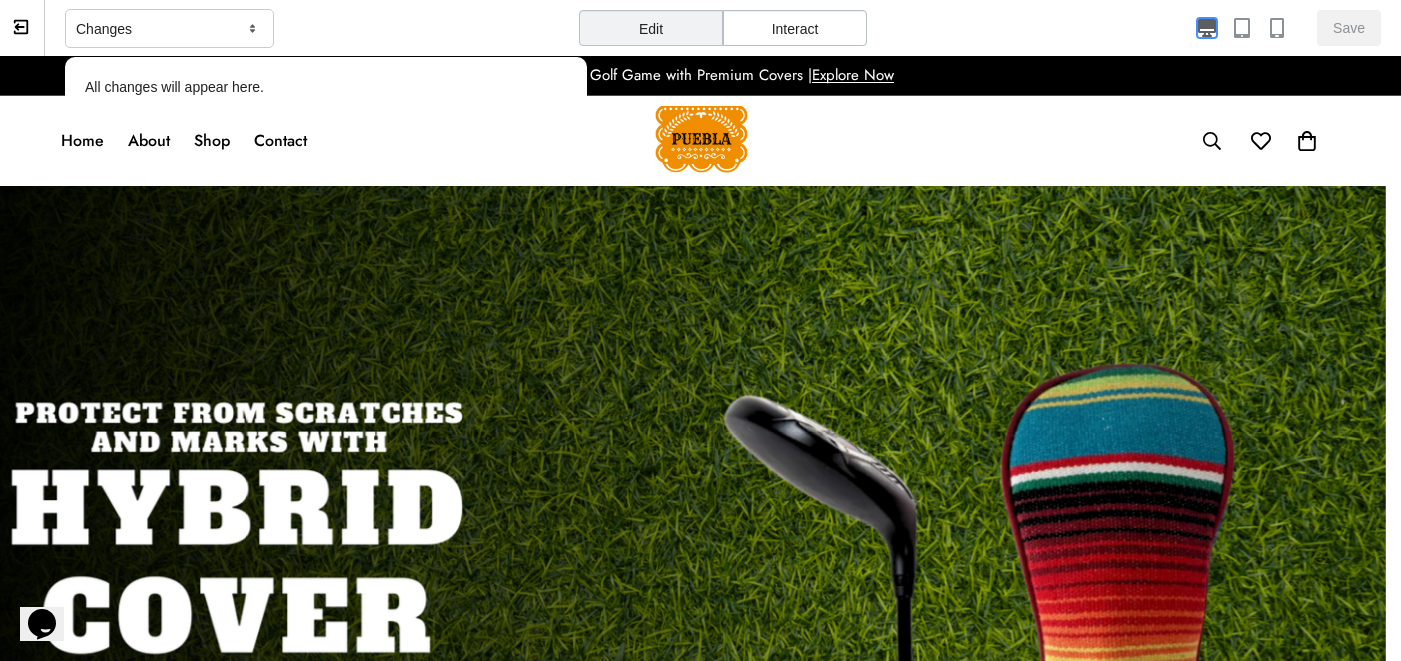 click 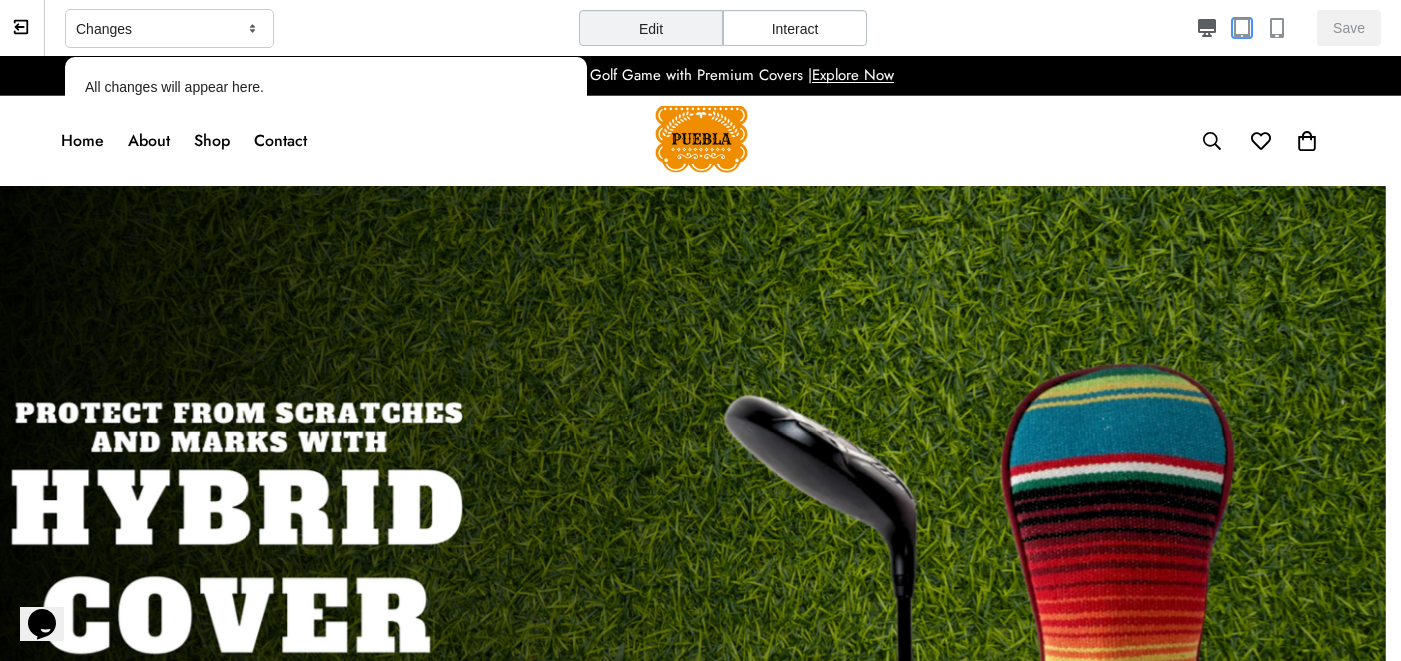 click 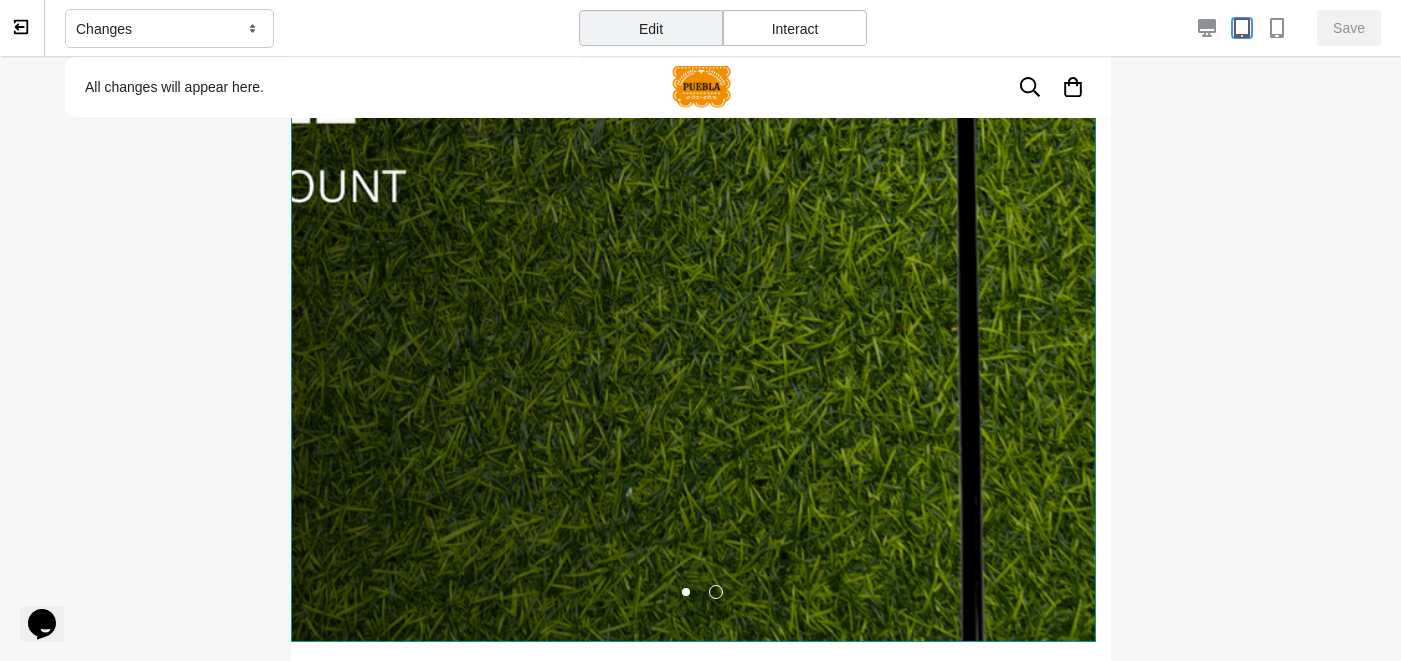 scroll, scrollTop: 591, scrollLeft: 0, axis: vertical 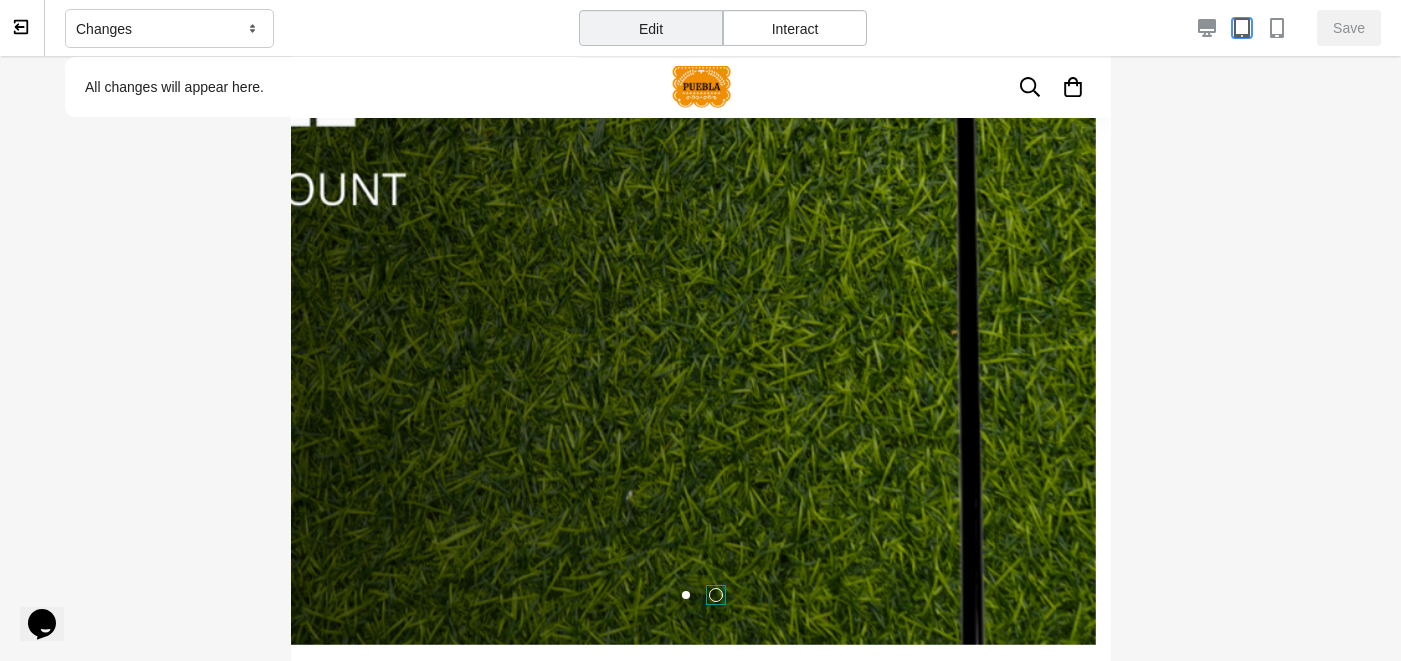 click at bounding box center (715, 595) 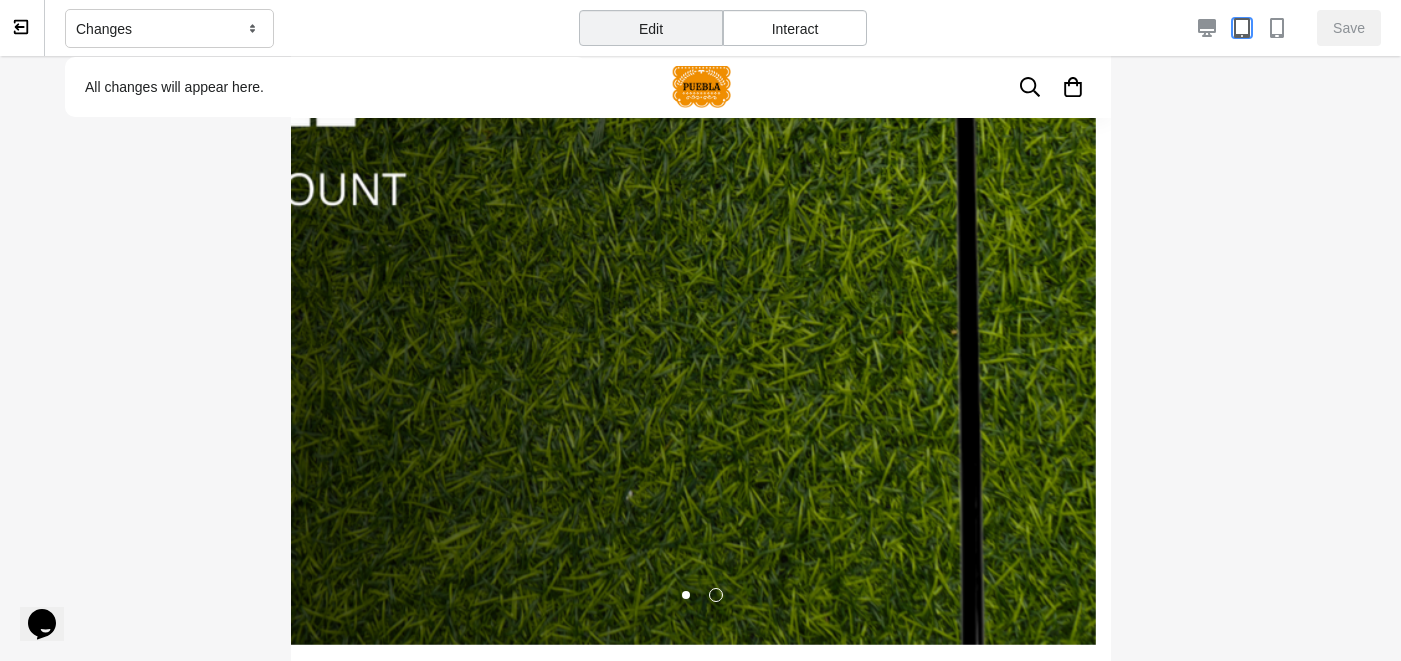 click at bounding box center [715, 595] 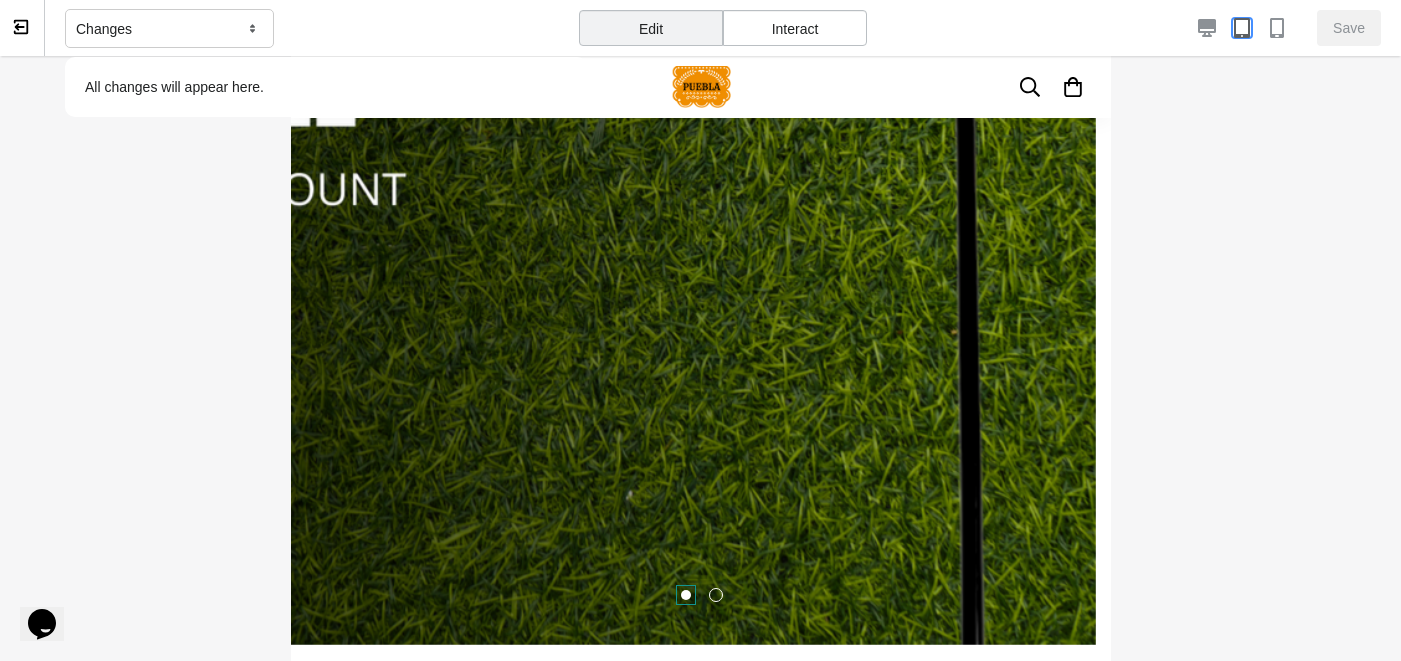 click at bounding box center (685, 595) 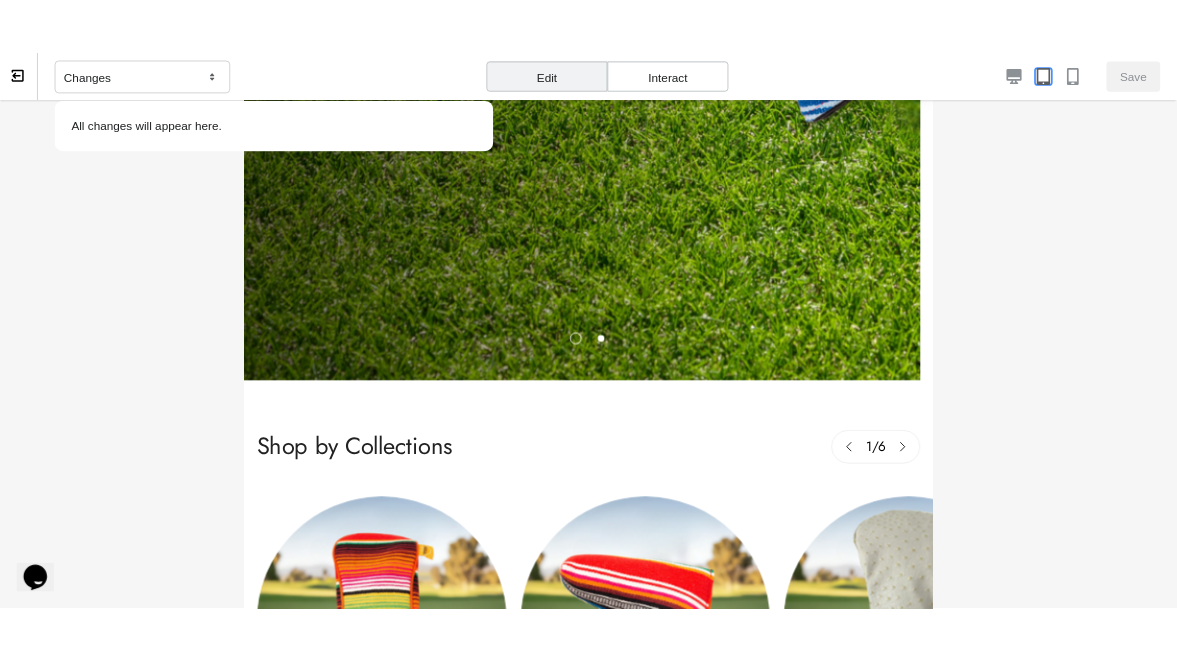 scroll, scrollTop: 872, scrollLeft: 0, axis: vertical 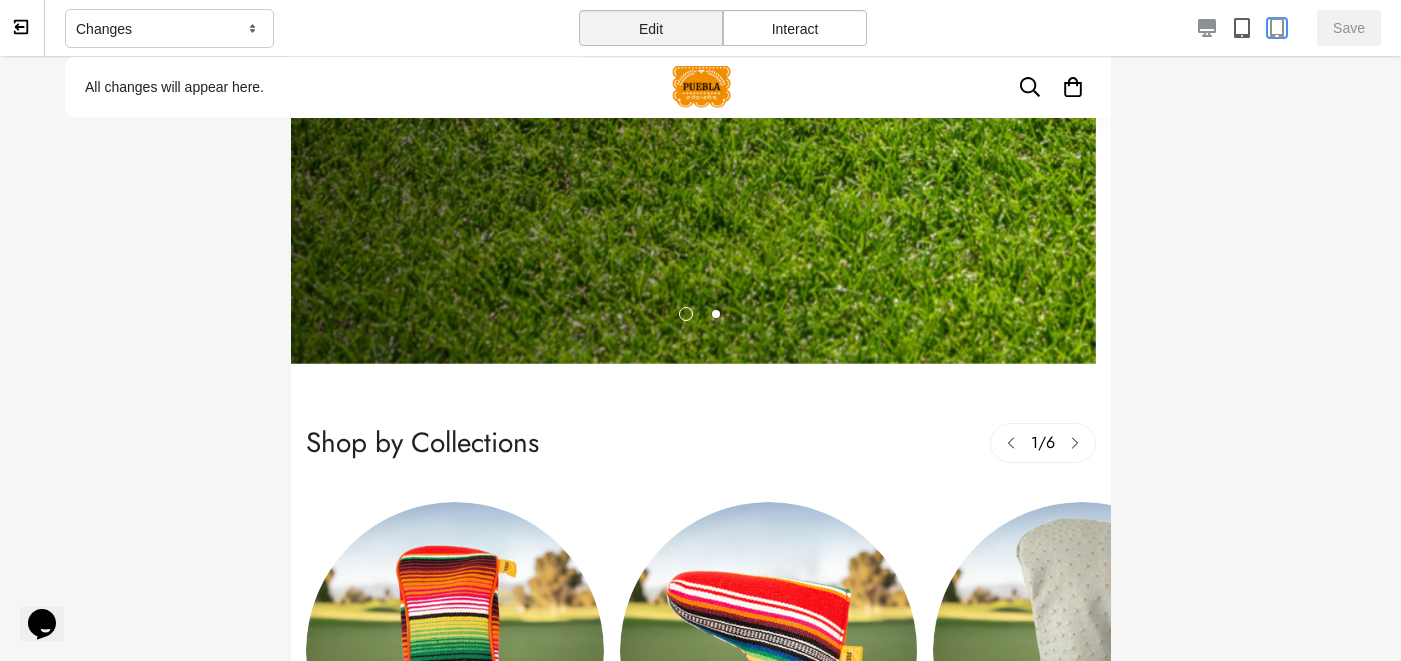 click 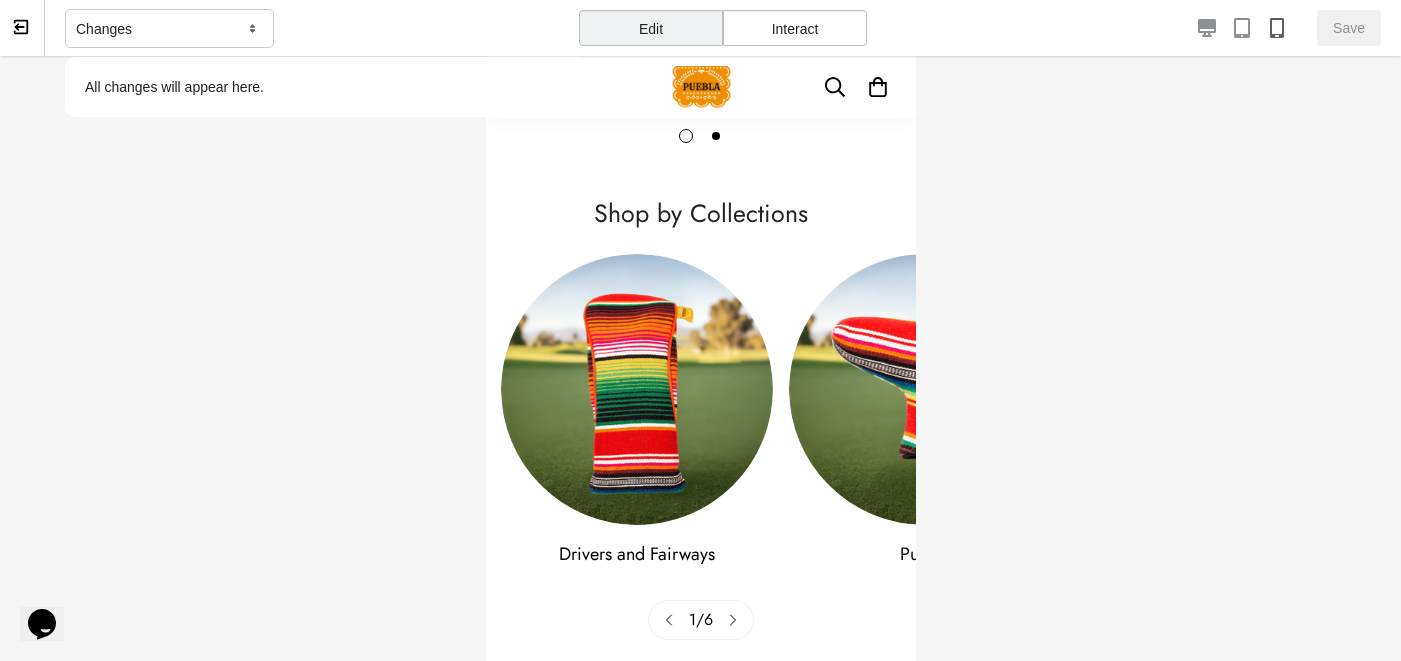 click at bounding box center [22, 28] 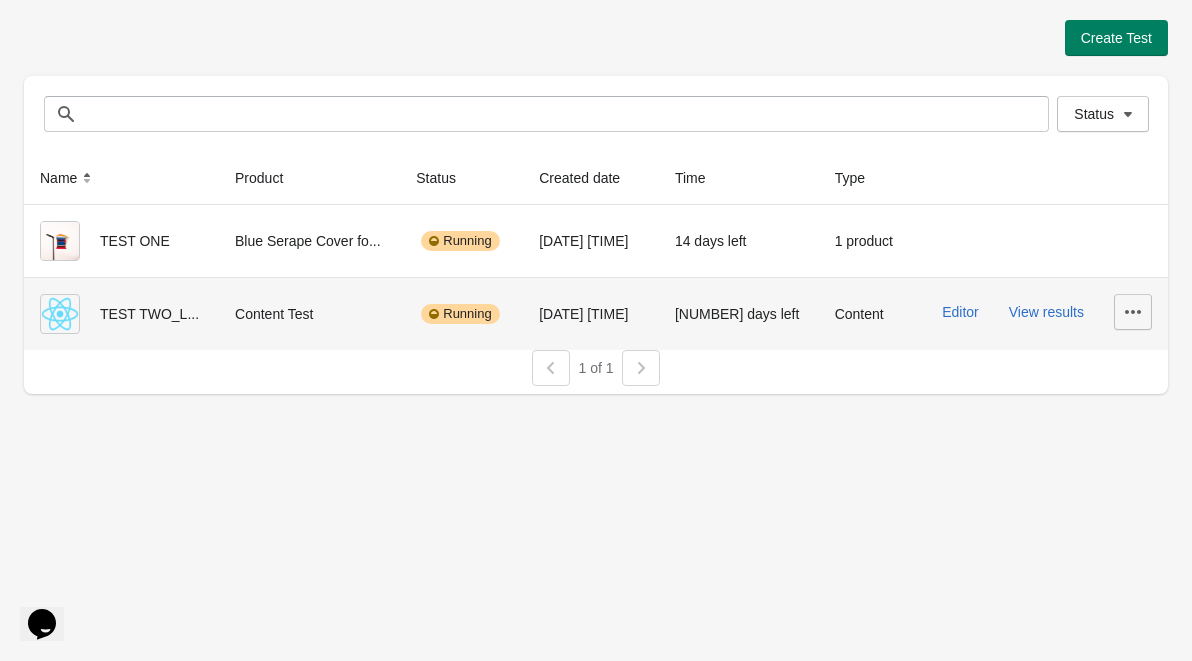 click at bounding box center (1133, 312) 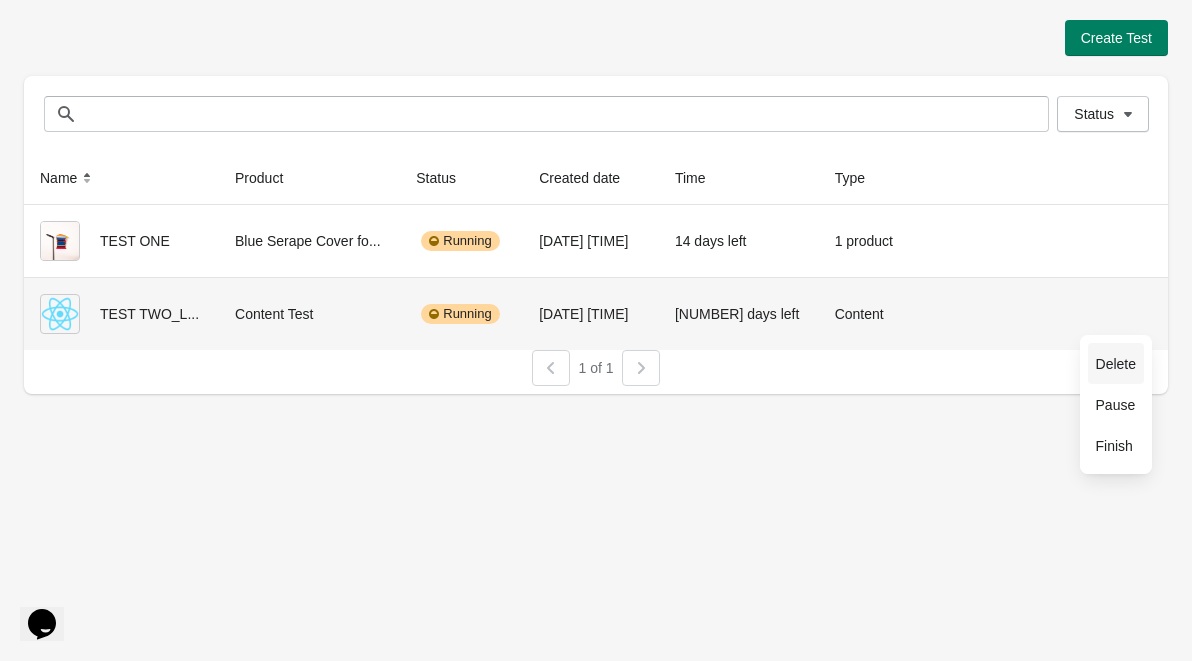 click on "Delete" at bounding box center [1116, 364] 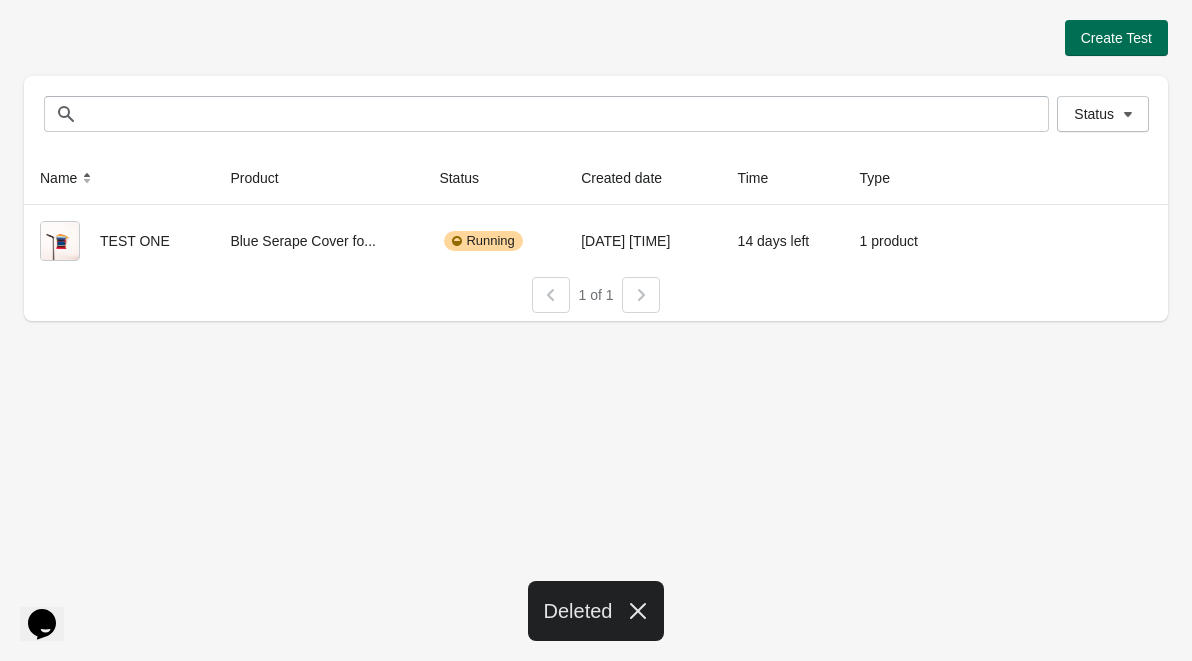 click on "Create Test" at bounding box center (1116, 38) 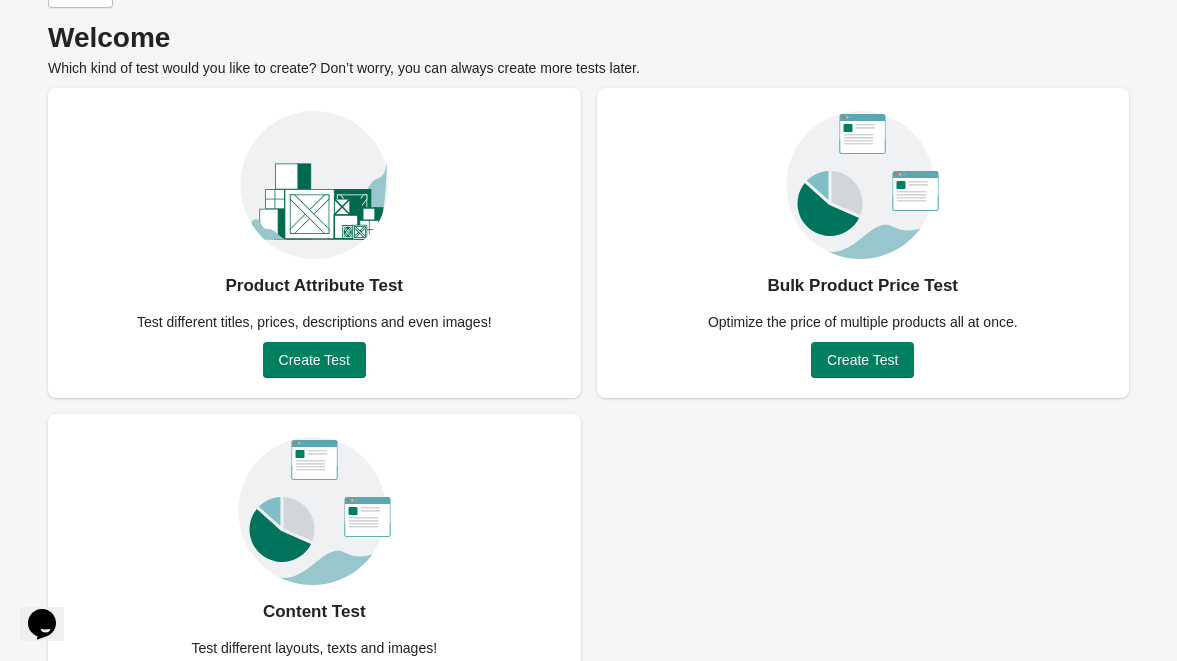 scroll, scrollTop: 147, scrollLeft: 0, axis: vertical 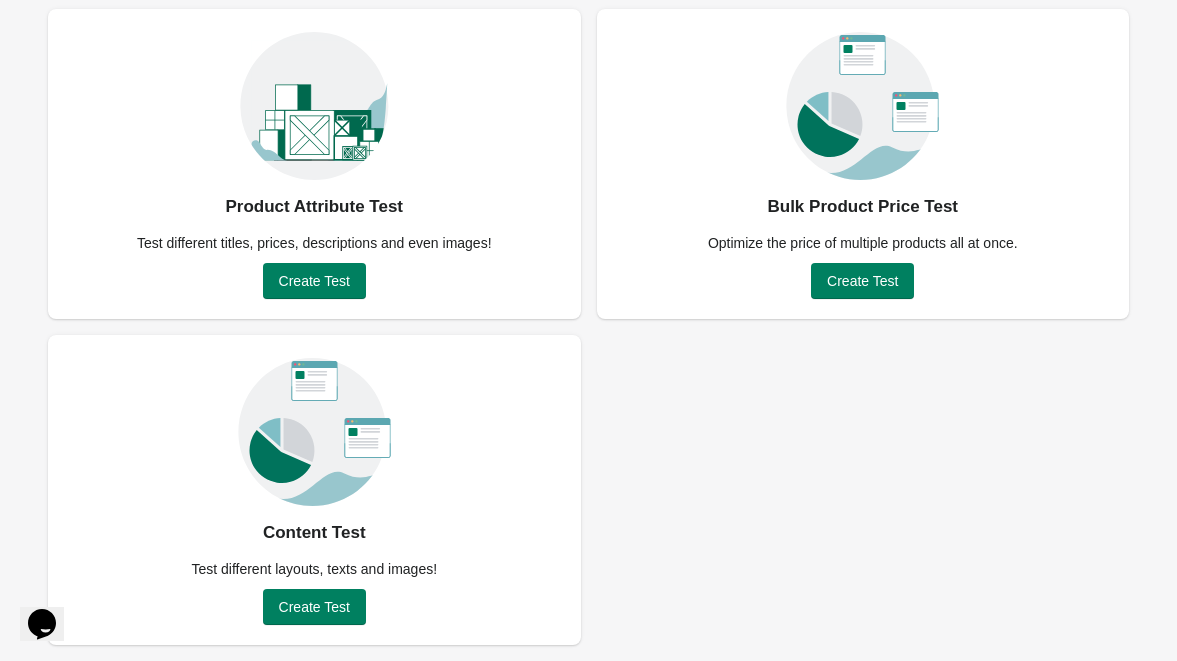 click on "Bulk Product Price Test Optimize the price of multiple products all at once. Create Test" at bounding box center [863, 164] 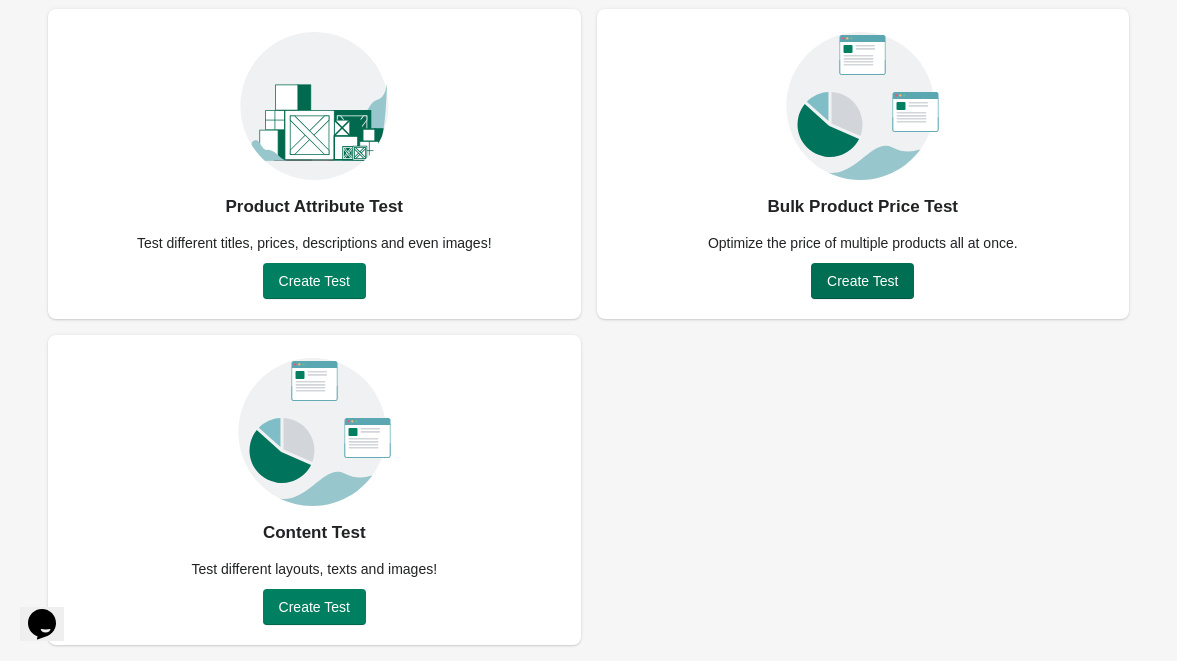 click on "Create Test" at bounding box center [862, 281] 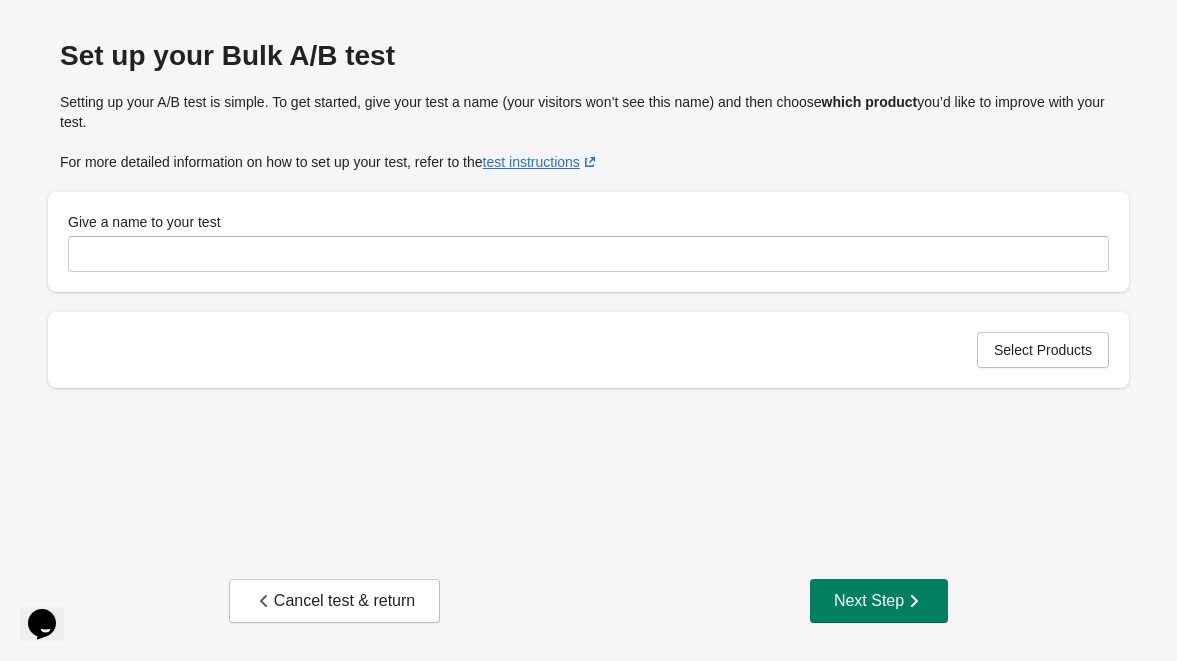 scroll, scrollTop: 53, scrollLeft: 0, axis: vertical 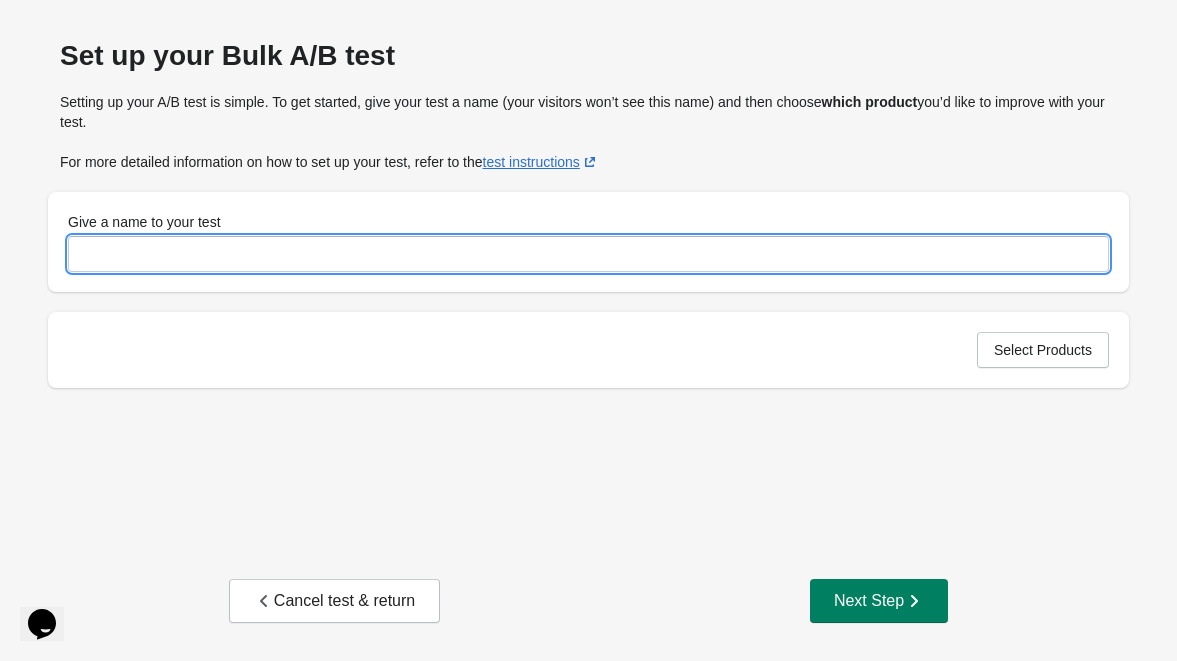 click on "Give a name to your test" at bounding box center [588, 254] 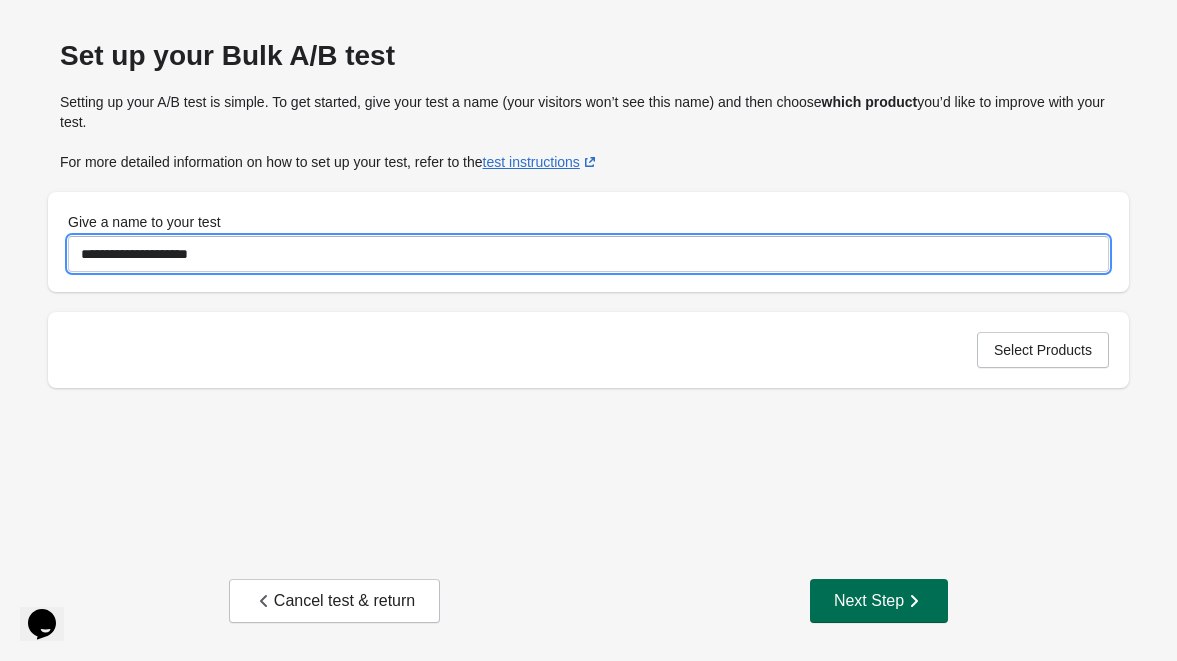 type on "**********" 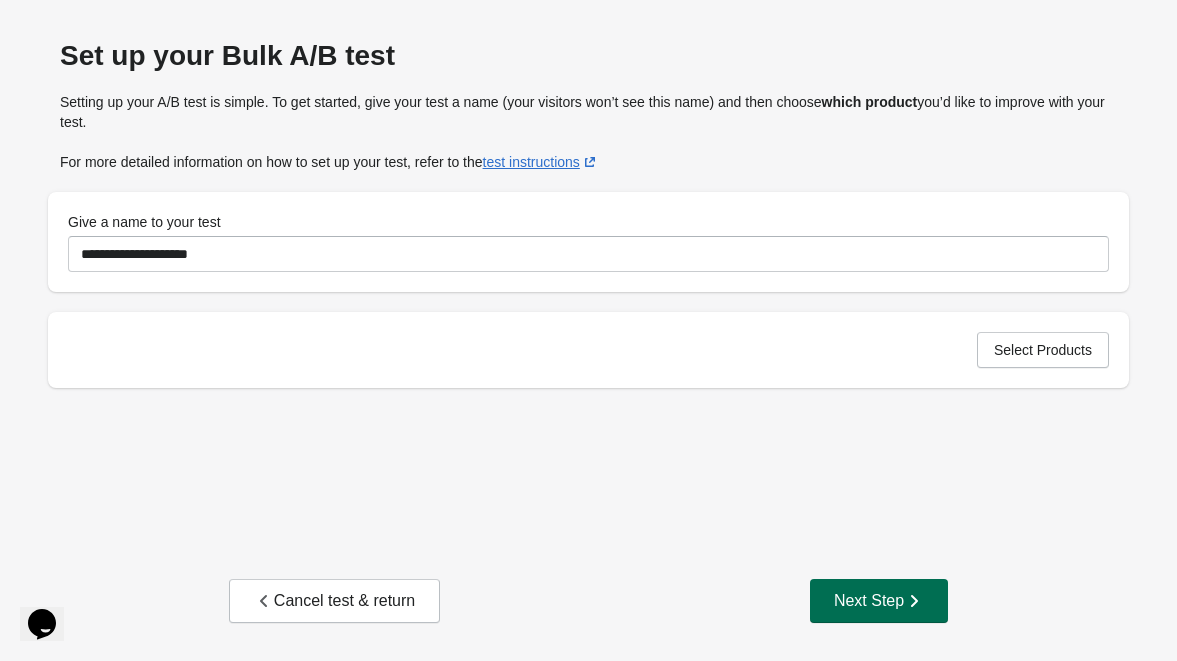 click on "Next Step" at bounding box center [879, 601] 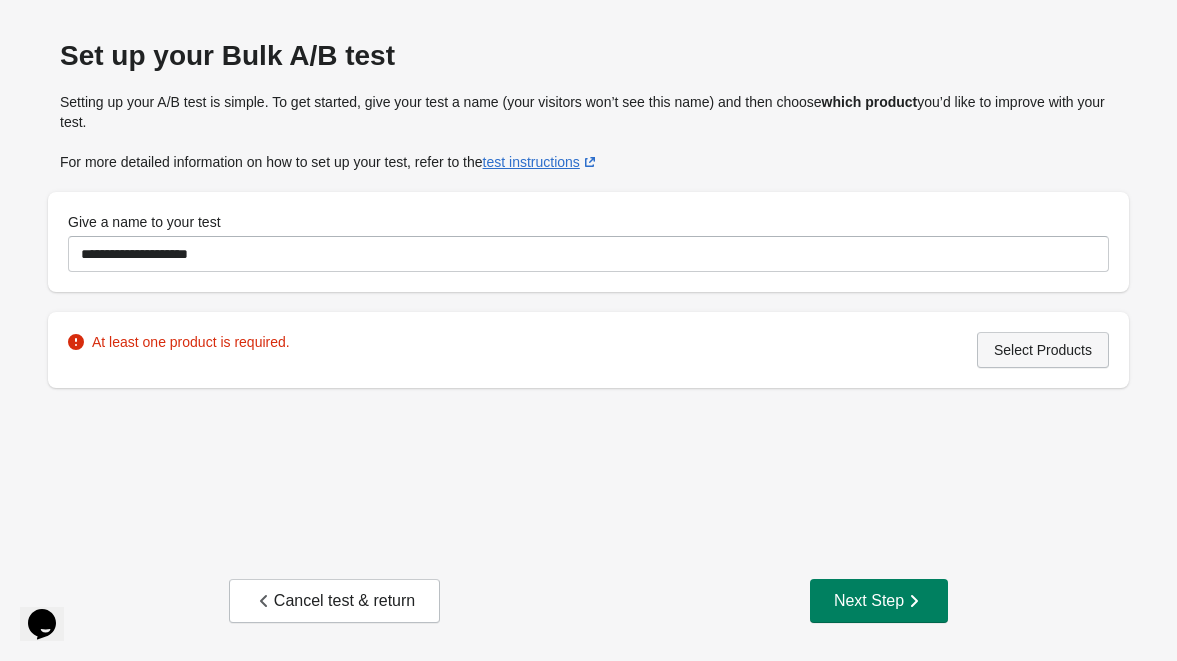 click on "Select Products" at bounding box center (1043, 350) 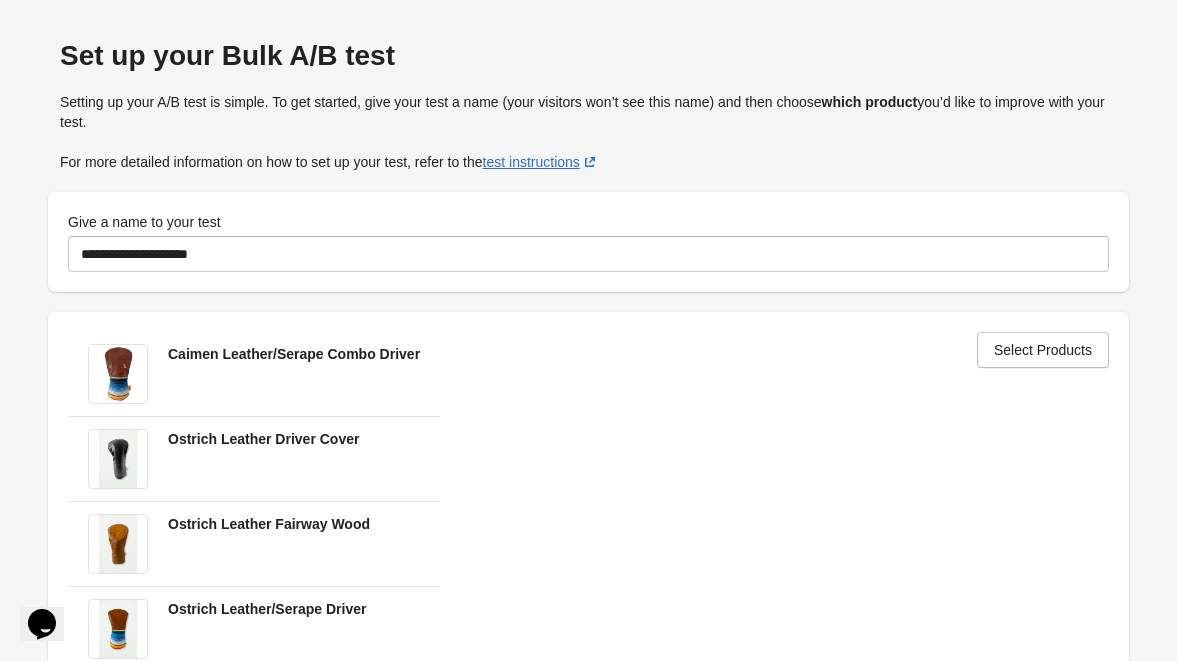 scroll, scrollTop: 203, scrollLeft: 0, axis: vertical 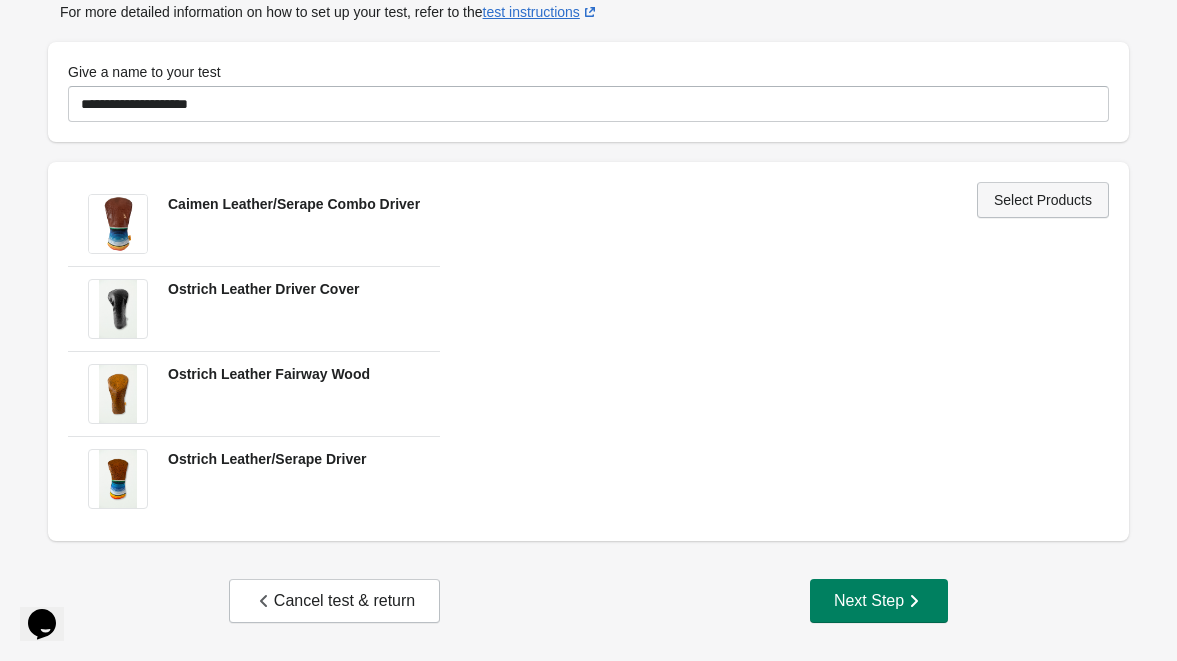 click on "Select Products" at bounding box center (1043, 200) 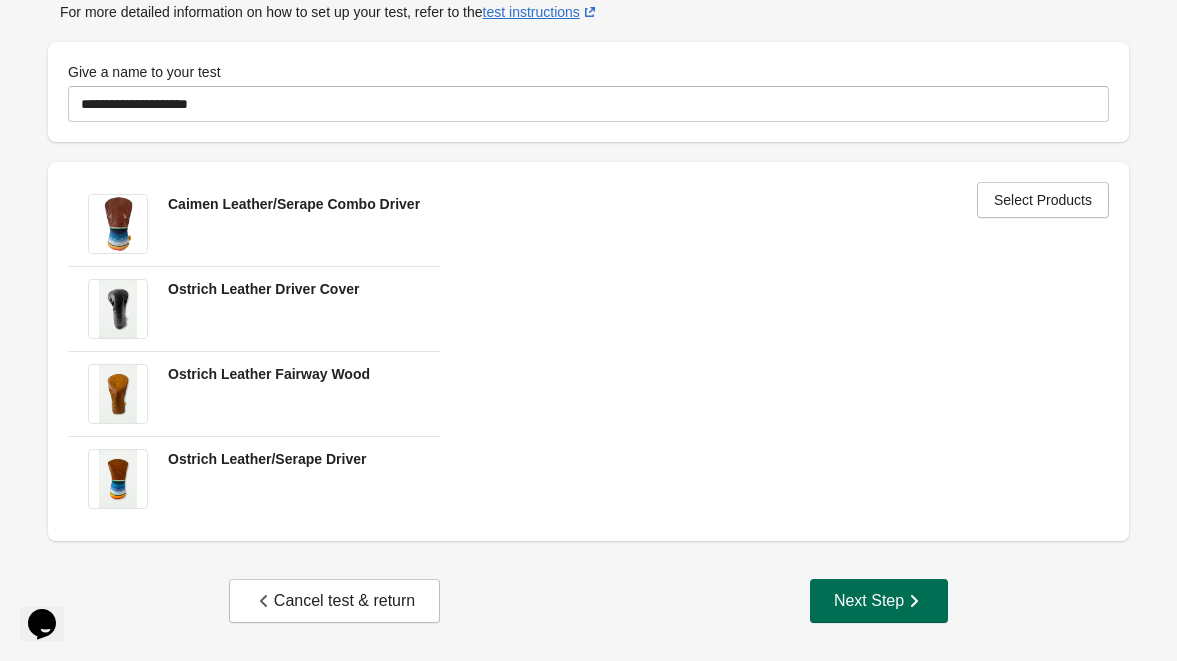 click on "Next Step" at bounding box center (879, 601) 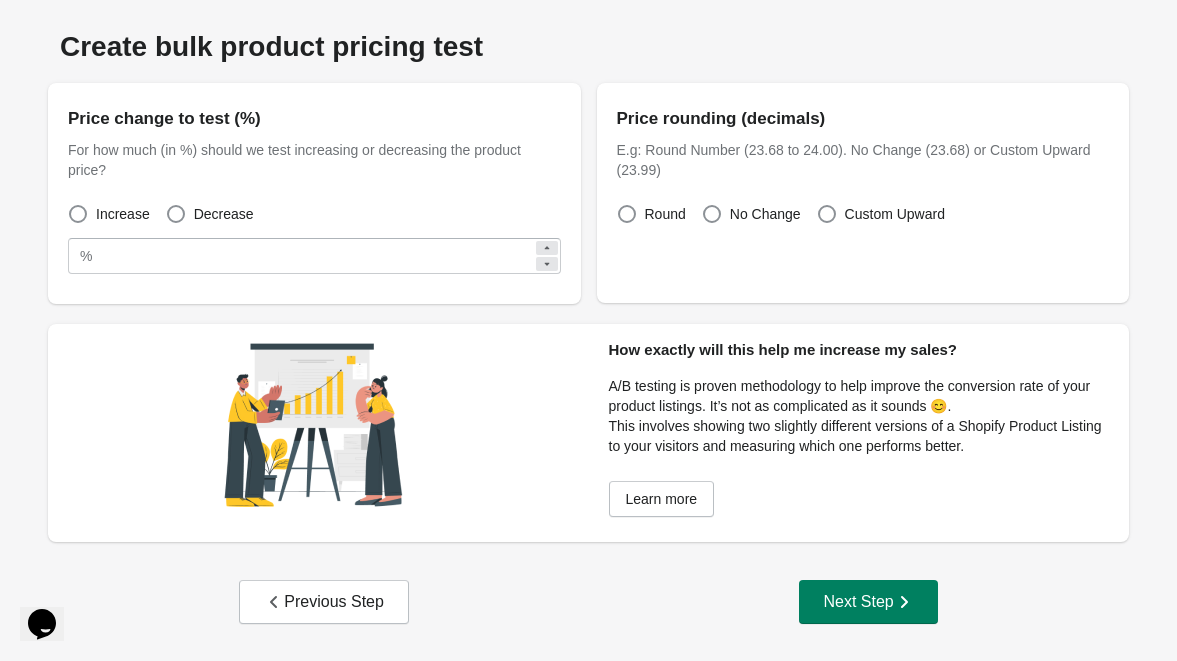 click 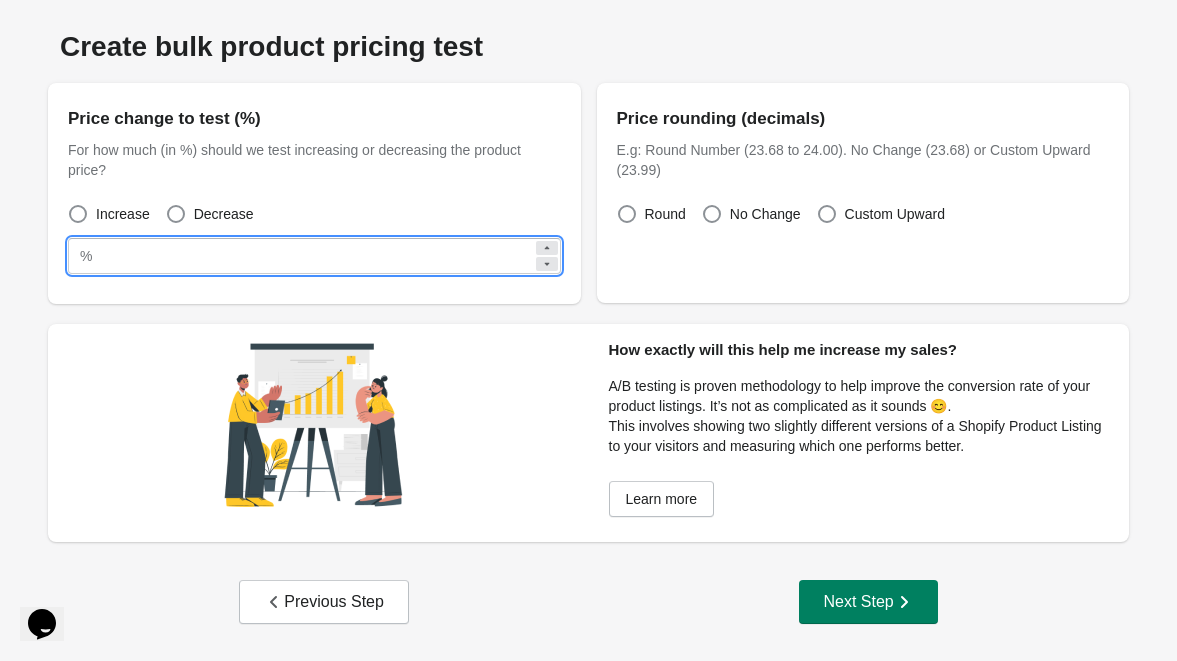 click 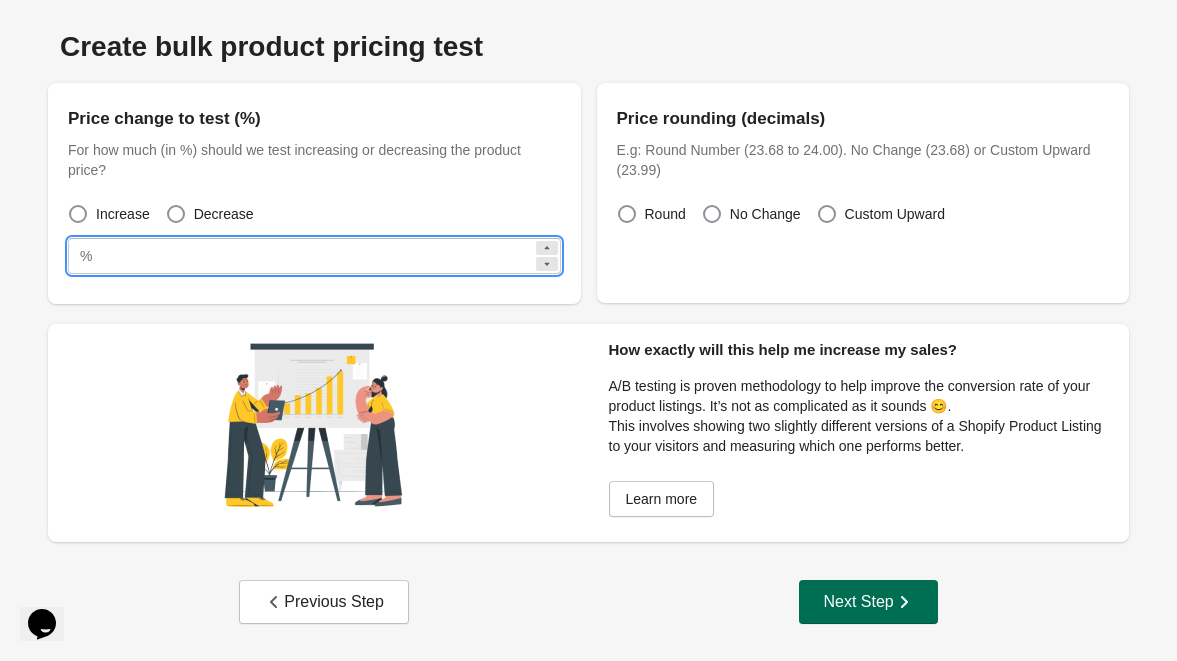 click on "Next Step" at bounding box center [868, 602] 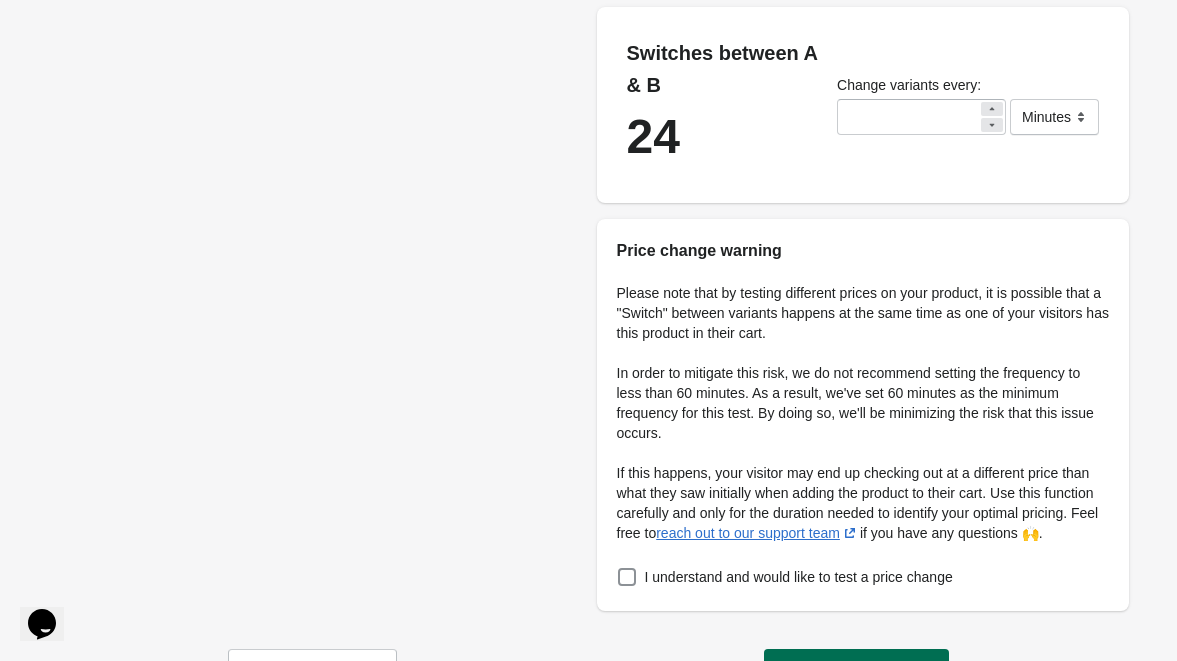 scroll, scrollTop: 396, scrollLeft: 0, axis: vertical 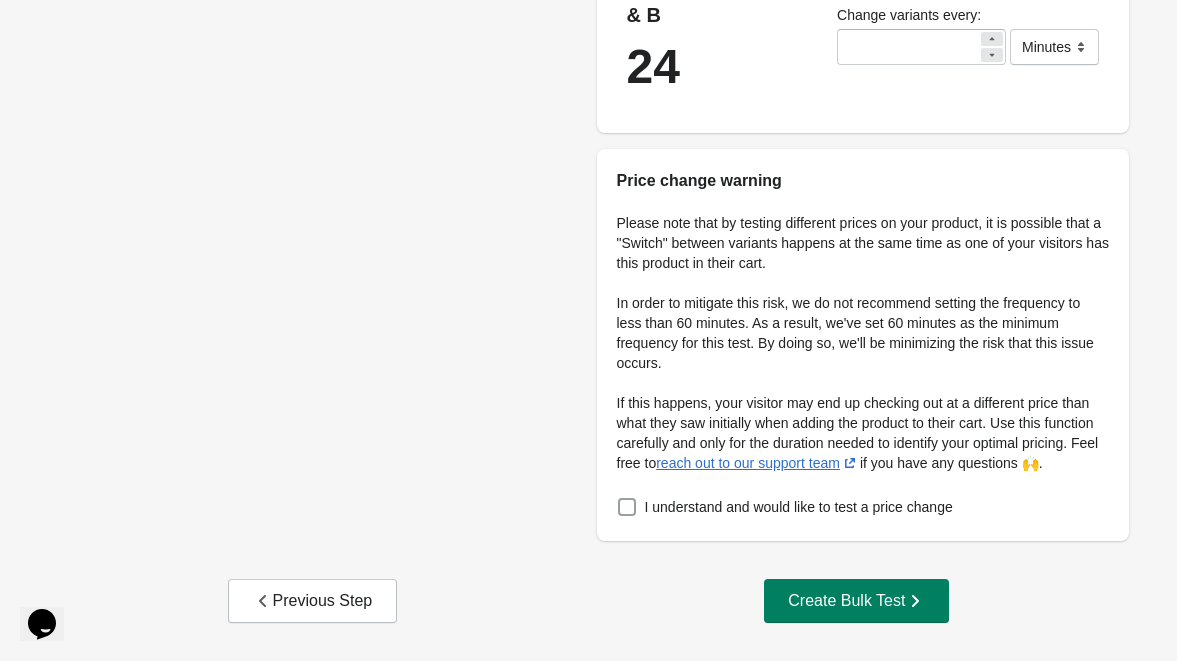 click at bounding box center (627, 507) 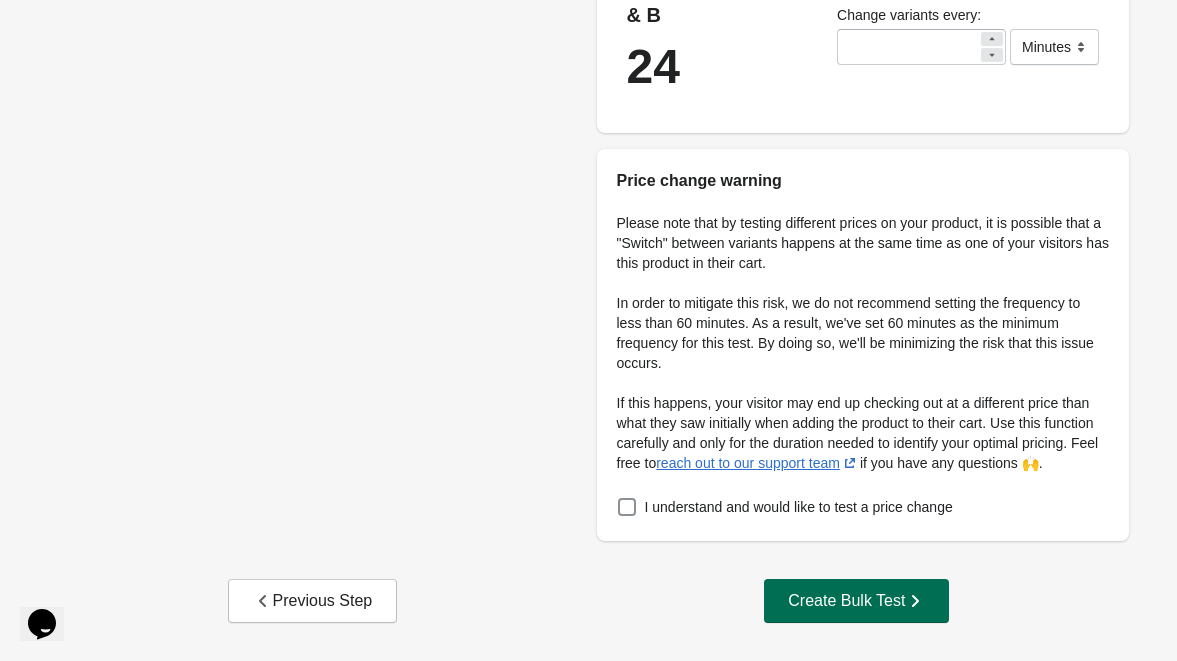 click on "Create Bulk Test" at bounding box center [856, 601] 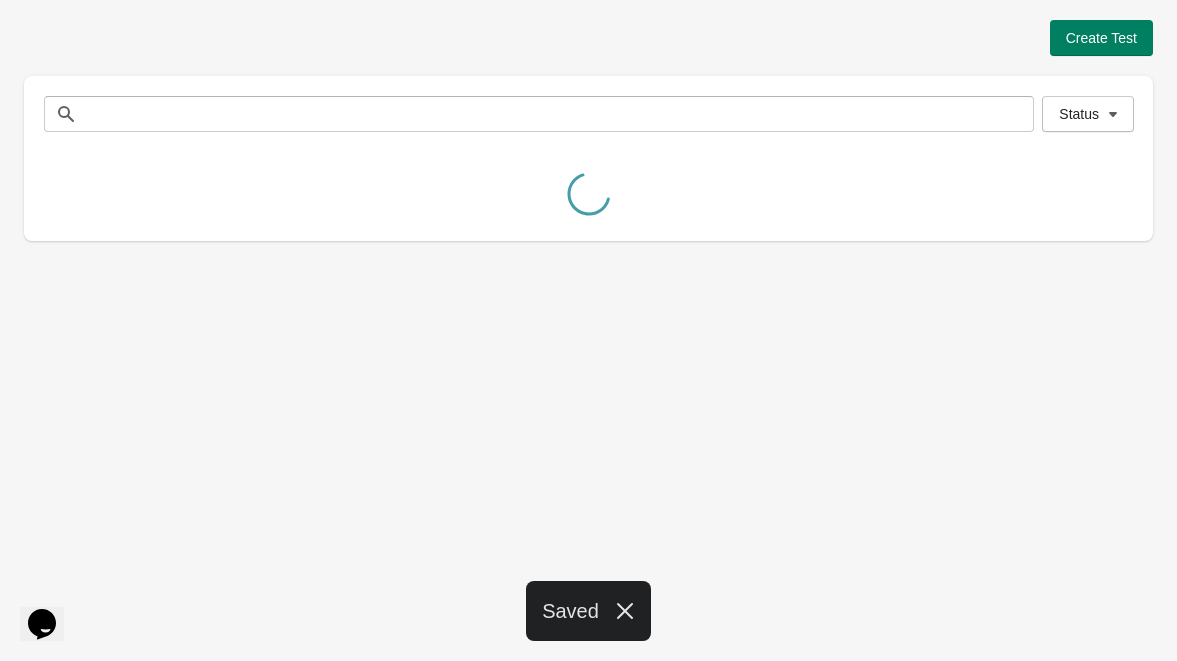 scroll, scrollTop: 0, scrollLeft: 0, axis: both 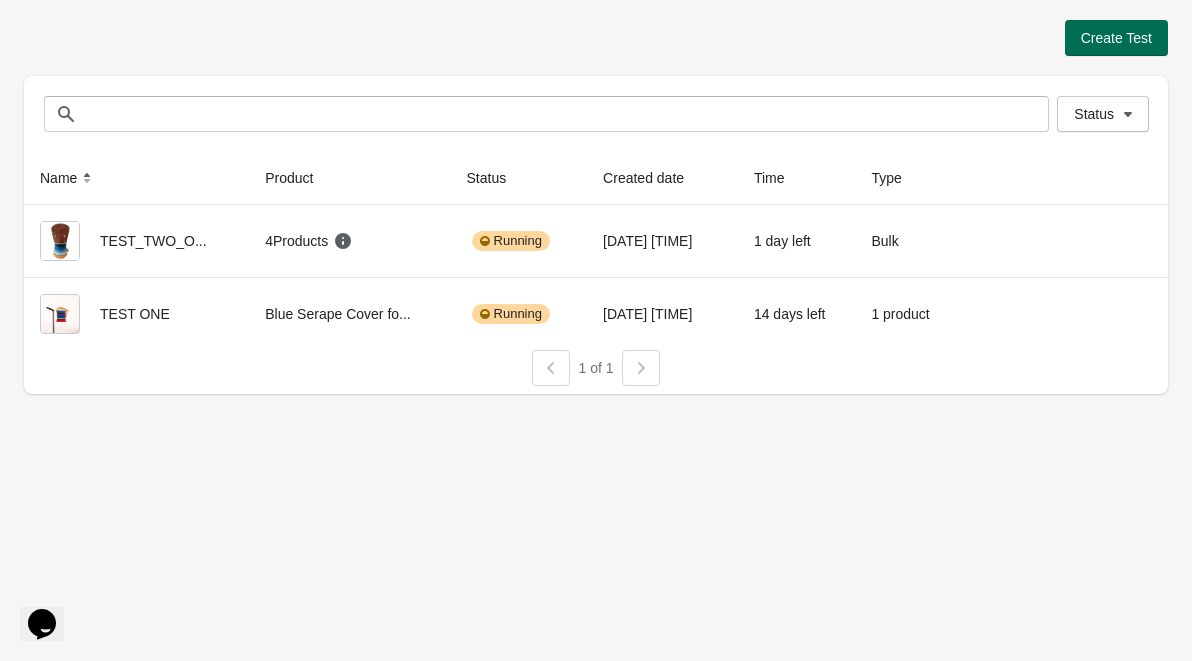click on "Create Test" at bounding box center [1116, 38] 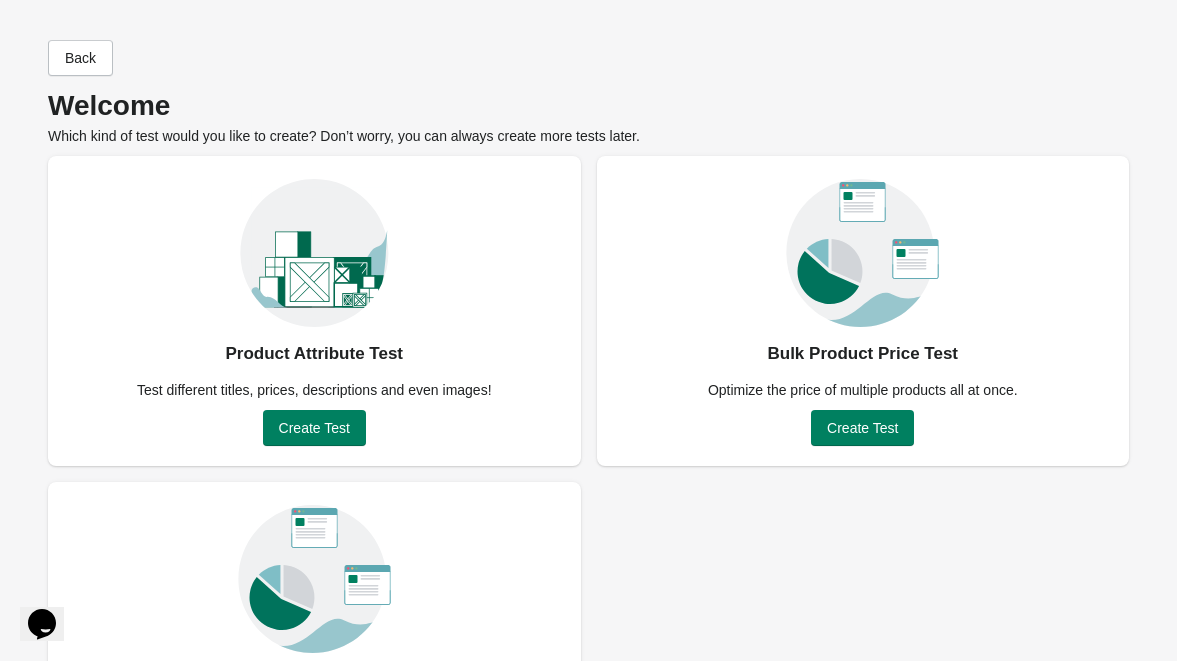 scroll, scrollTop: 147, scrollLeft: 0, axis: vertical 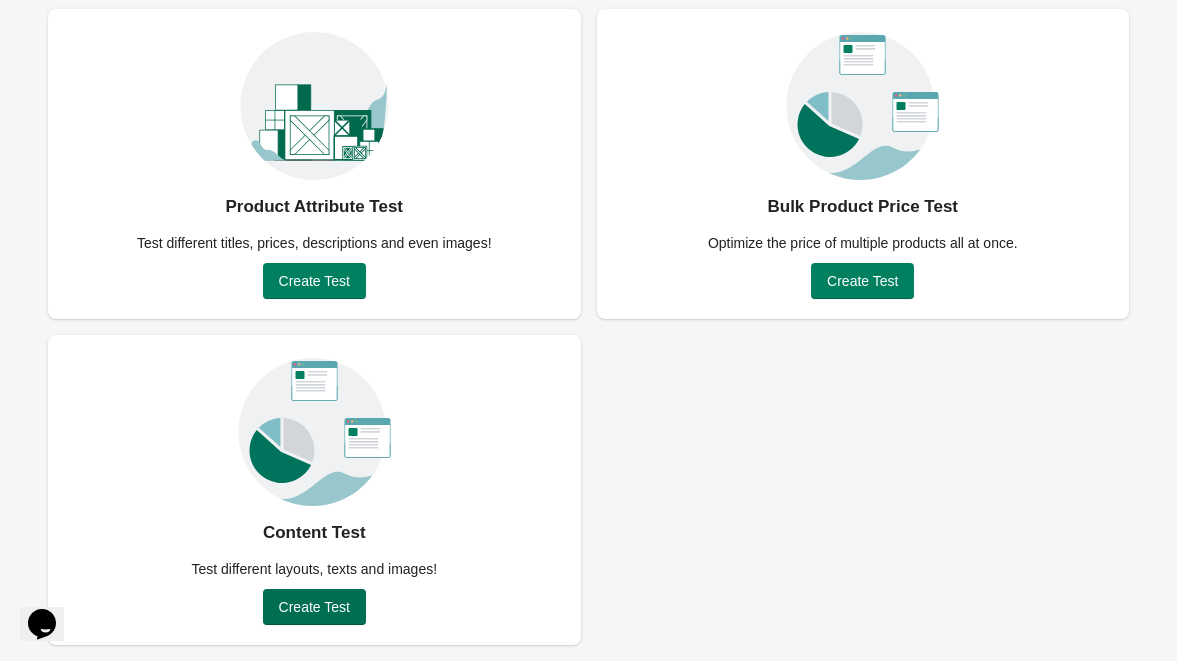 click on "Create Test" at bounding box center [314, 607] 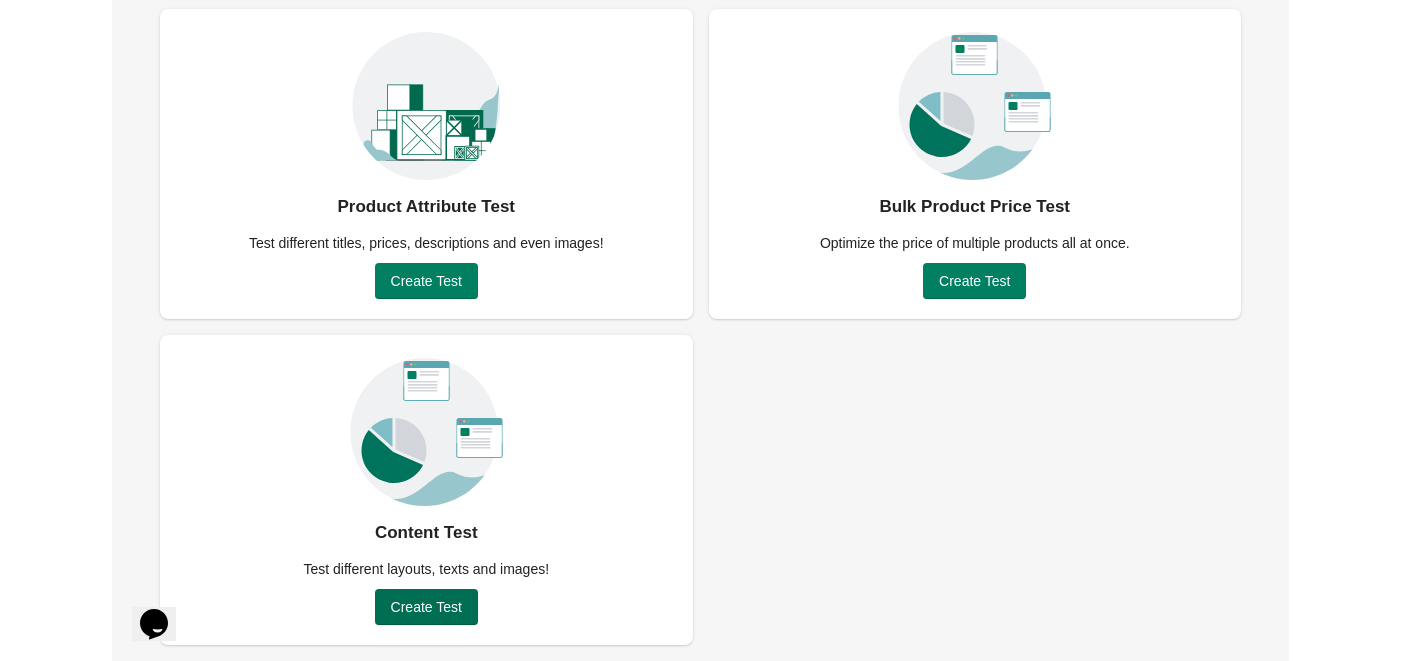 scroll, scrollTop: 0, scrollLeft: 0, axis: both 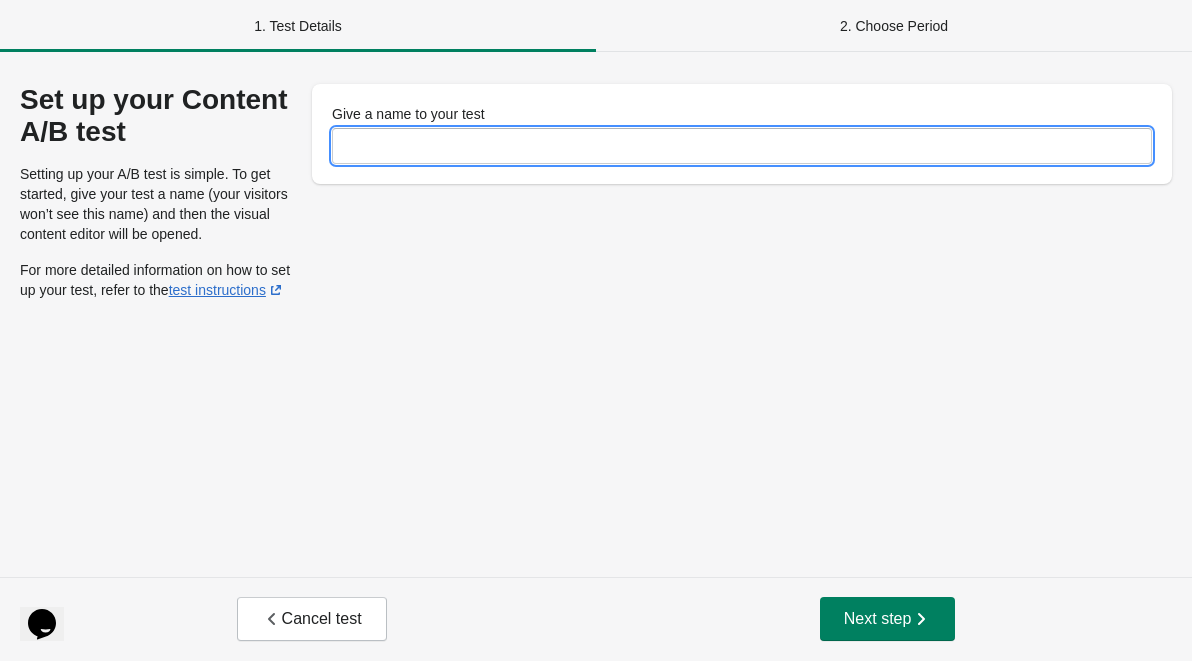 click on "Give a name to your test" at bounding box center [742, 146] 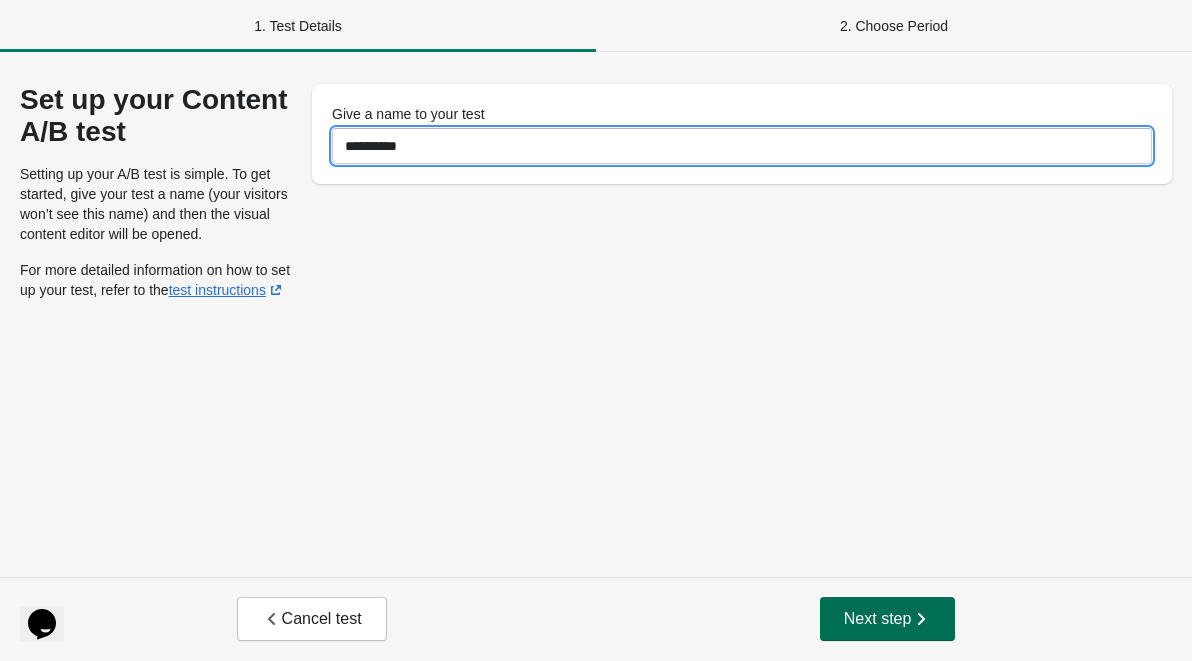 type on "**********" 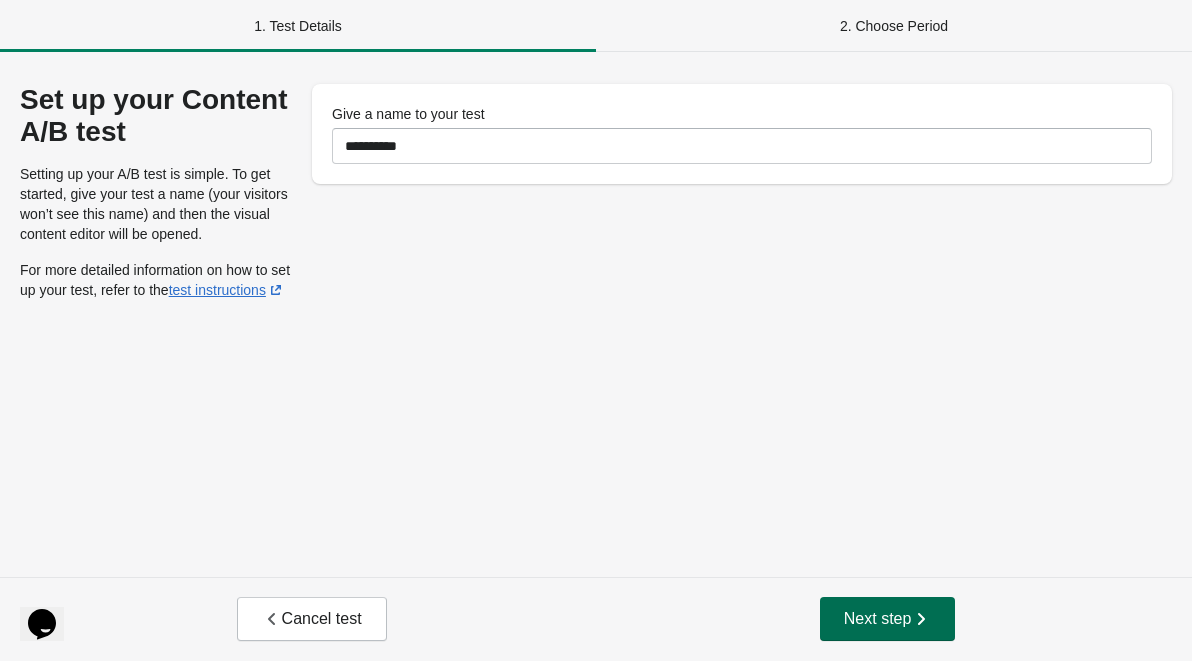 click on "Next step" at bounding box center (888, 619) 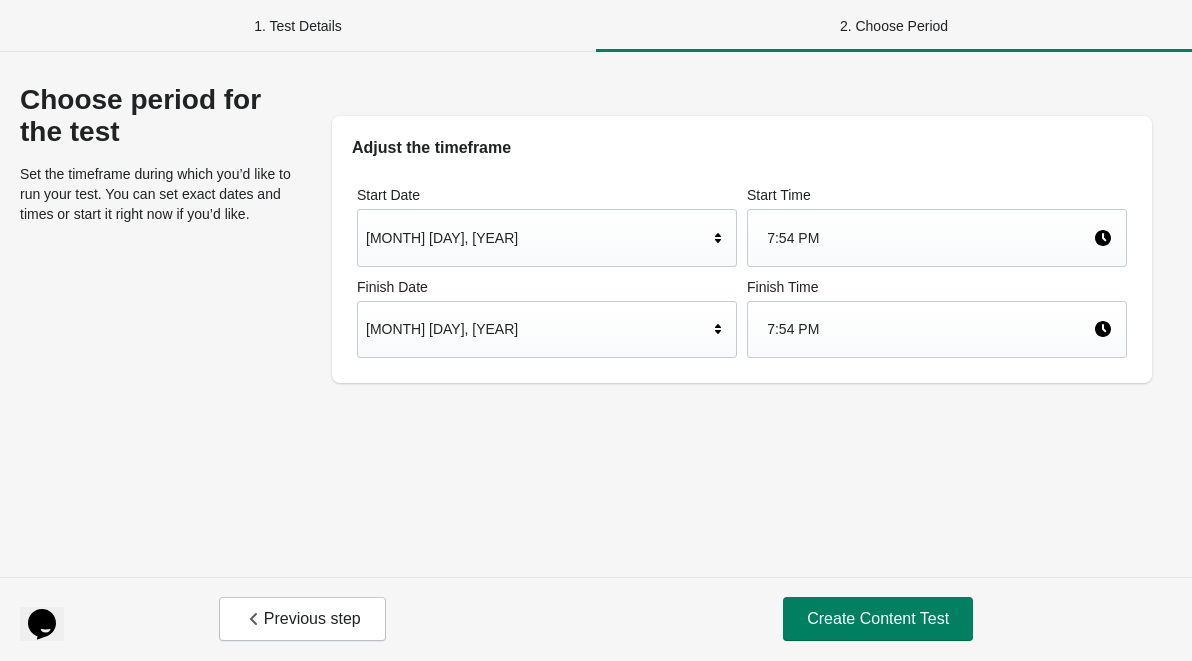 click on "Create Content Test" at bounding box center [878, 619] 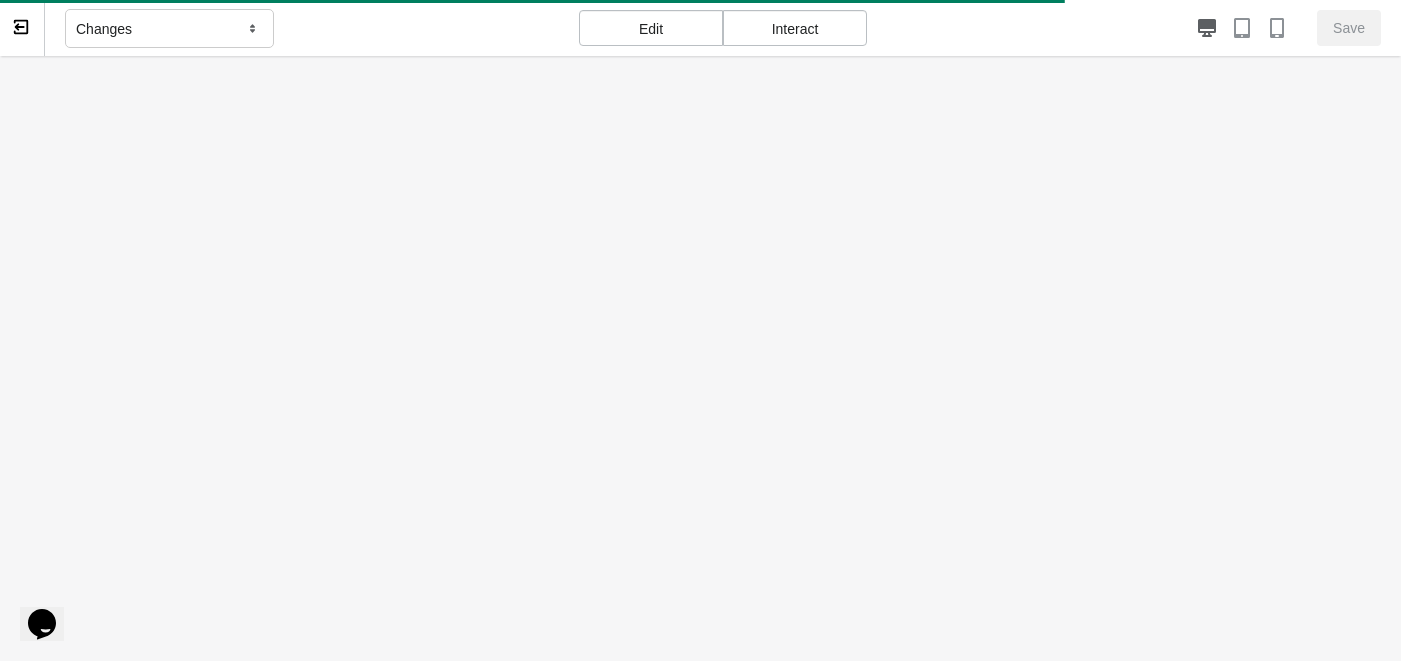 scroll, scrollTop: 0, scrollLeft: 0, axis: both 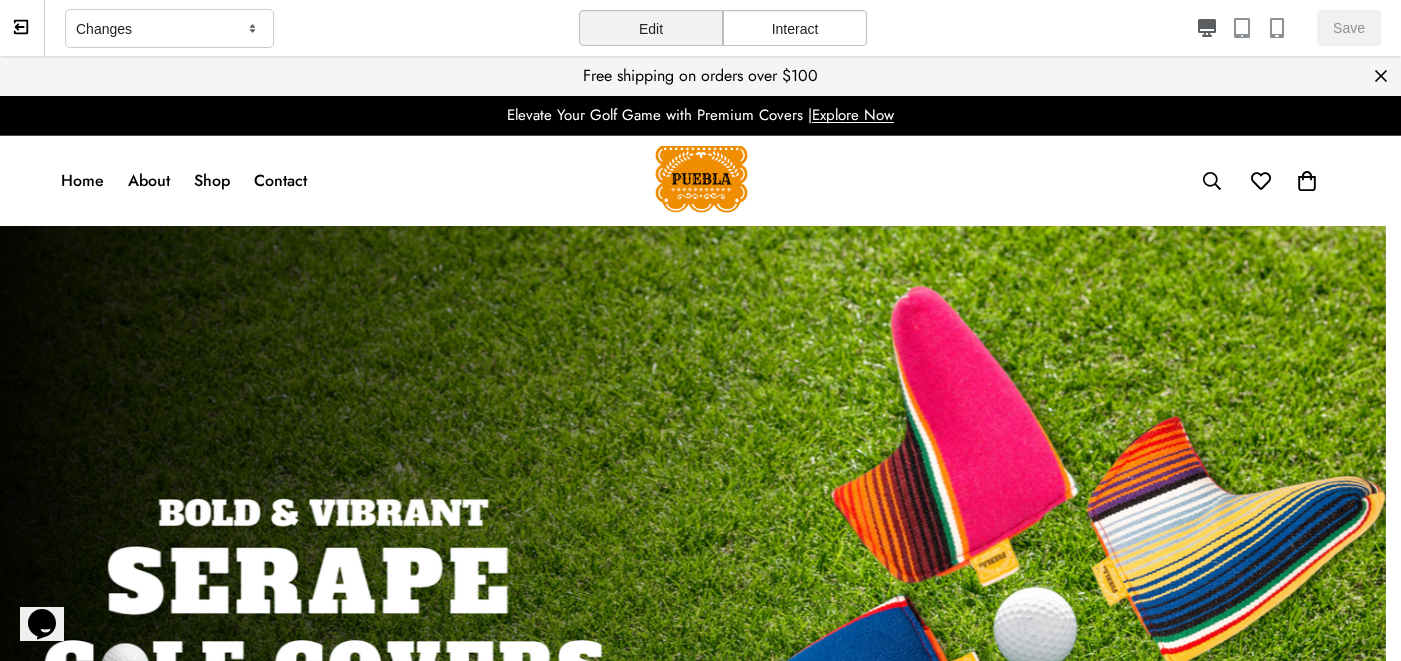click 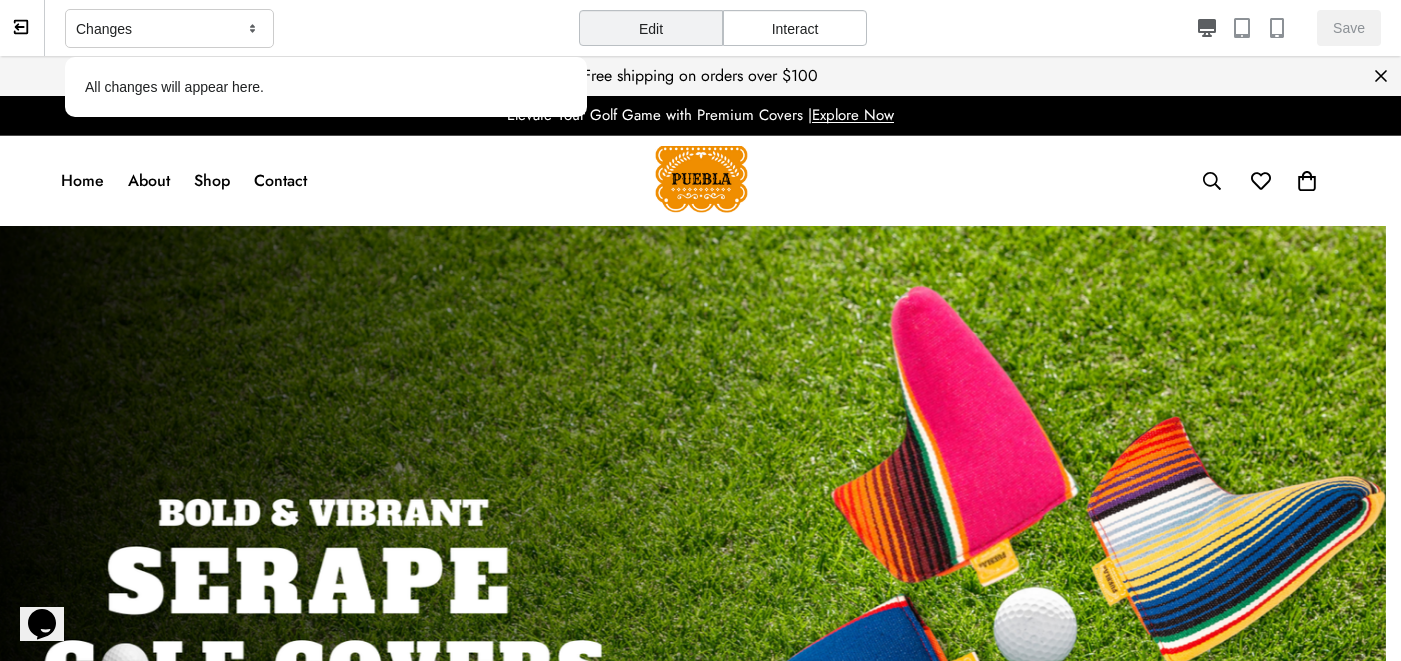 click 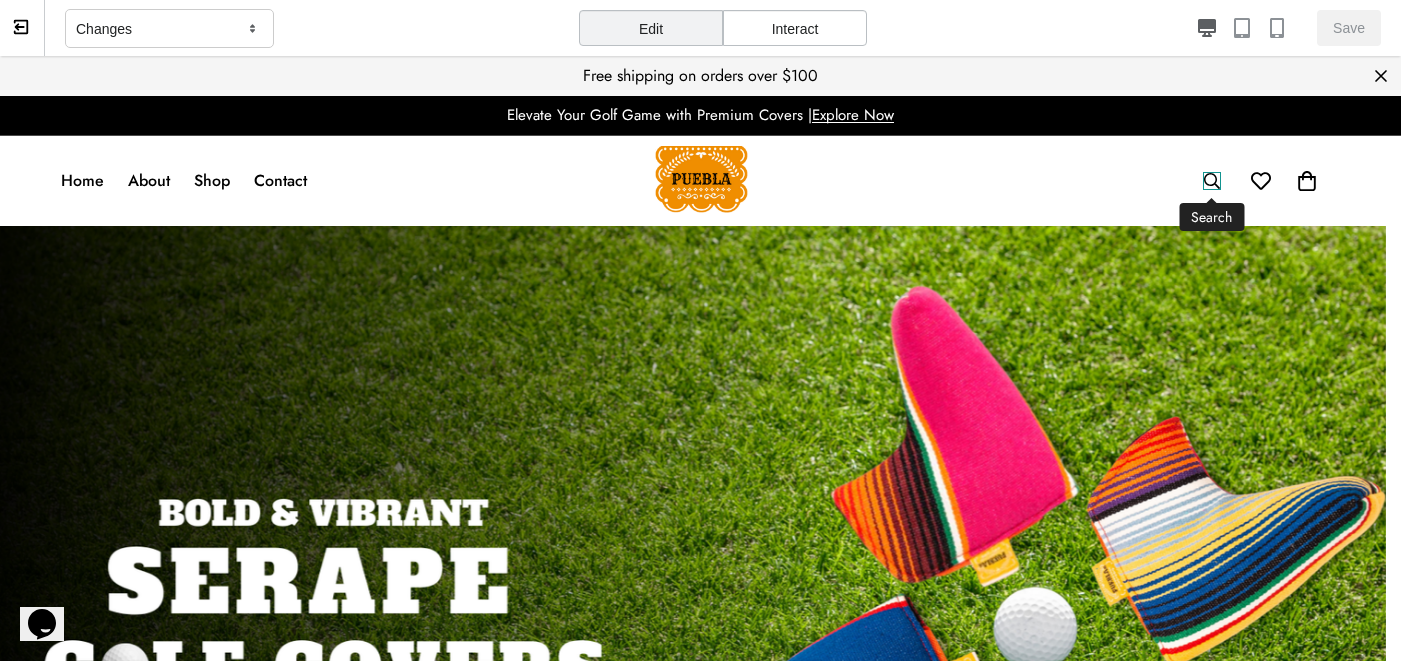 click 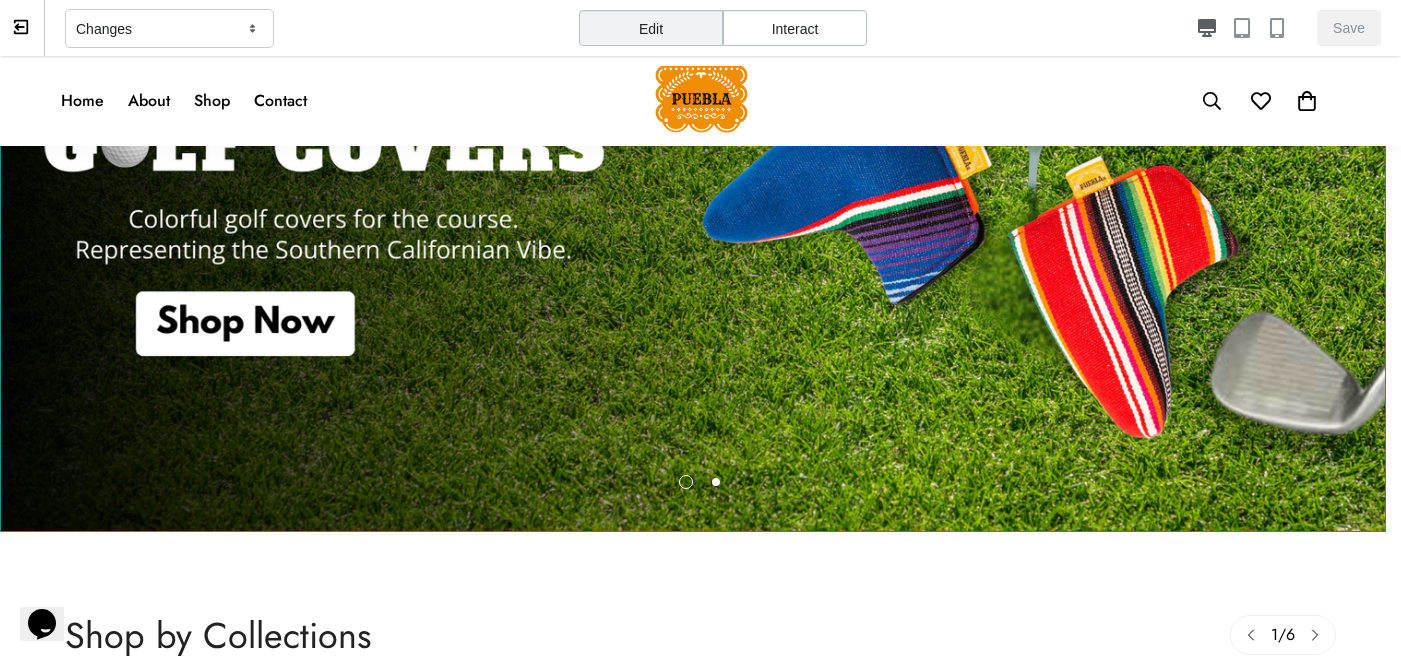 scroll, scrollTop: 523, scrollLeft: 0, axis: vertical 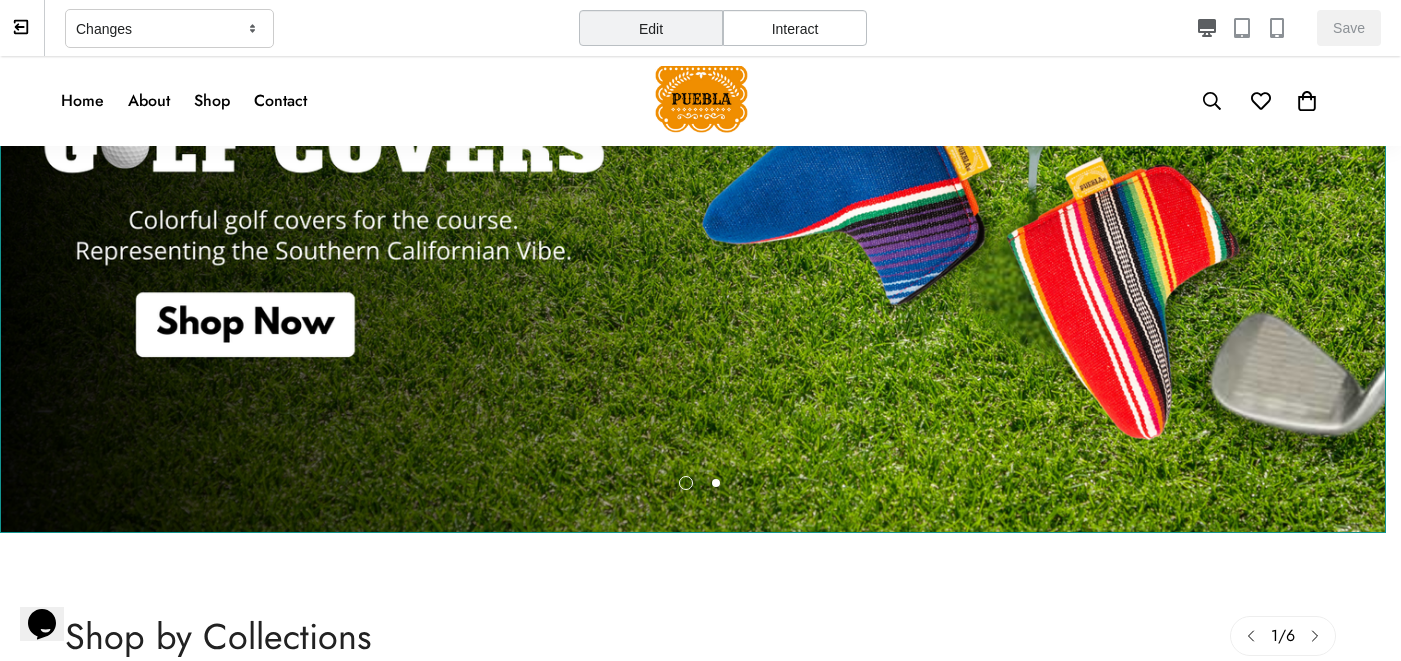 click at bounding box center (693, 118) 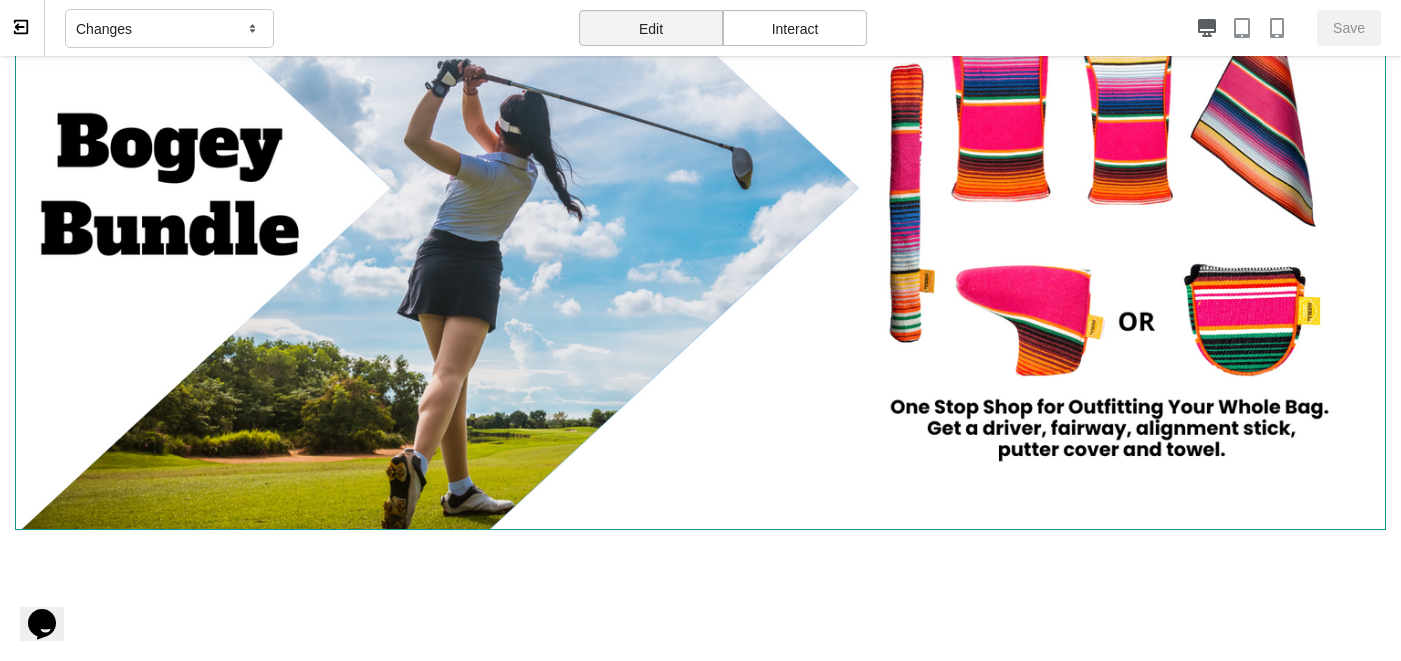 scroll, scrollTop: 1663, scrollLeft: 0, axis: vertical 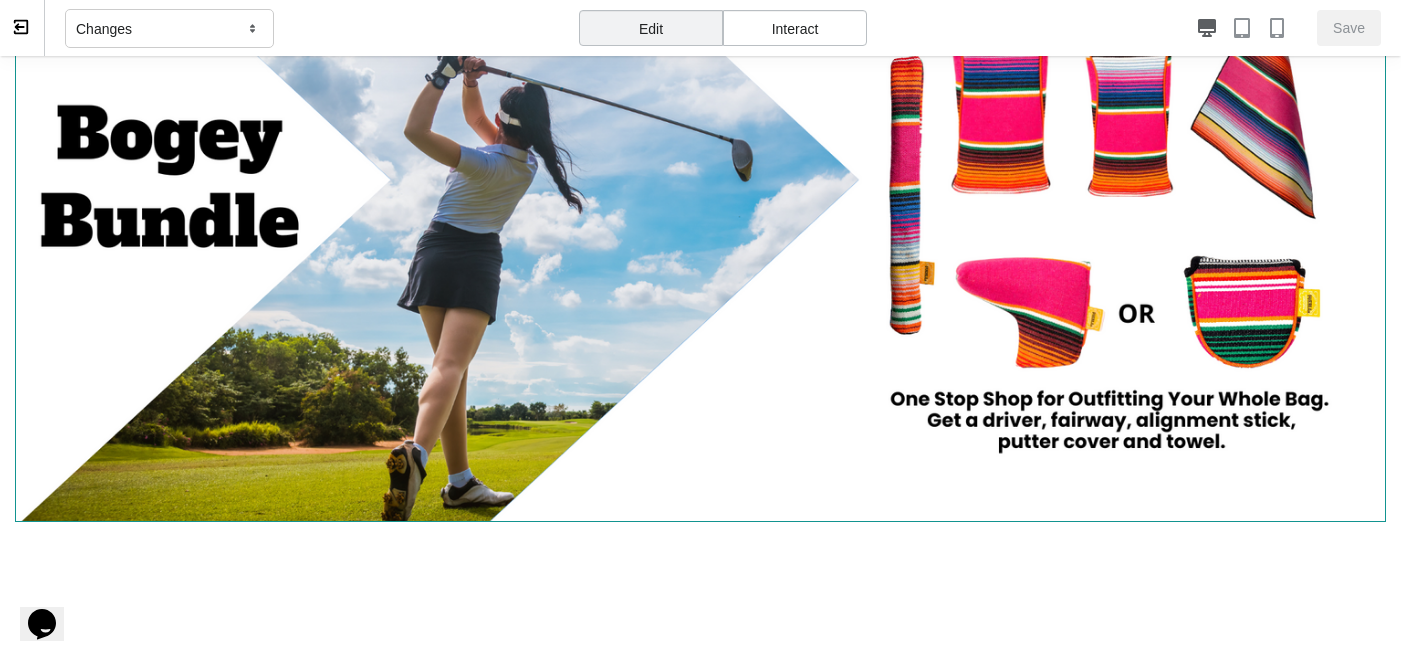 click at bounding box center (700, 179) 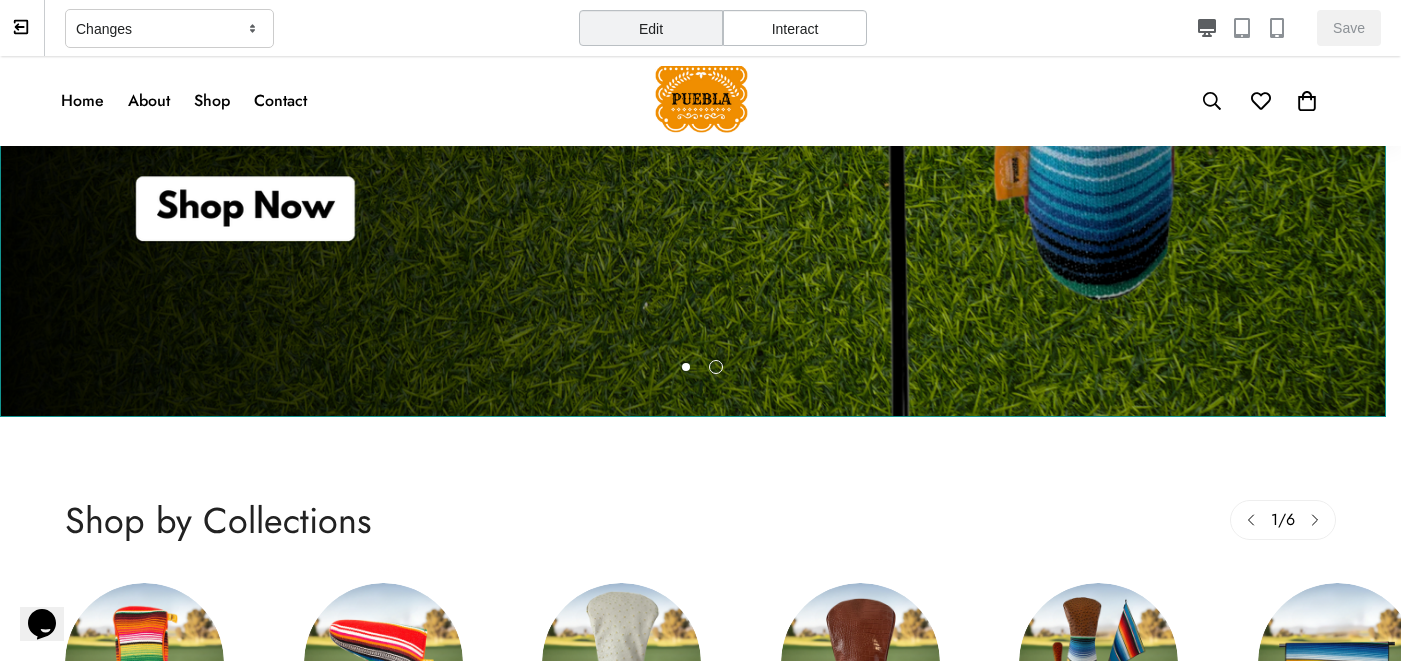scroll, scrollTop: 0, scrollLeft: 0, axis: both 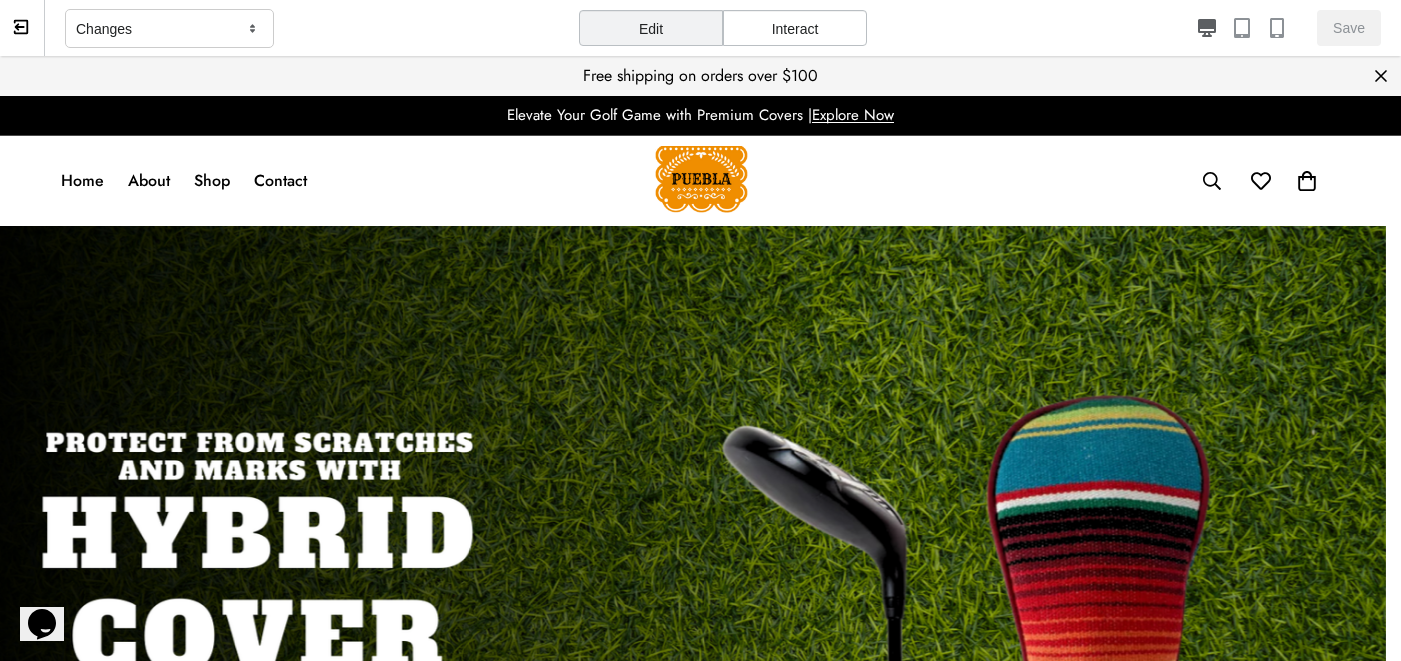 click 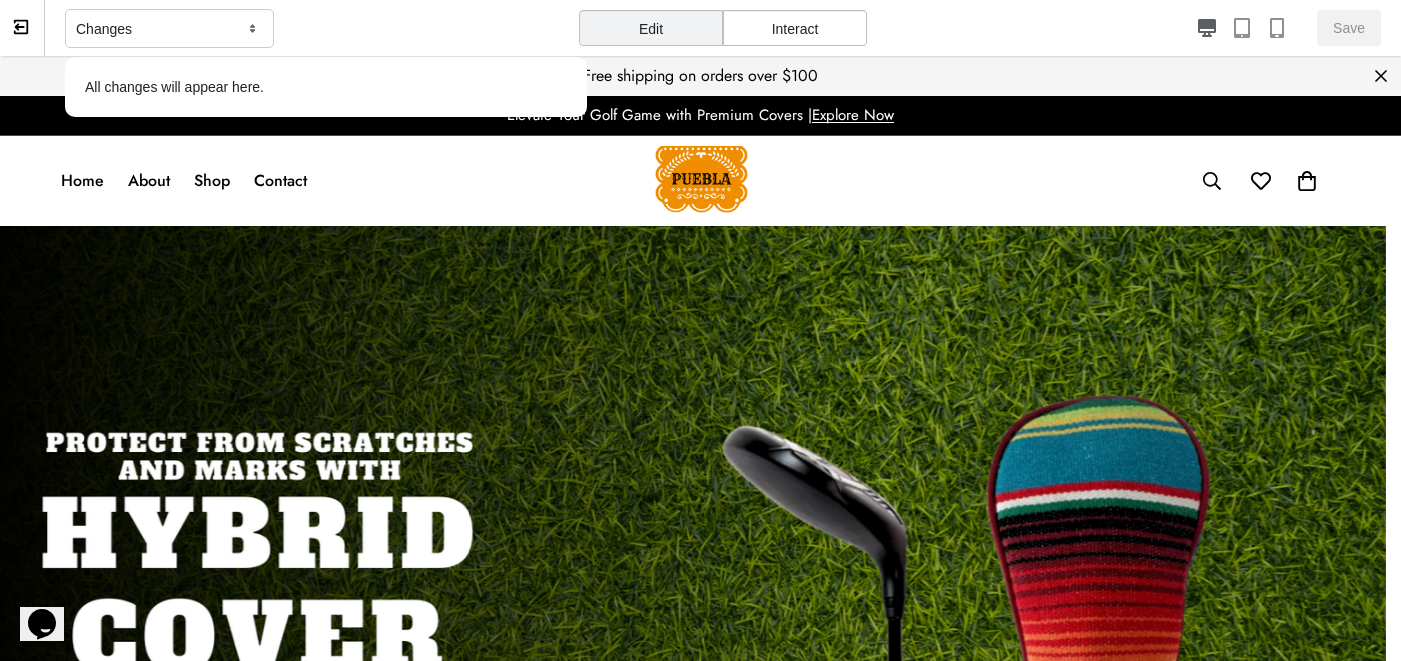 click on "All changes will appear here." at bounding box center [326, 87] 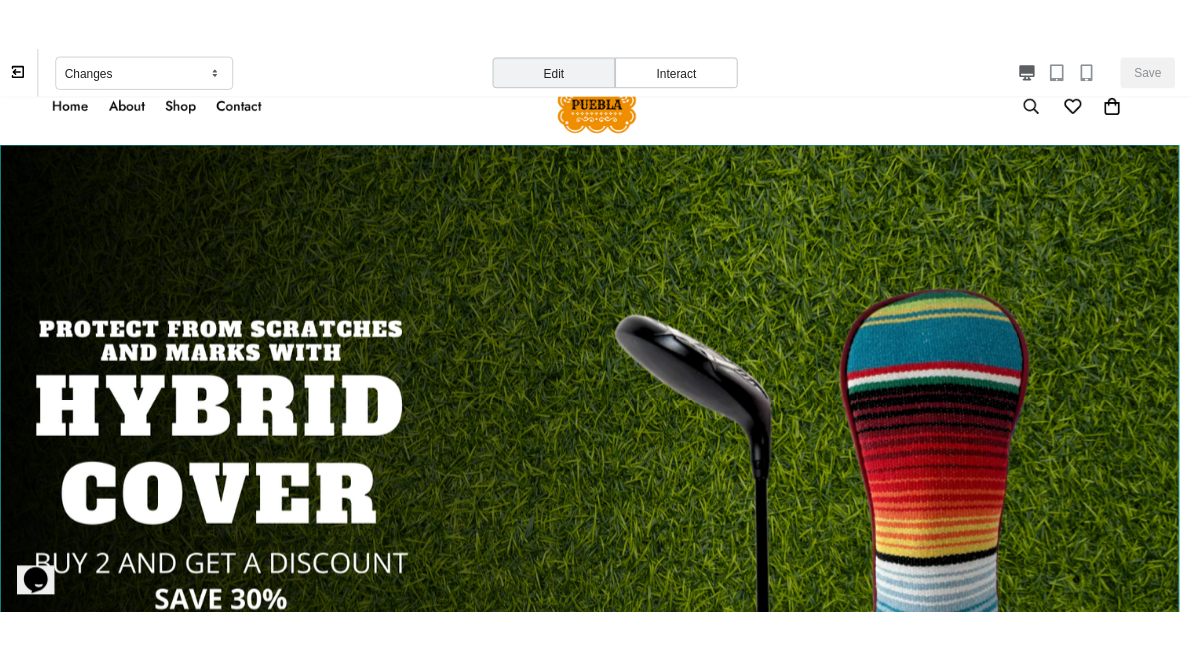 scroll, scrollTop: 0, scrollLeft: 0, axis: both 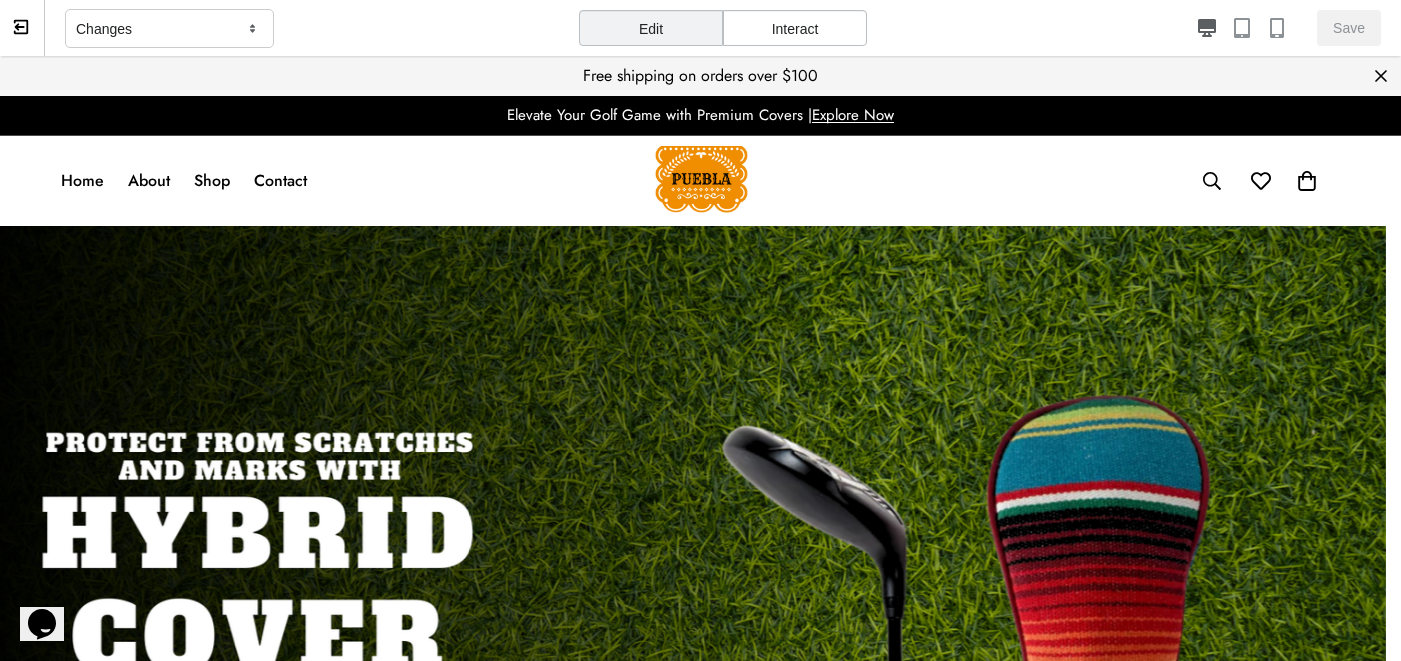 click at bounding box center [22, 28] 